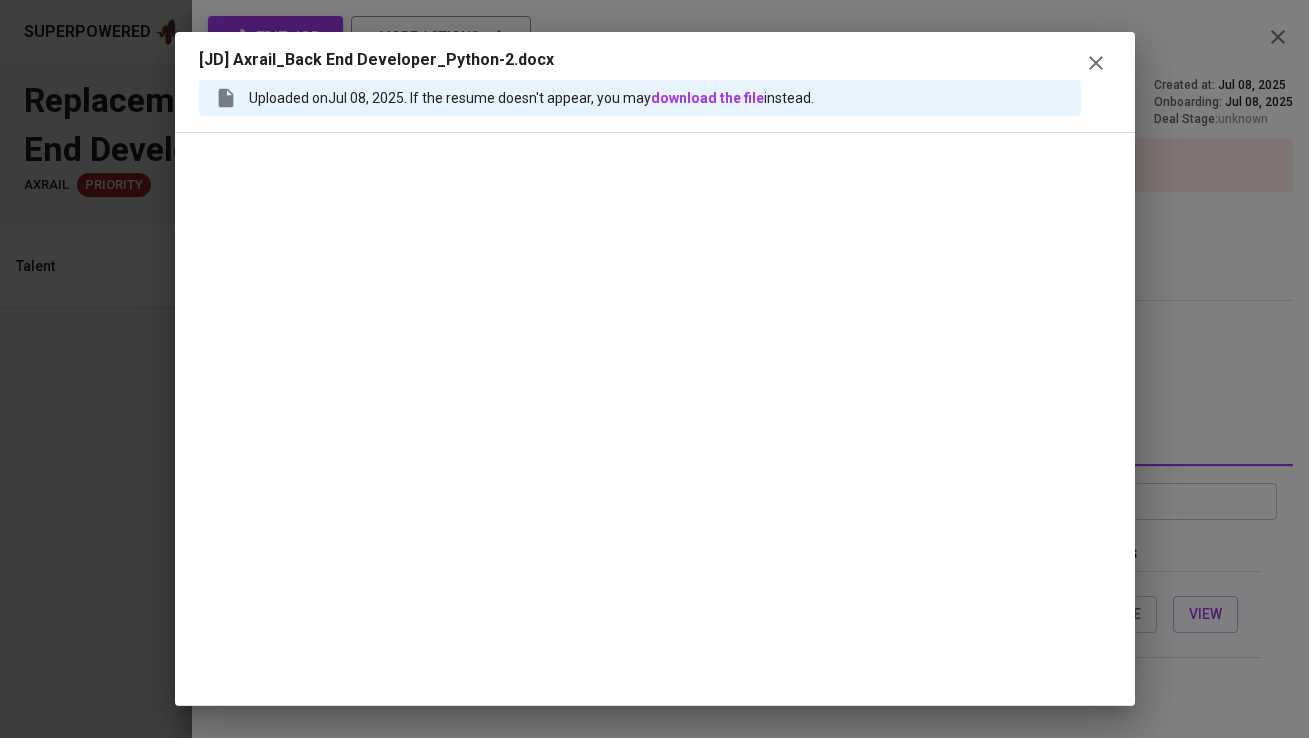 scroll, scrollTop: 0, scrollLeft: 0, axis: both 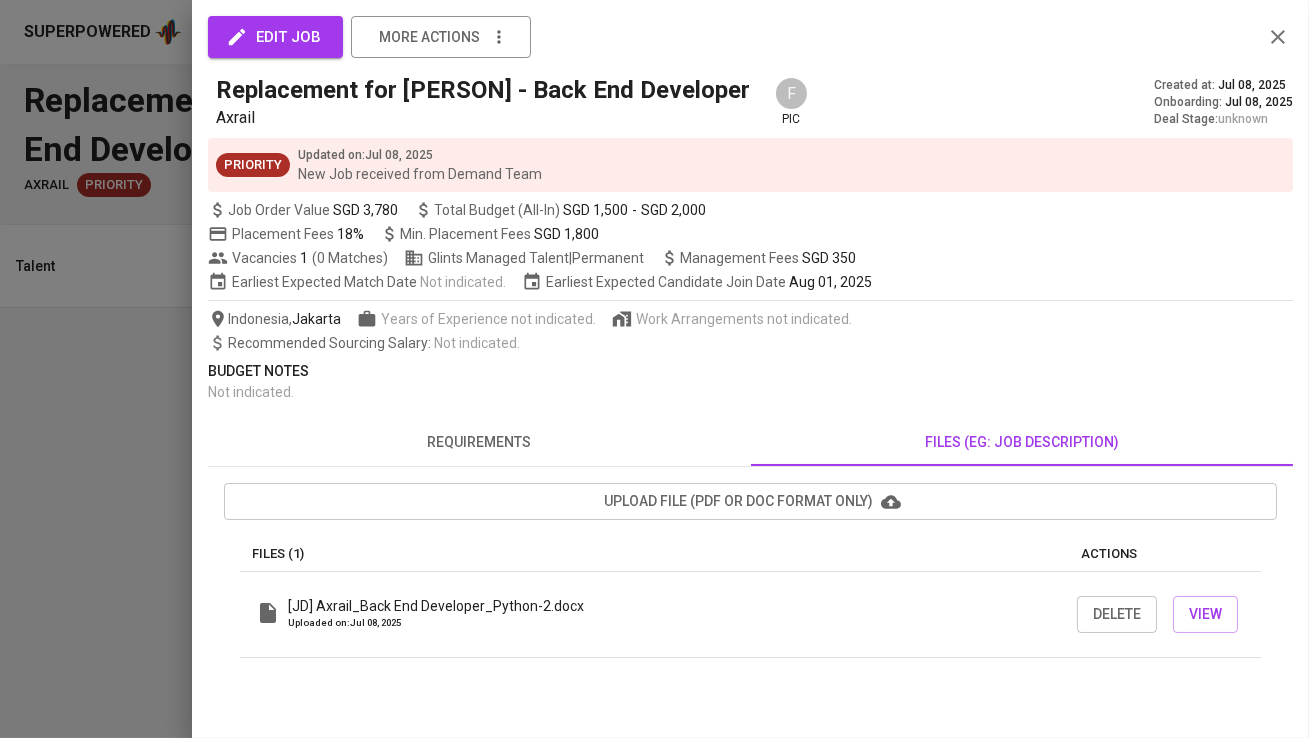click at bounding box center (654, 369) 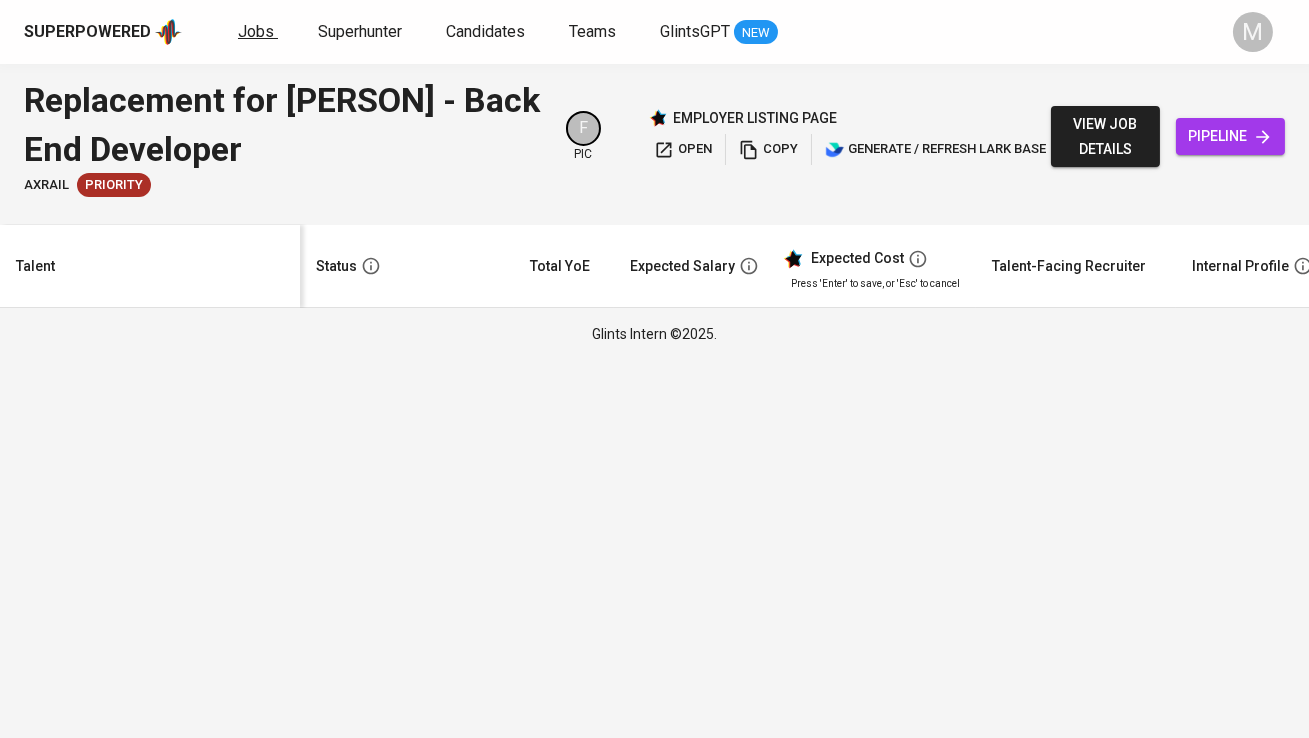 click on "Jobs" at bounding box center [256, 31] 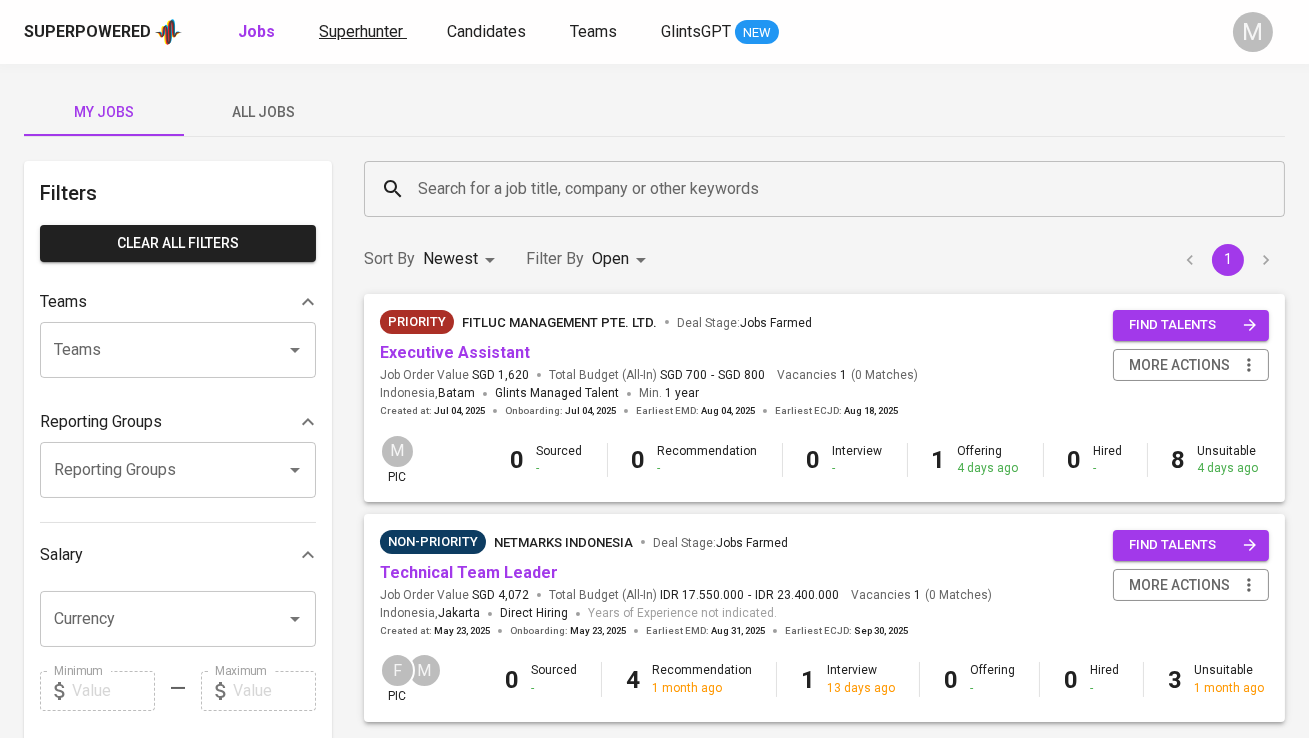 click on "Superhunter" at bounding box center [361, 31] 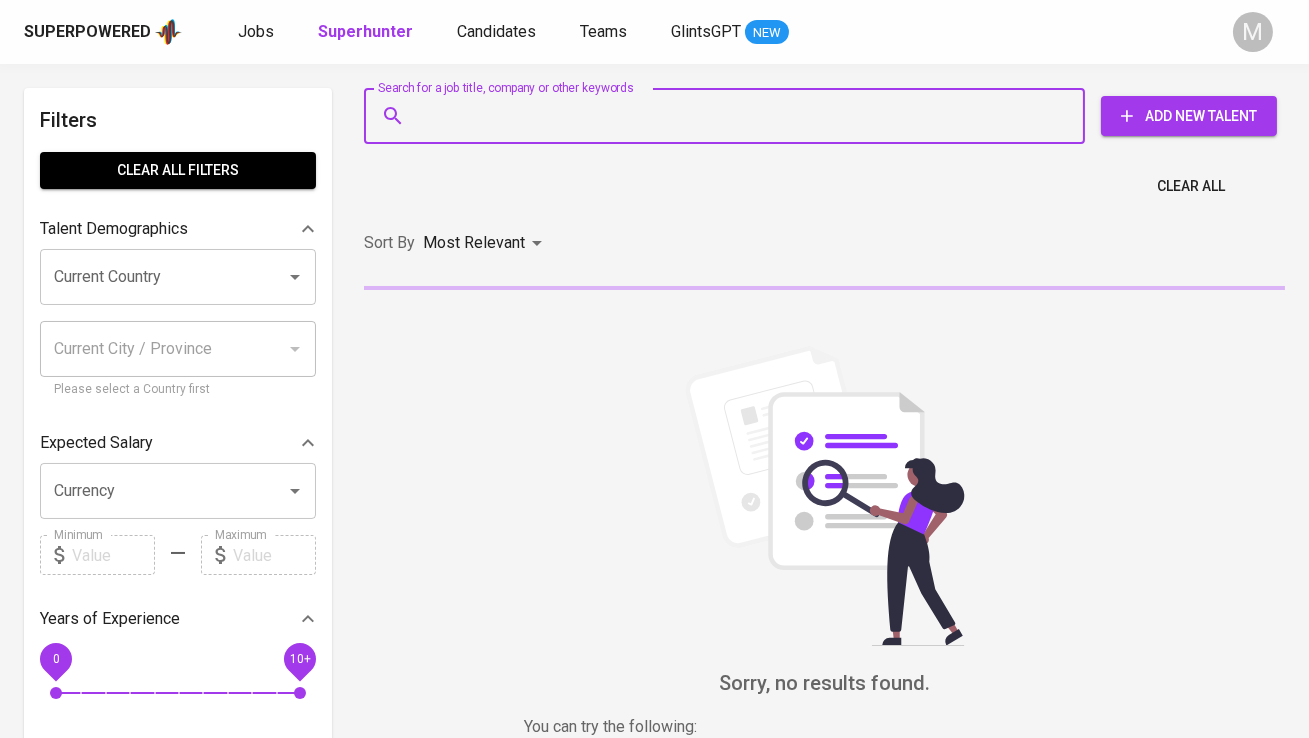 click on "Search for a job title, company or other keywords" at bounding box center [729, 116] 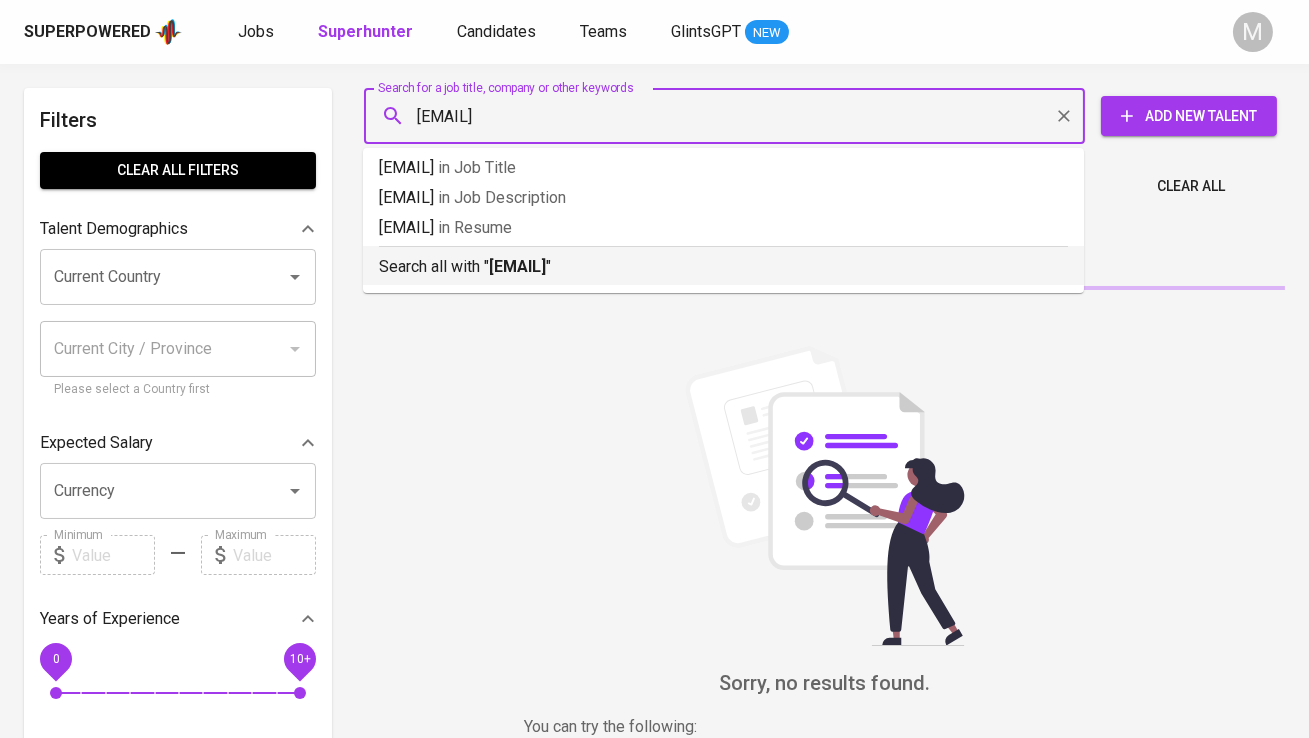 click on "Search all with " [EMAIL] "" at bounding box center (723, 267) 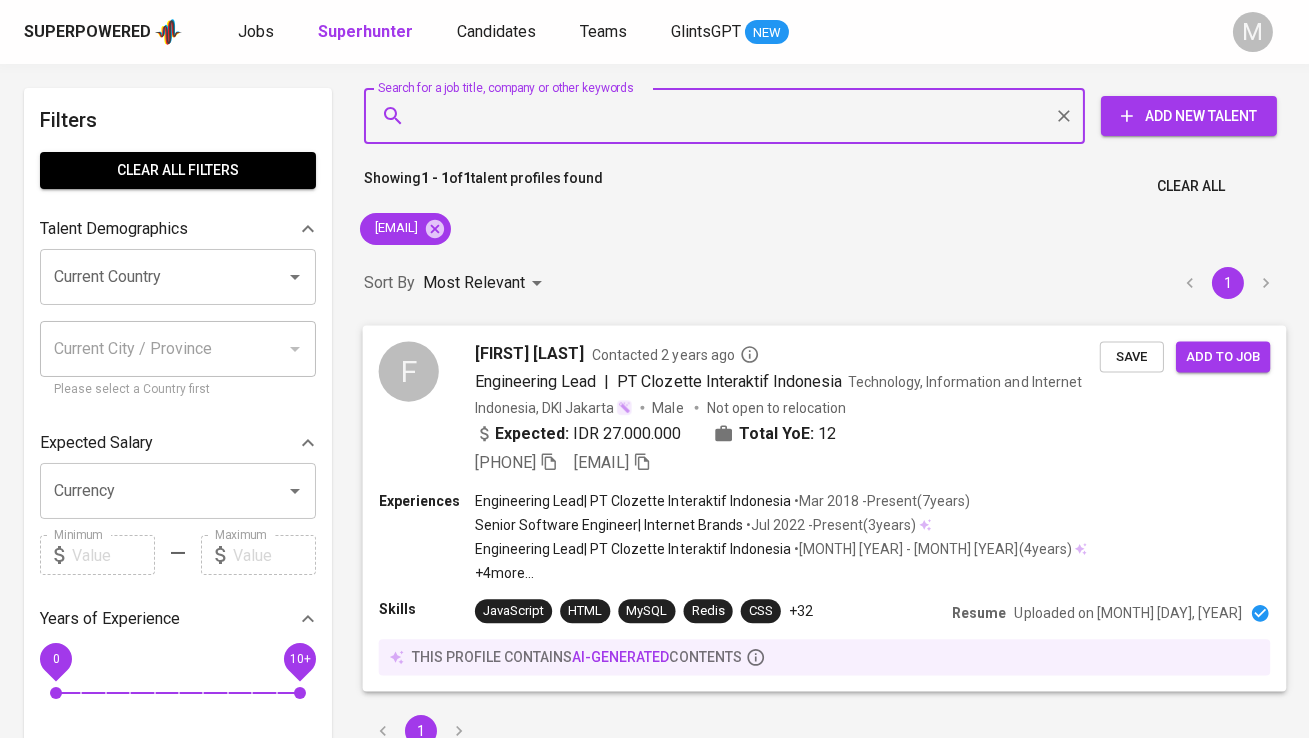 click on "F" at bounding box center (409, 371) 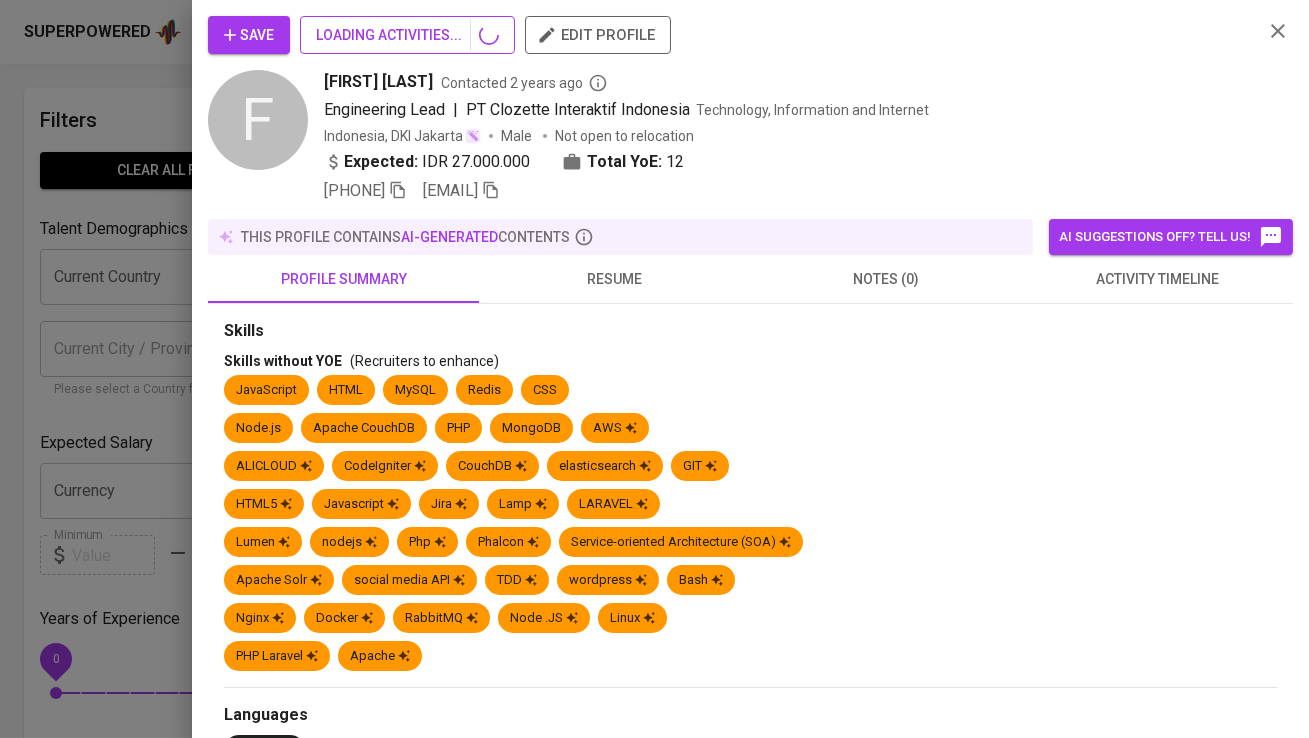 click on "LOADING ACTIVITIES..." at bounding box center [407, 35] 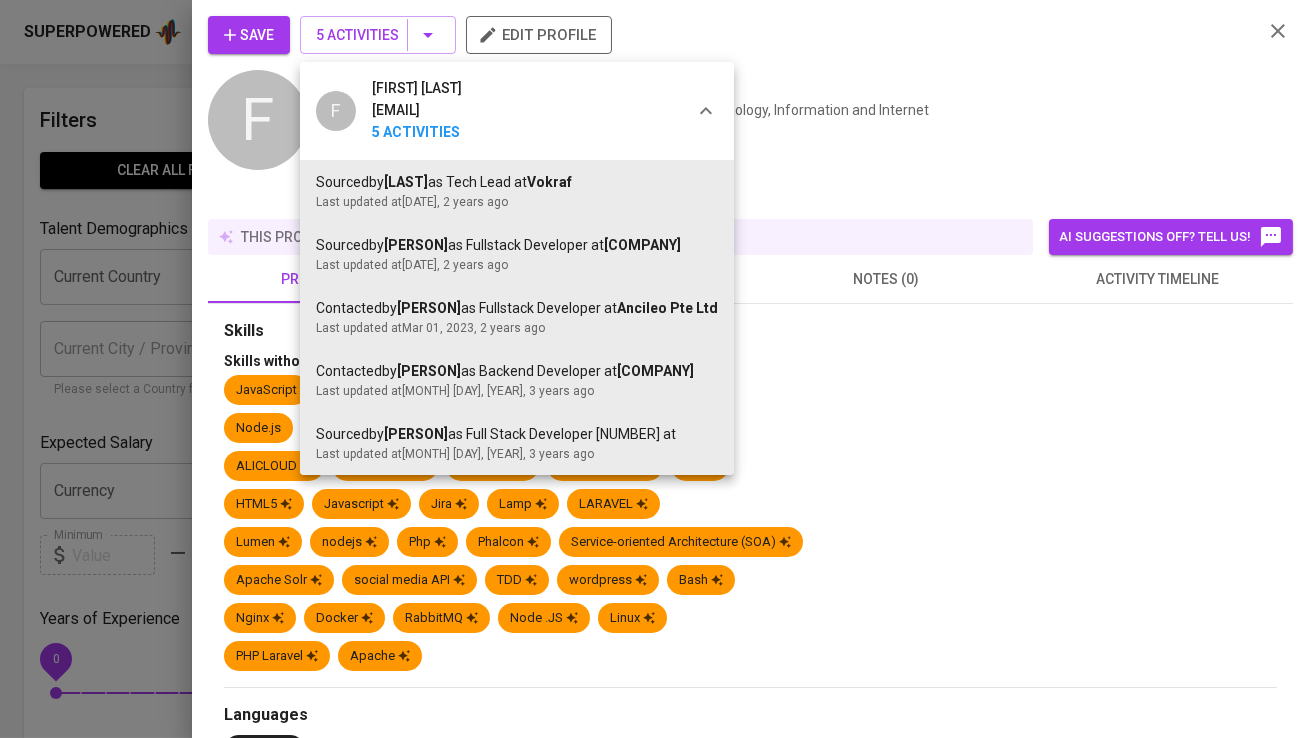 click at bounding box center [654, 369] 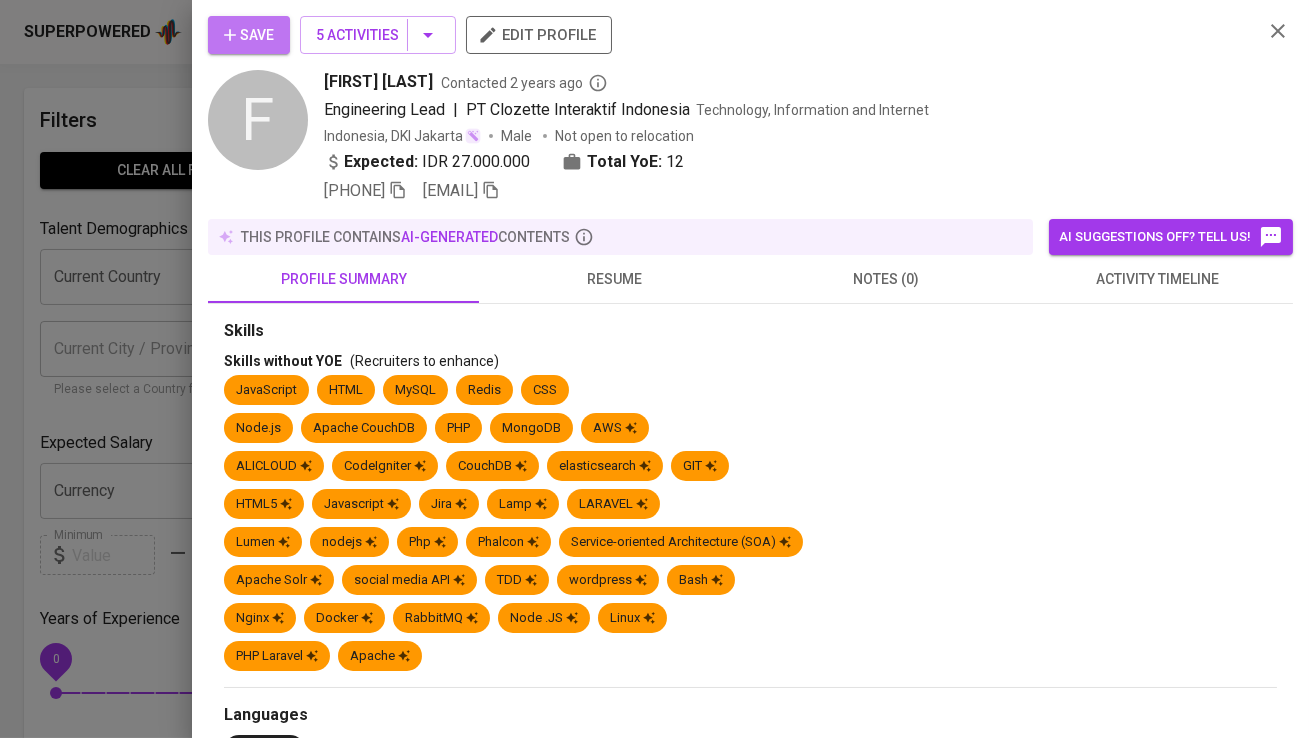 click on "Save" at bounding box center [249, 35] 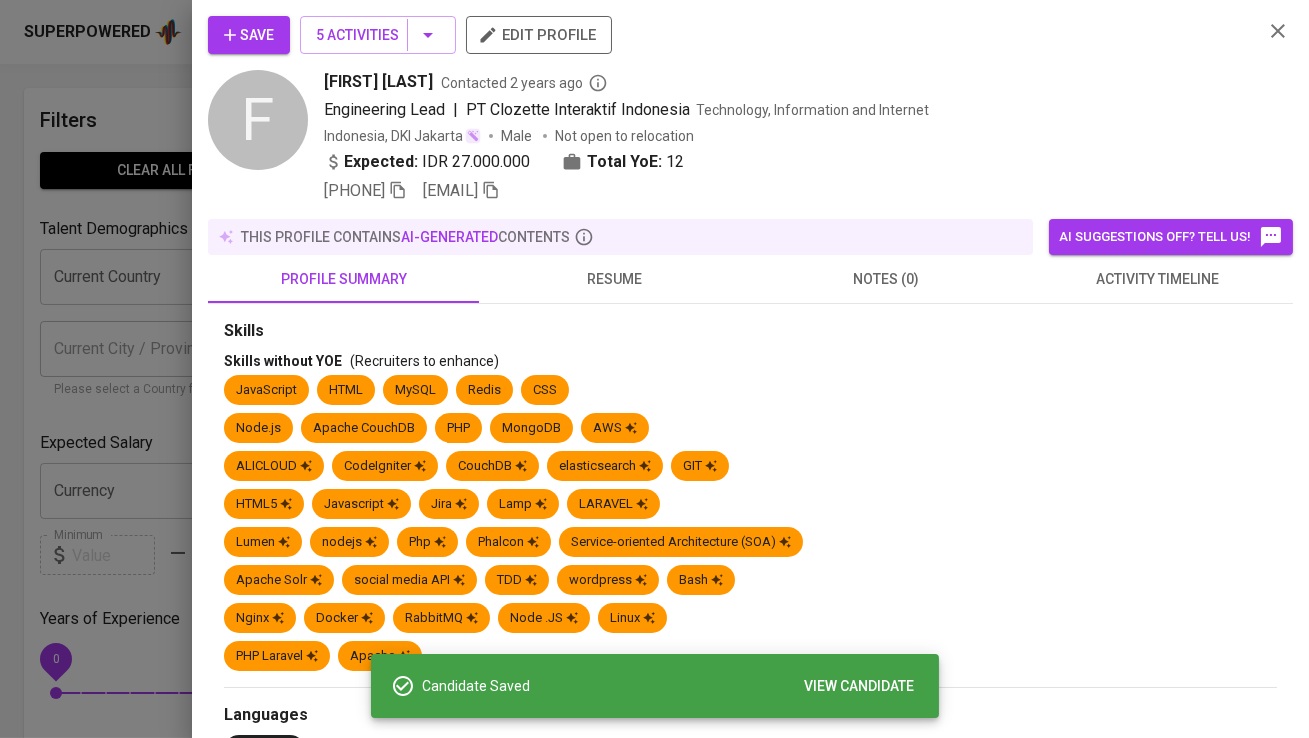 click on "Save" at bounding box center (249, 35) 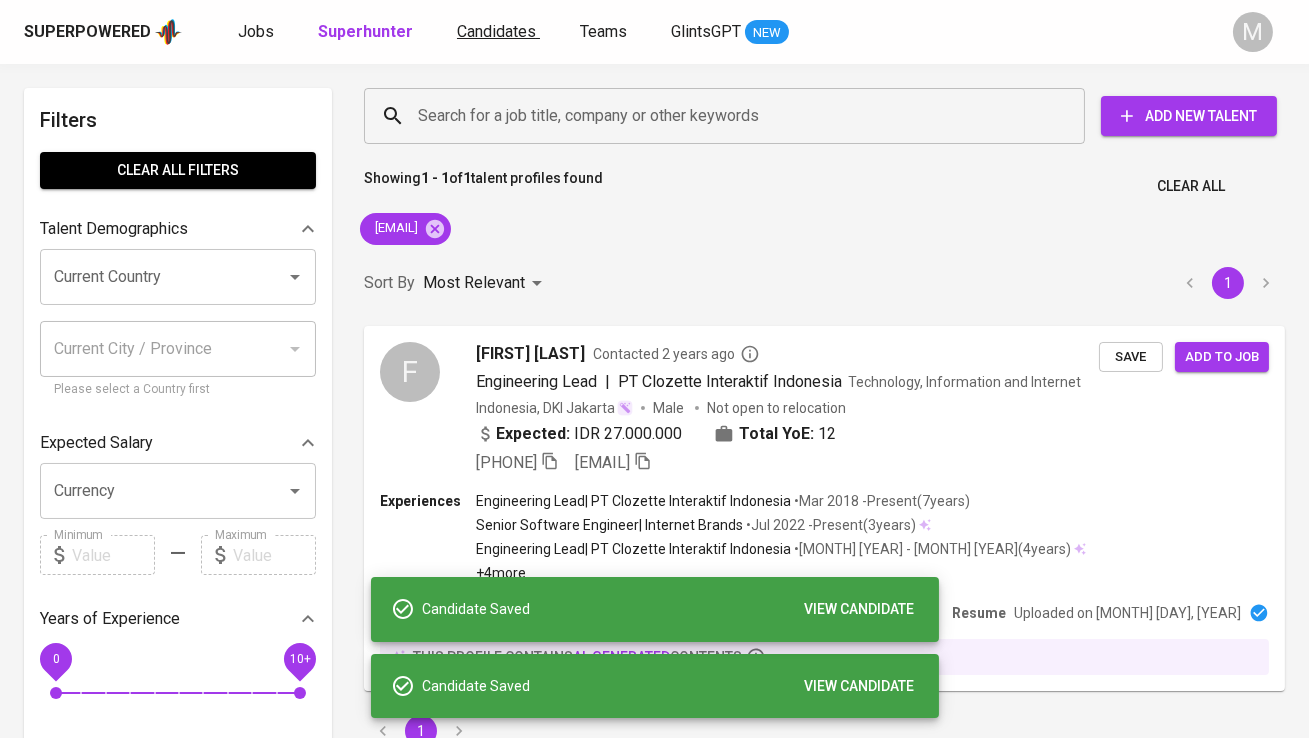 click on "Candidates" at bounding box center [496, 31] 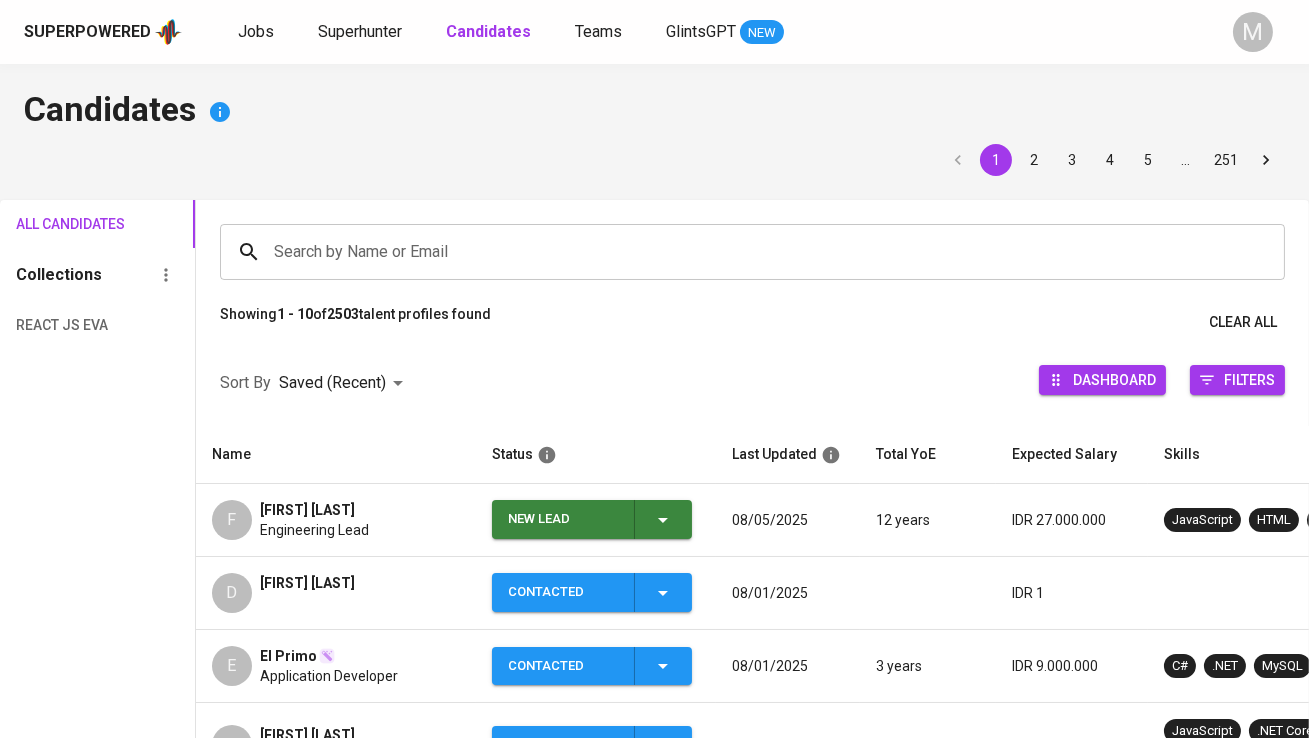 click on "New Lead" at bounding box center (563, 519) 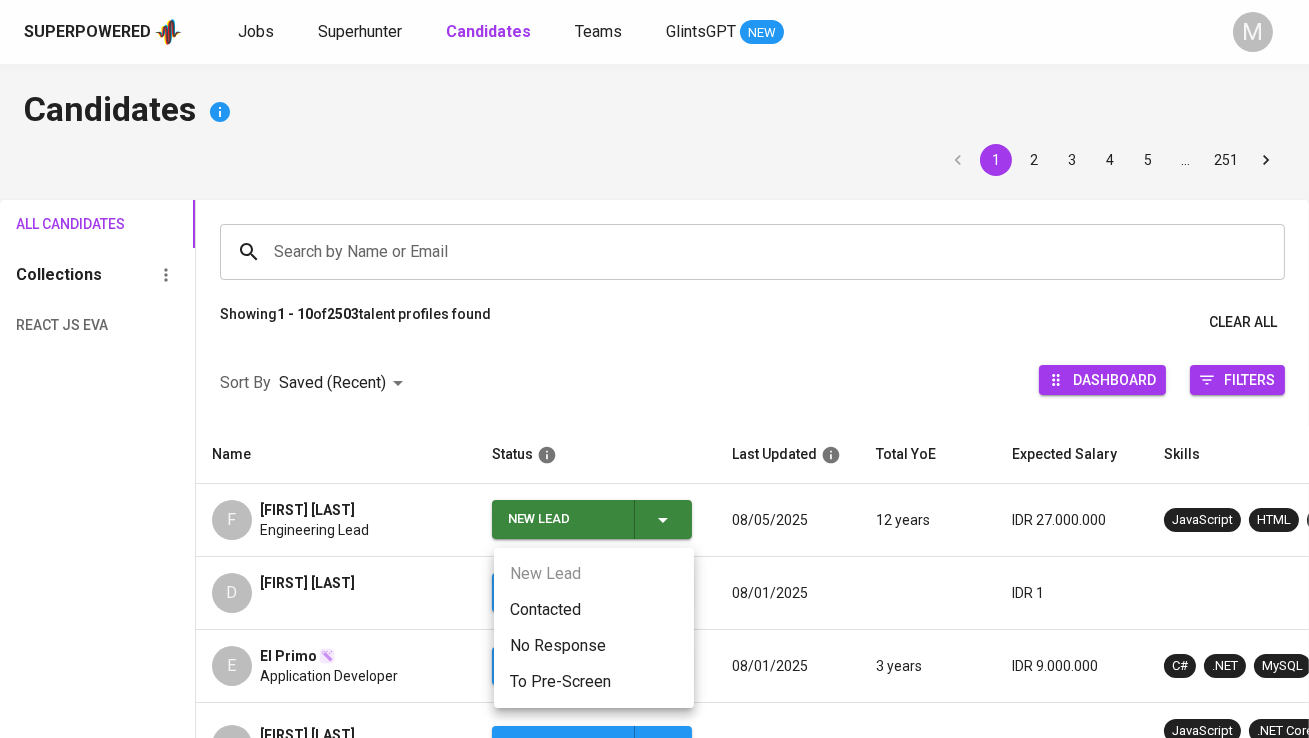click on "Contacted" at bounding box center (594, 610) 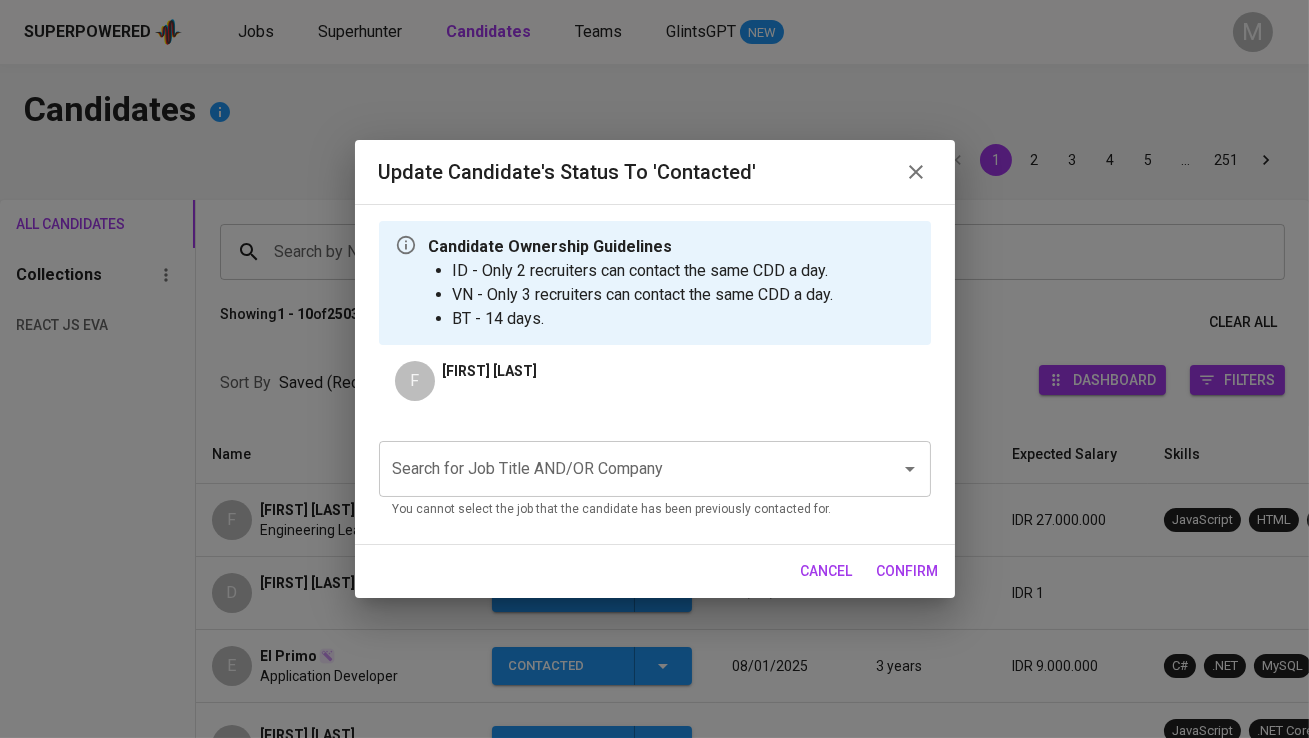 click on "Search for Job Title AND/OR Company" at bounding box center (627, 469) 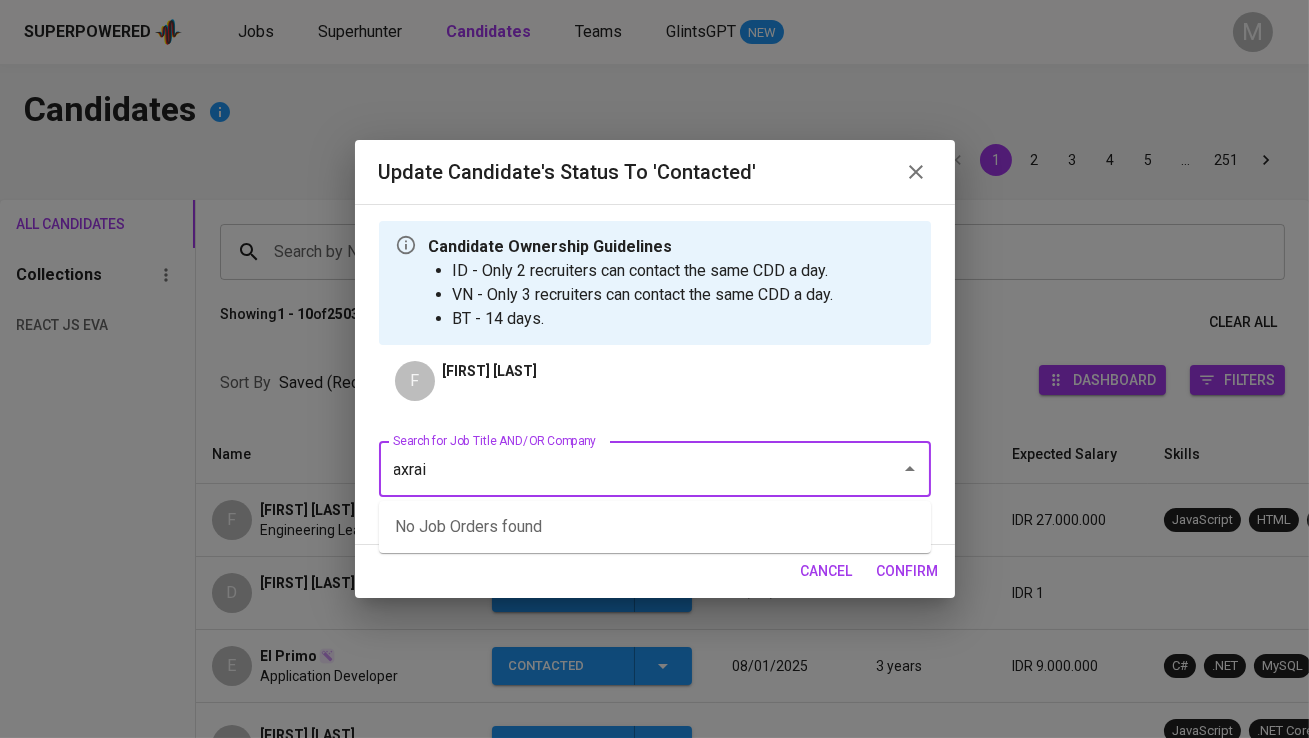 type on "axrail" 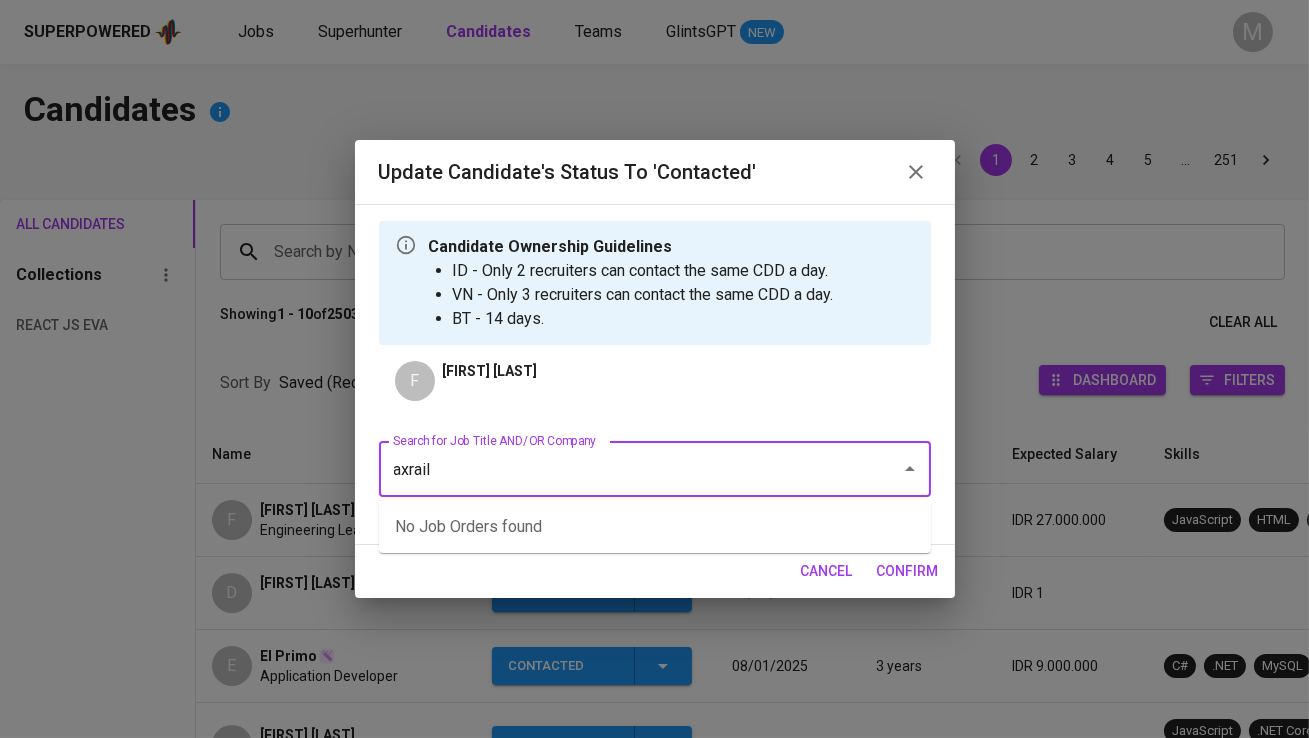 type 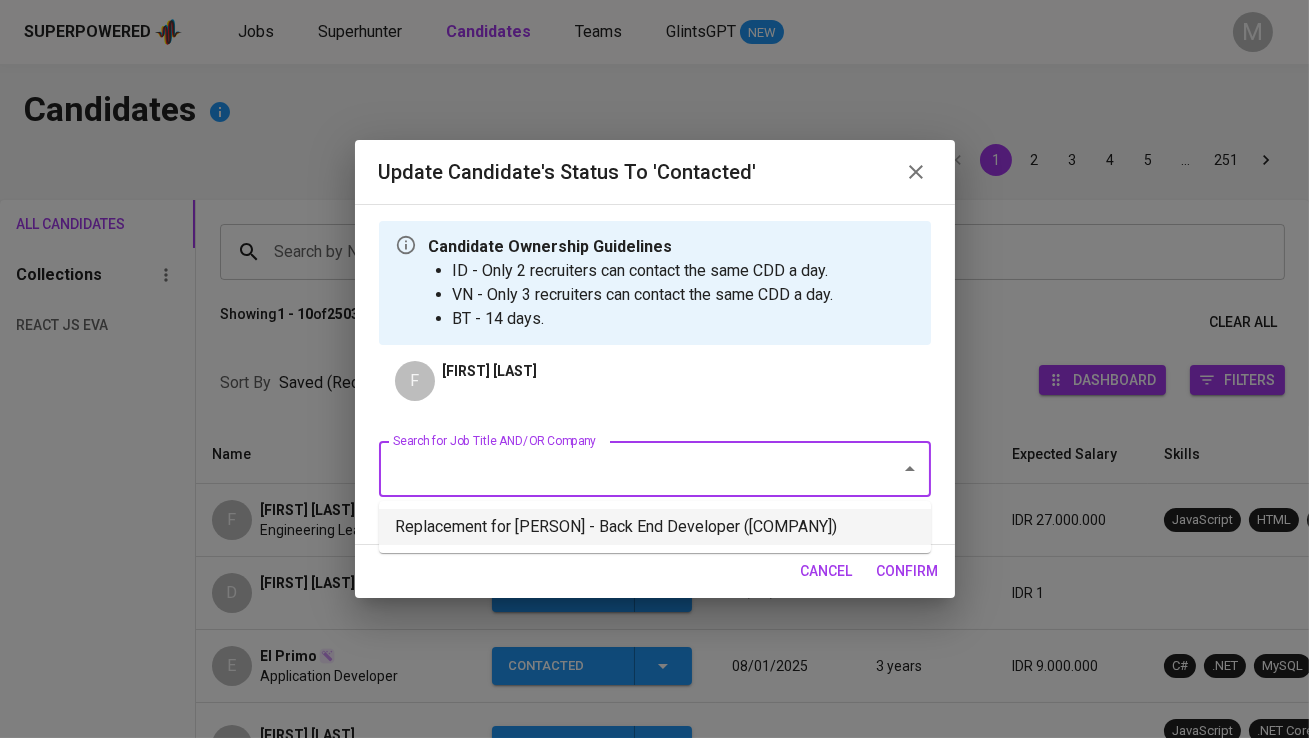 click on "Replacement for [PERSON] - Back End Developer ([COMPANY])" at bounding box center (655, 527) 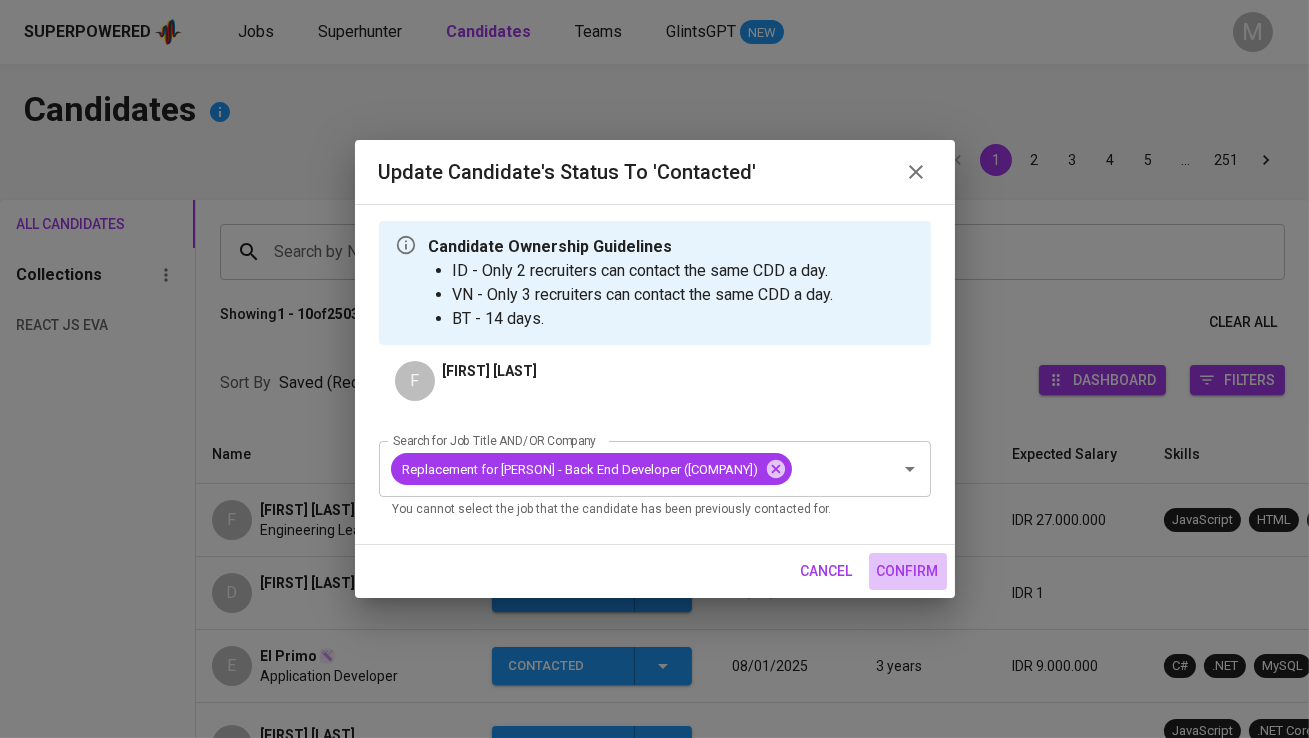 click on "confirm" at bounding box center (908, 571) 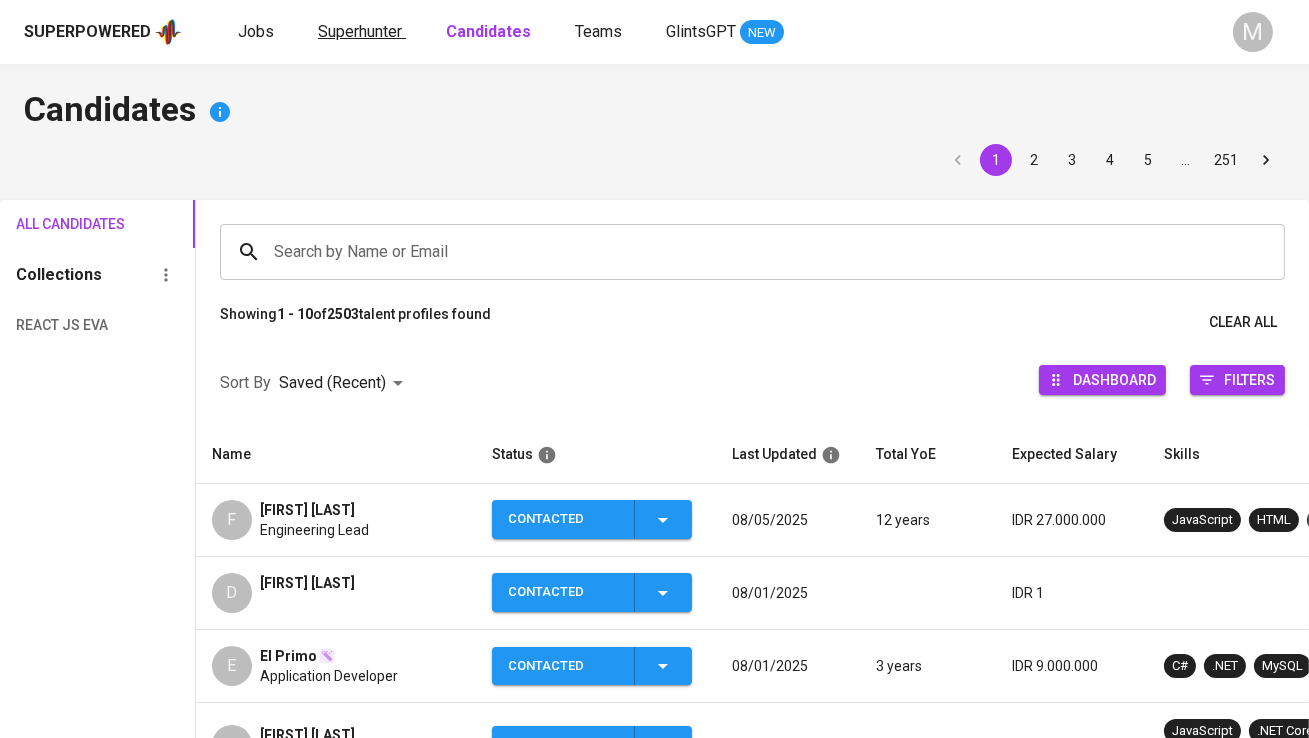 click on "Superhunter" at bounding box center (360, 31) 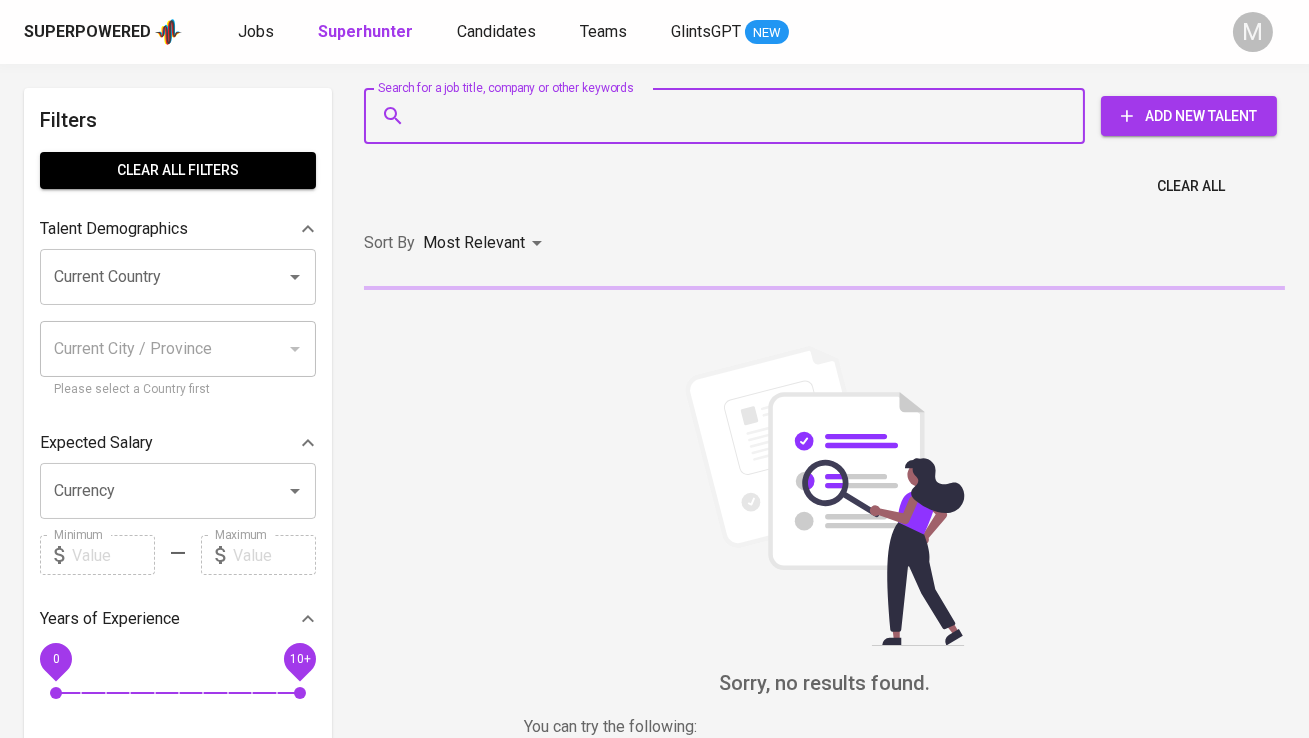 click on "Search for a job title, company or other keywords" at bounding box center (729, 116) 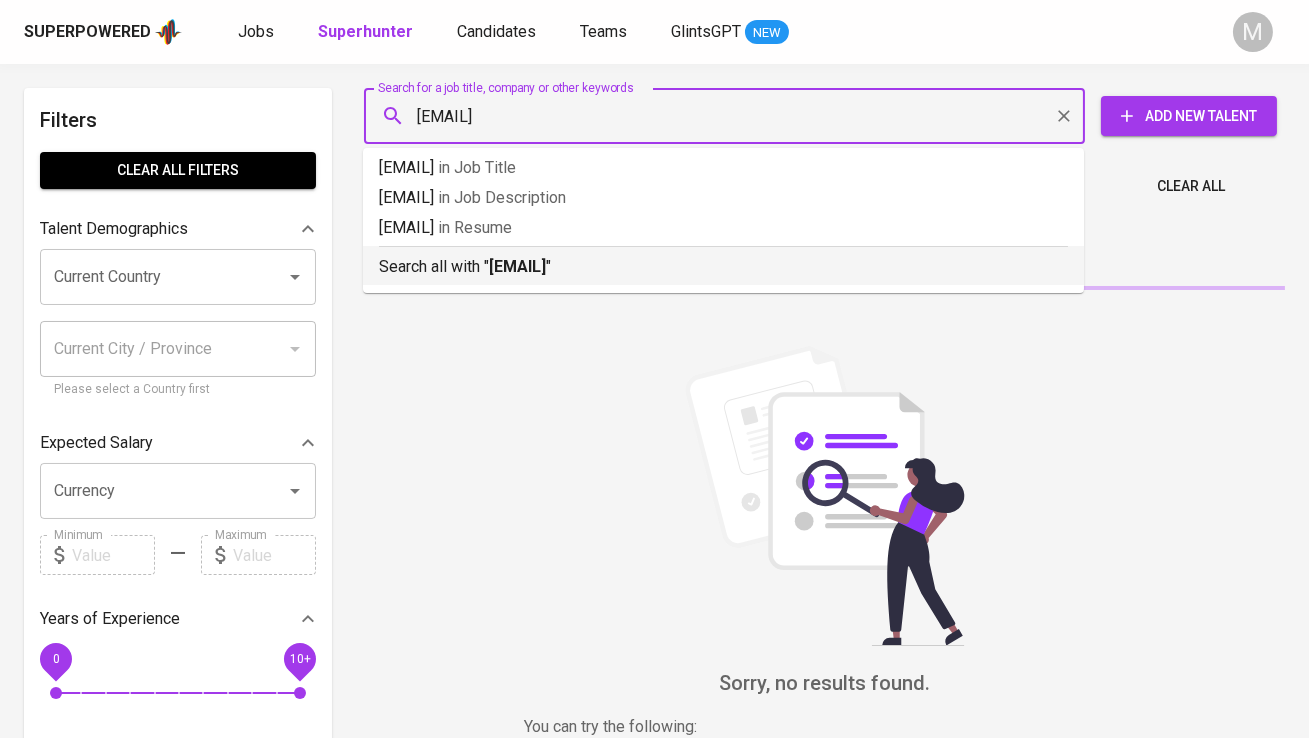 click on "[EMAIL]" at bounding box center (517, 266) 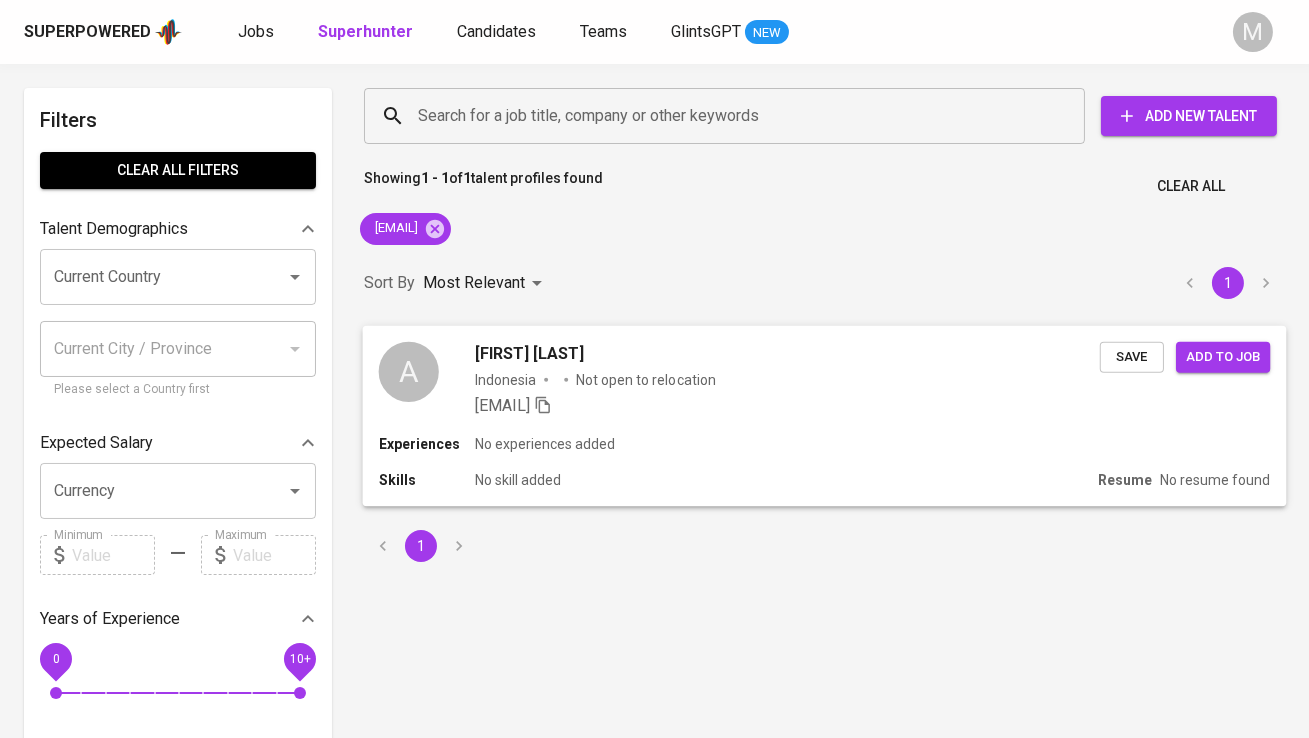 click on "A" at bounding box center [409, 371] 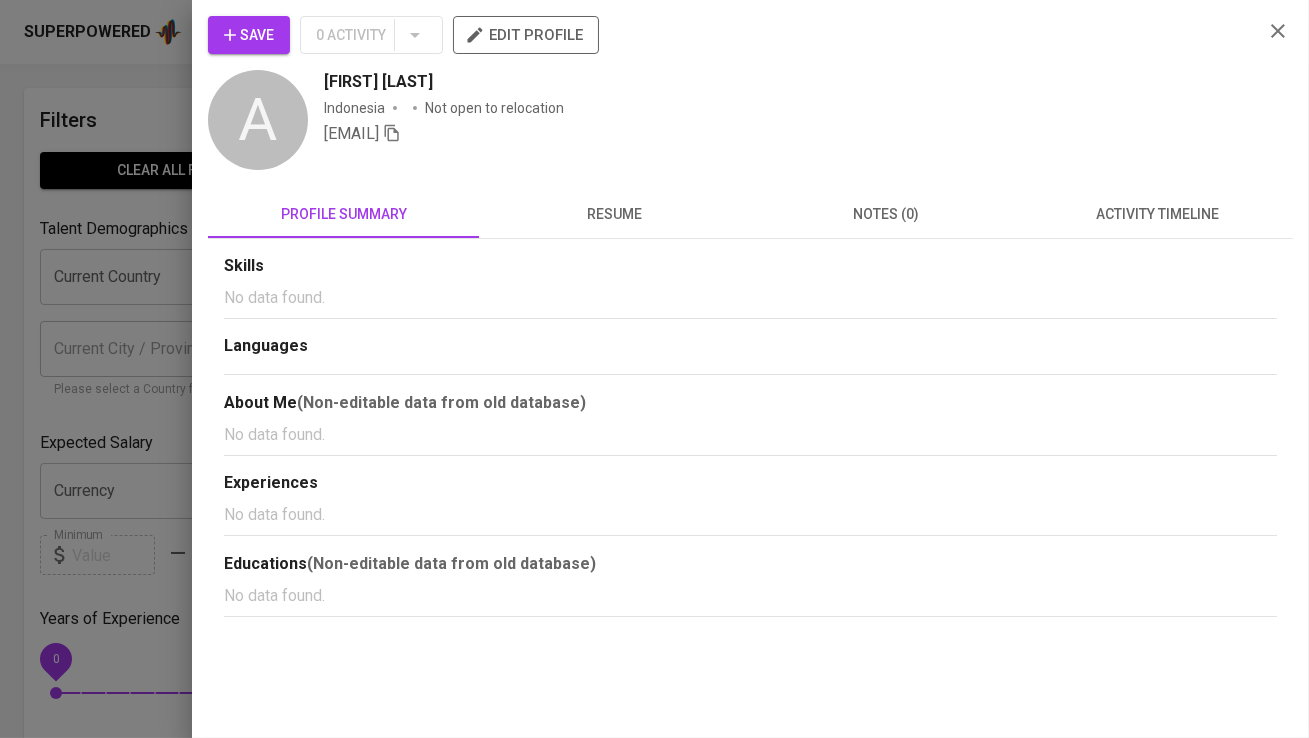 click on "Save" at bounding box center [249, 35] 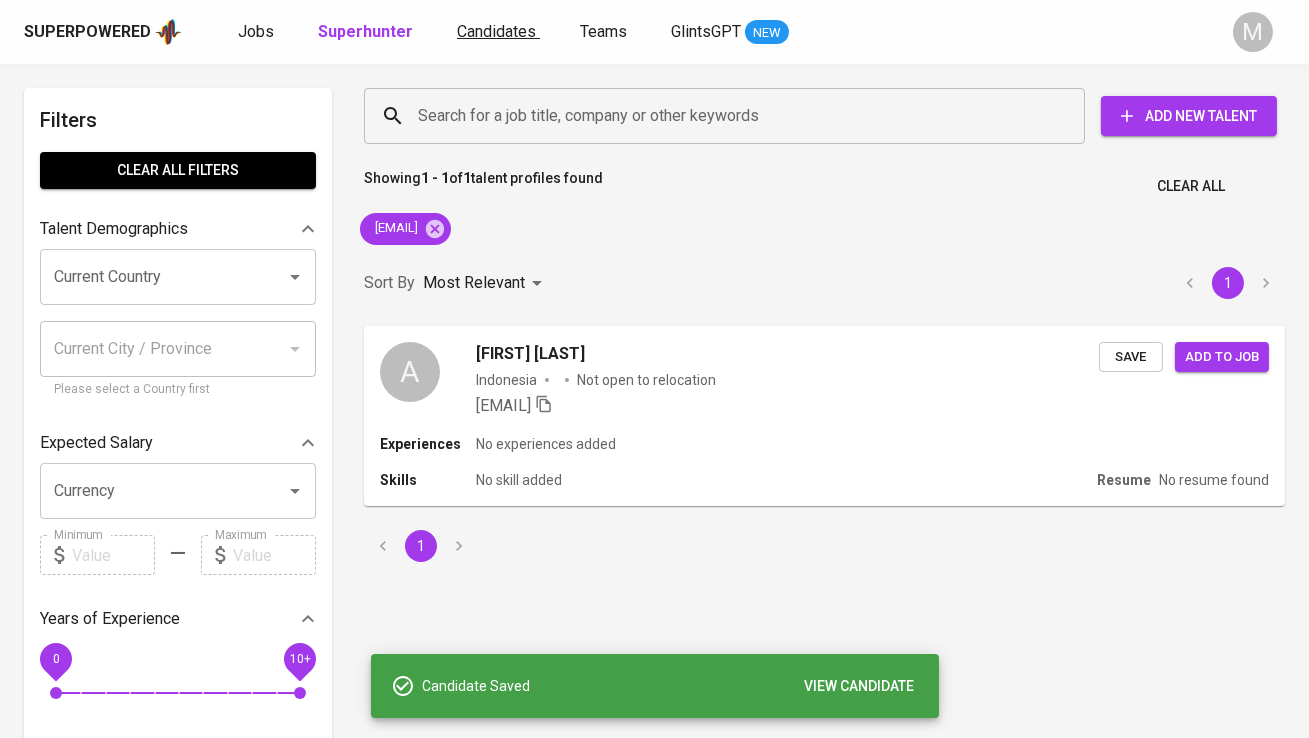 click on "Candidates" at bounding box center (496, 31) 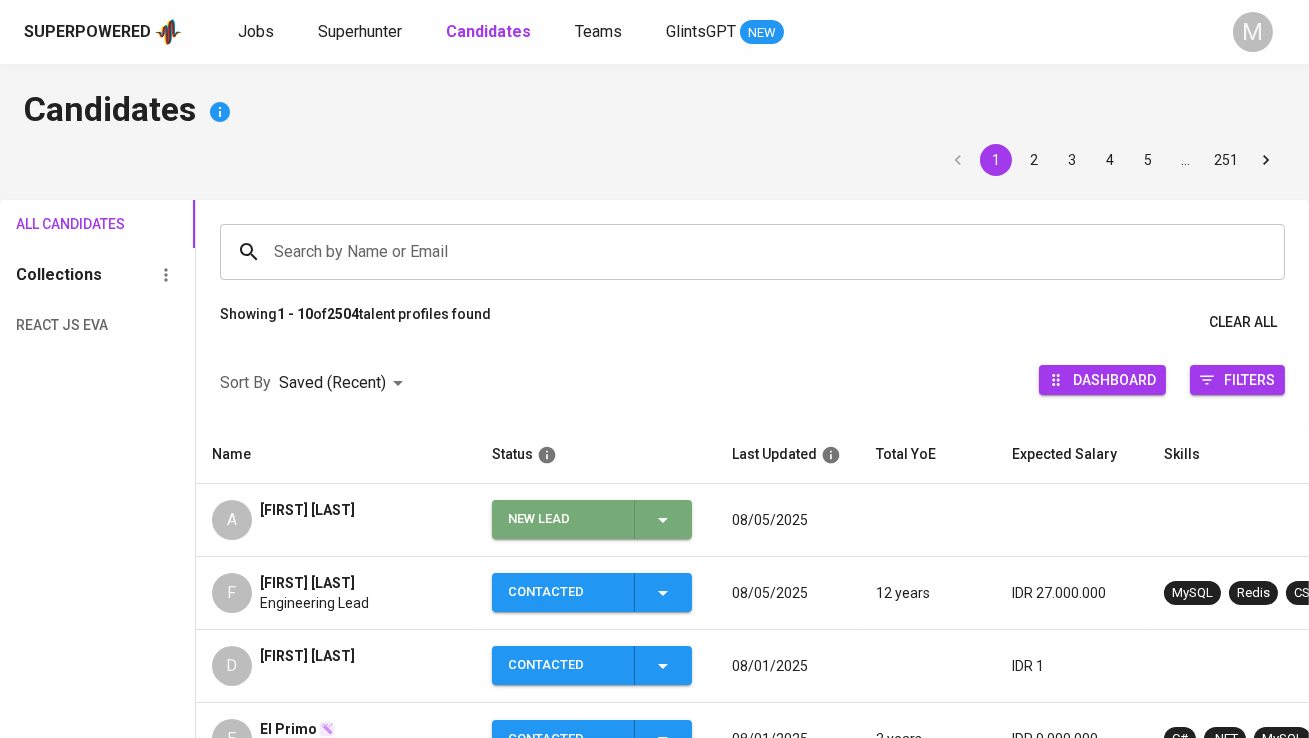 click on "New Lead" at bounding box center [563, 519] 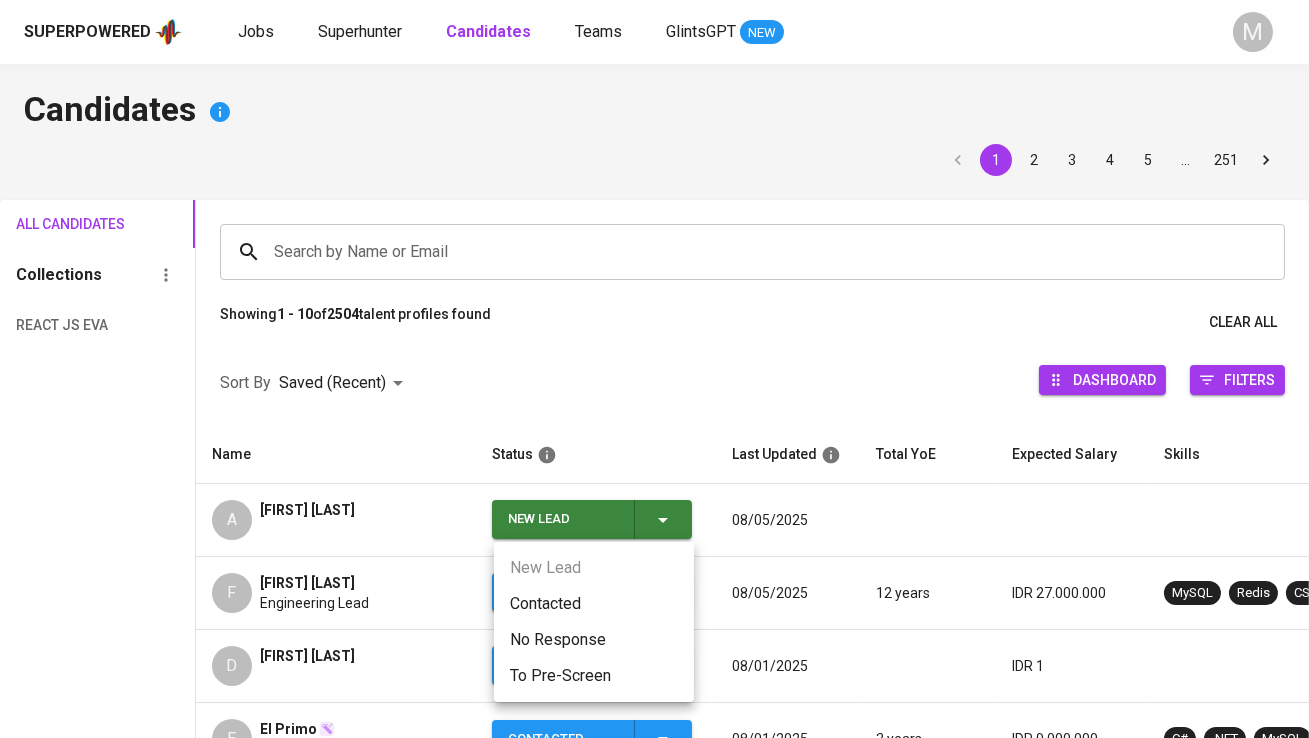 click on "Contacted" at bounding box center [594, 604] 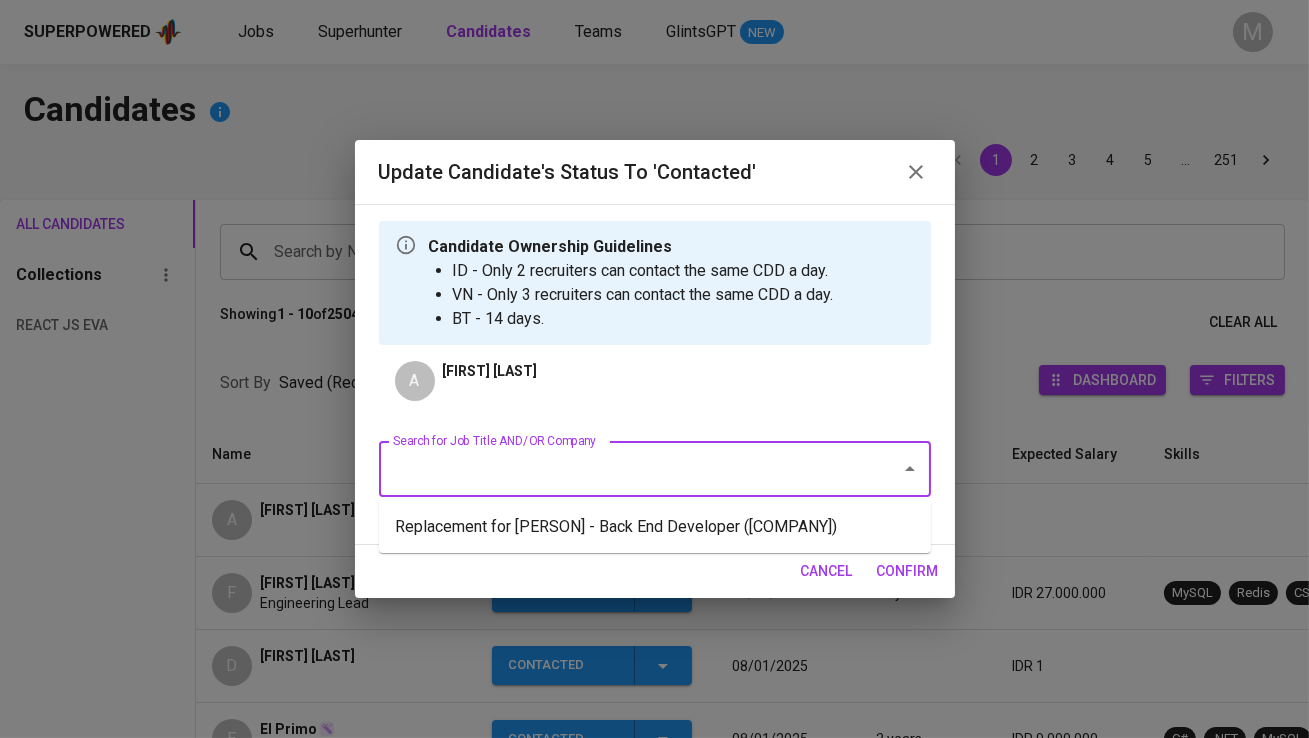 click on "Search for Job Title AND/OR Company" at bounding box center (627, 469) 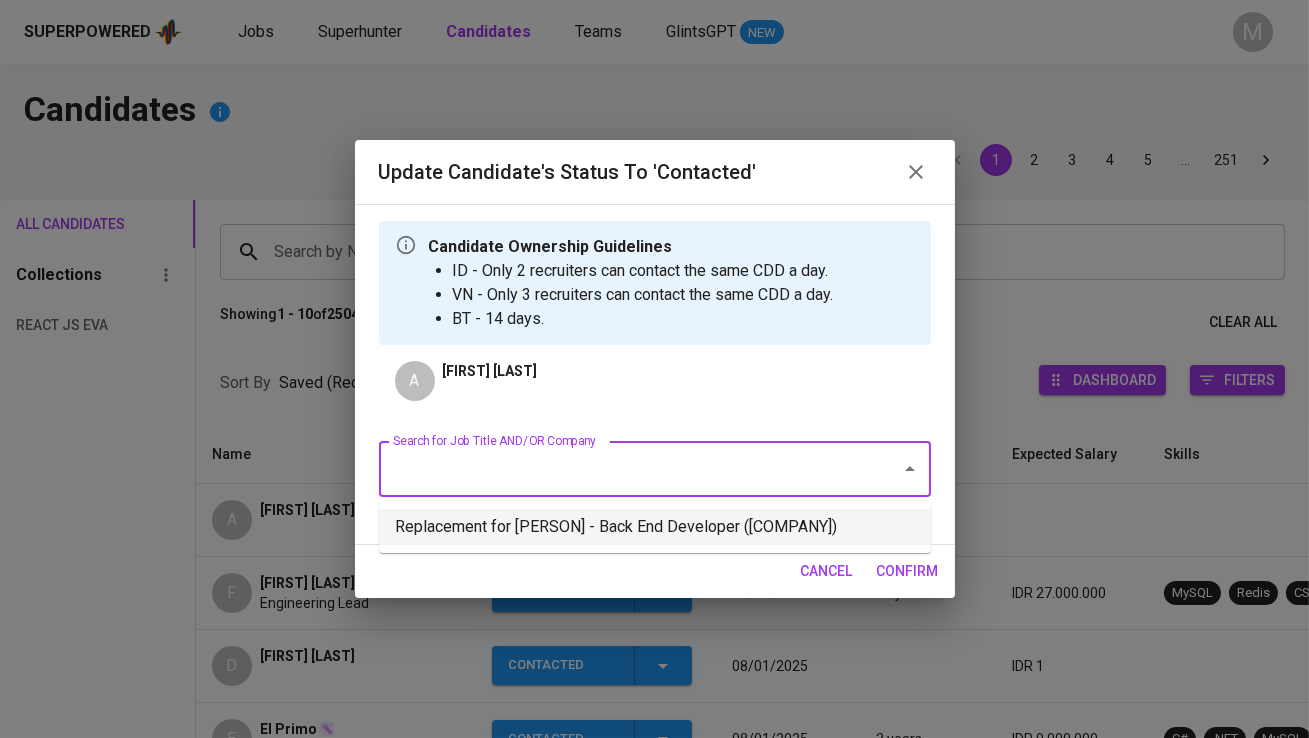 click on "Replacement for [PERSON] - Back End Developer ([COMPANY])" at bounding box center [655, 527] 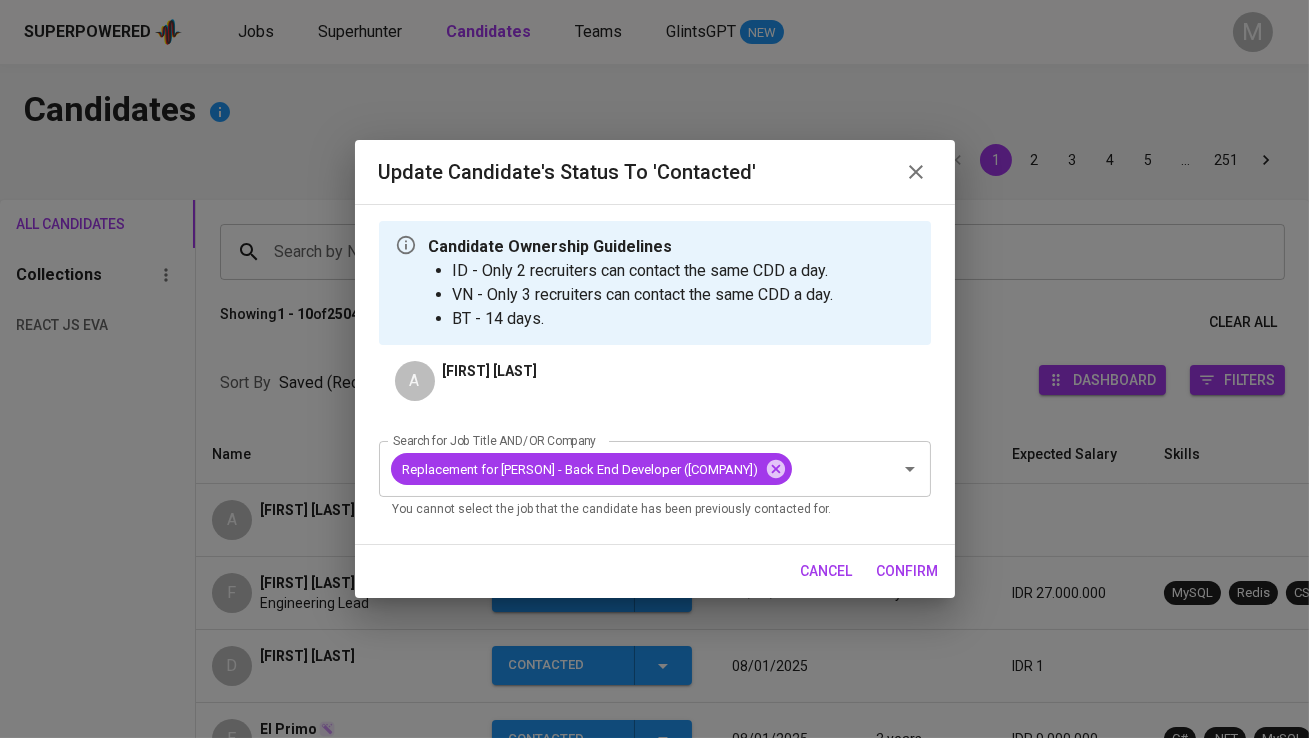 click on "confirm" at bounding box center (908, 571) 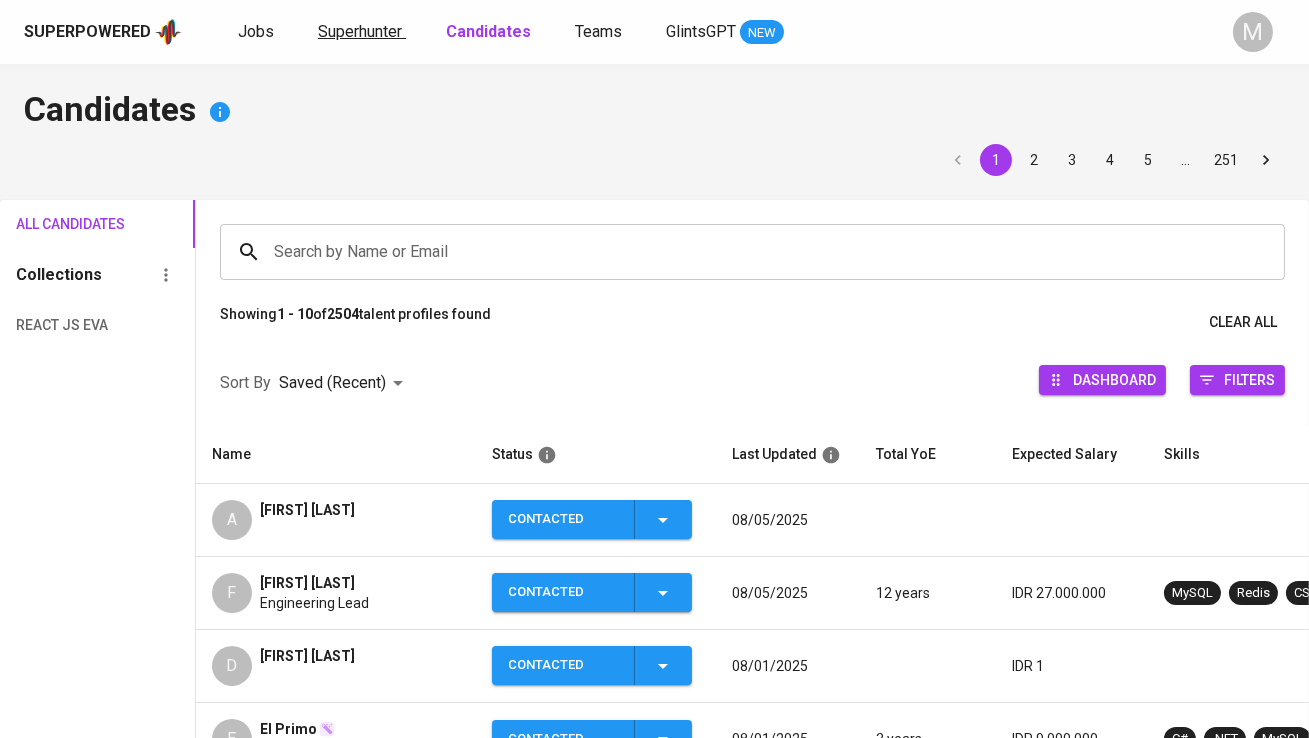 click on "Superhunter" at bounding box center (360, 31) 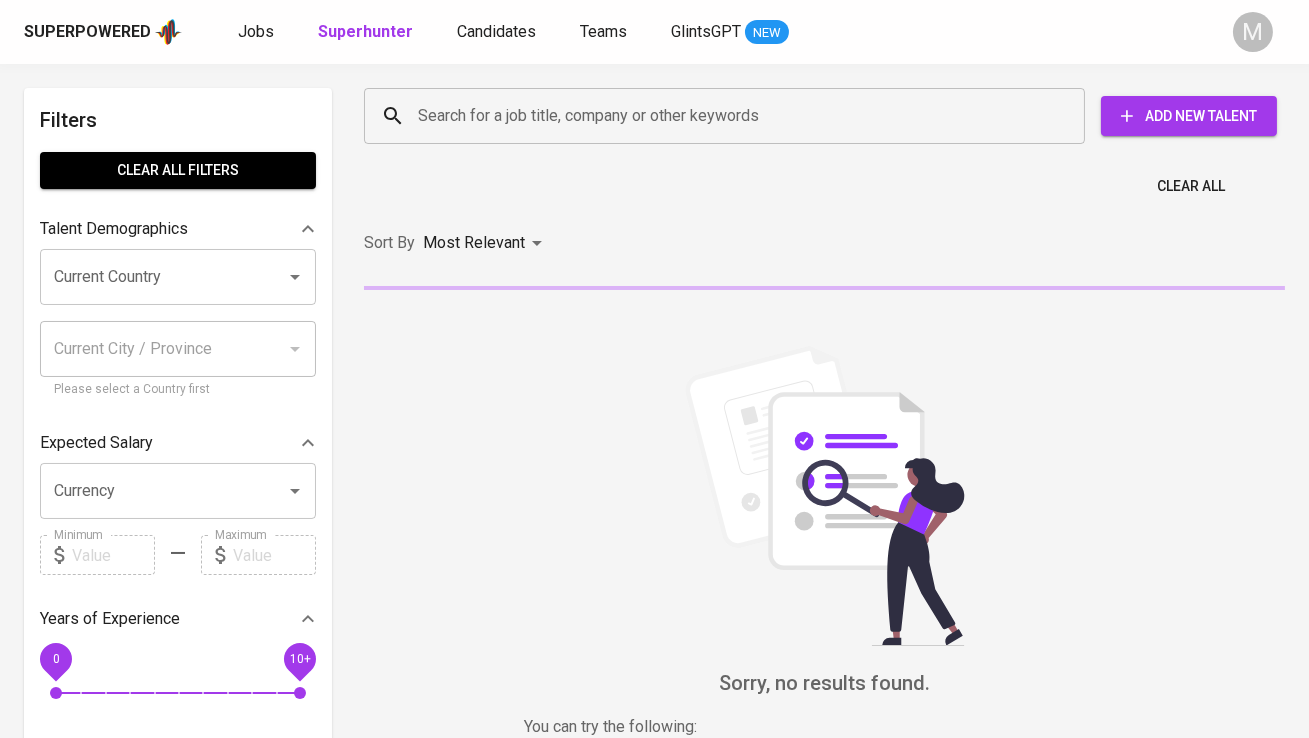 click on "Search for a job title, company or other keywords" at bounding box center (729, 116) 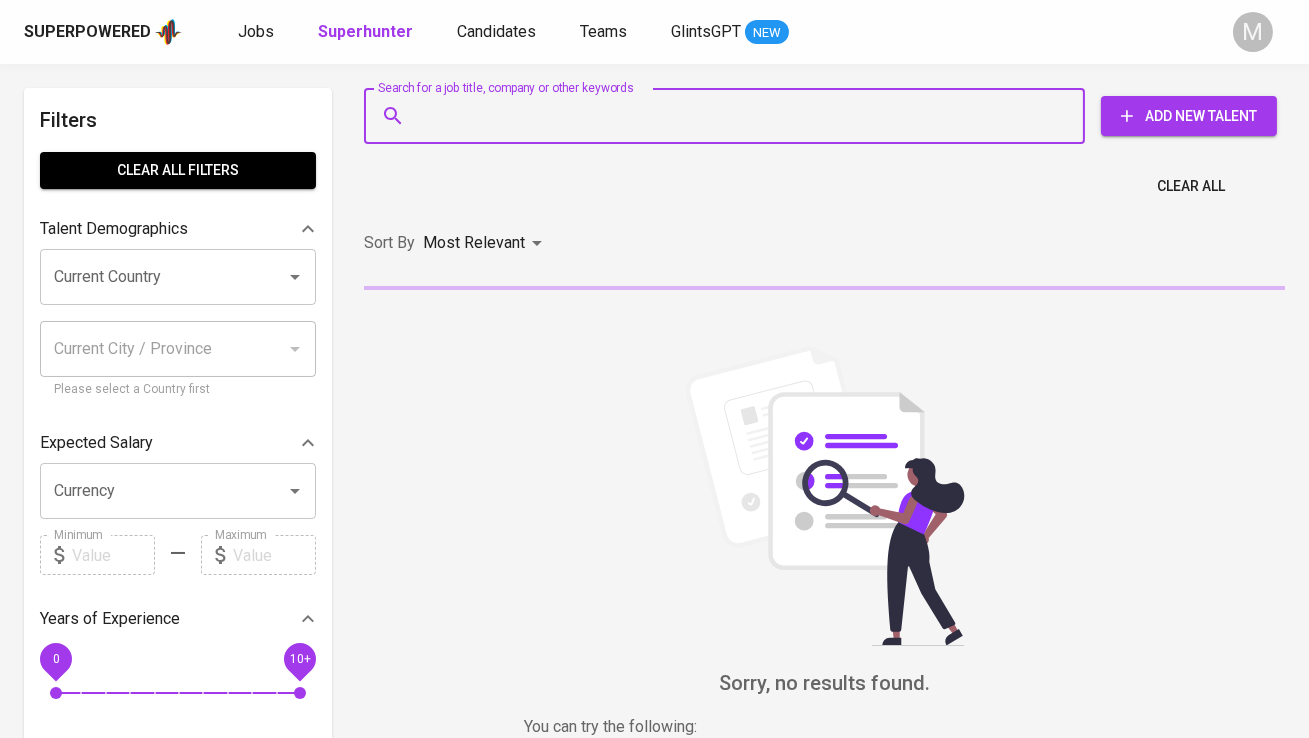 paste on "[EMAIL]" 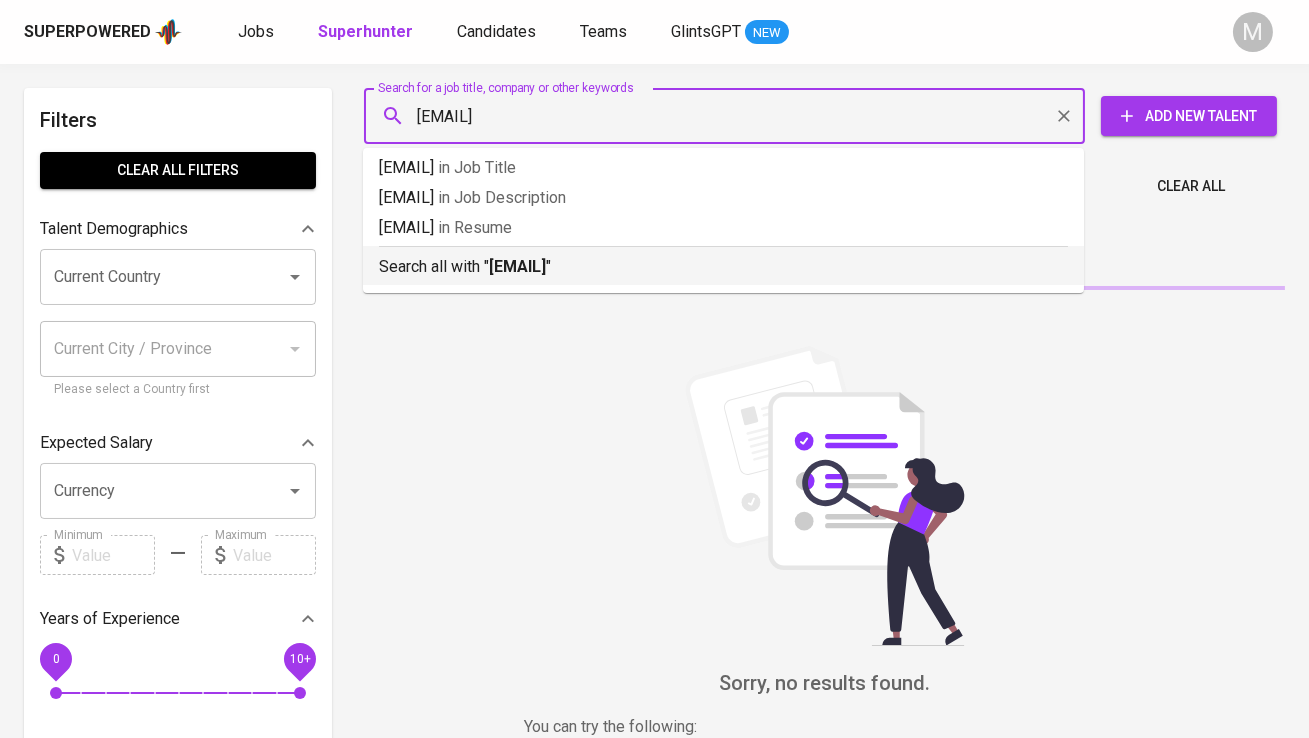 click on "[EMAIL]" at bounding box center [517, 266] 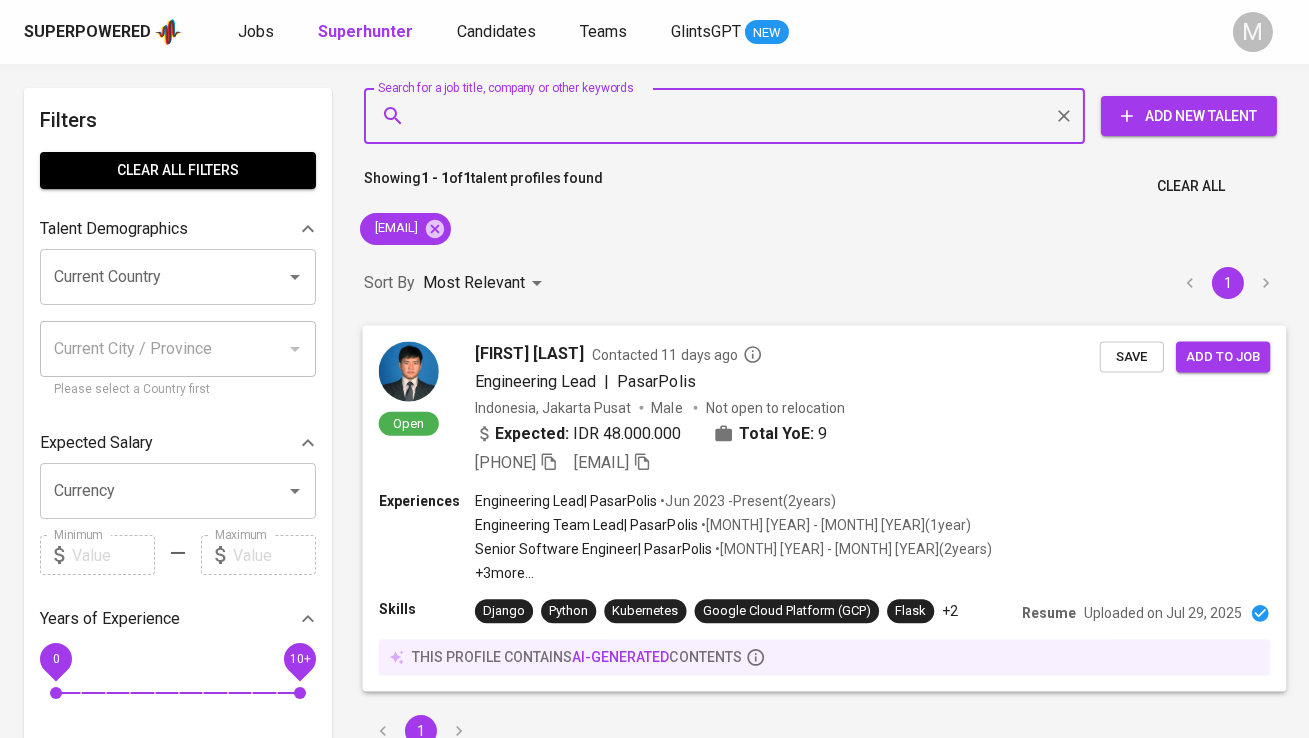 click at bounding box center [409, 371] 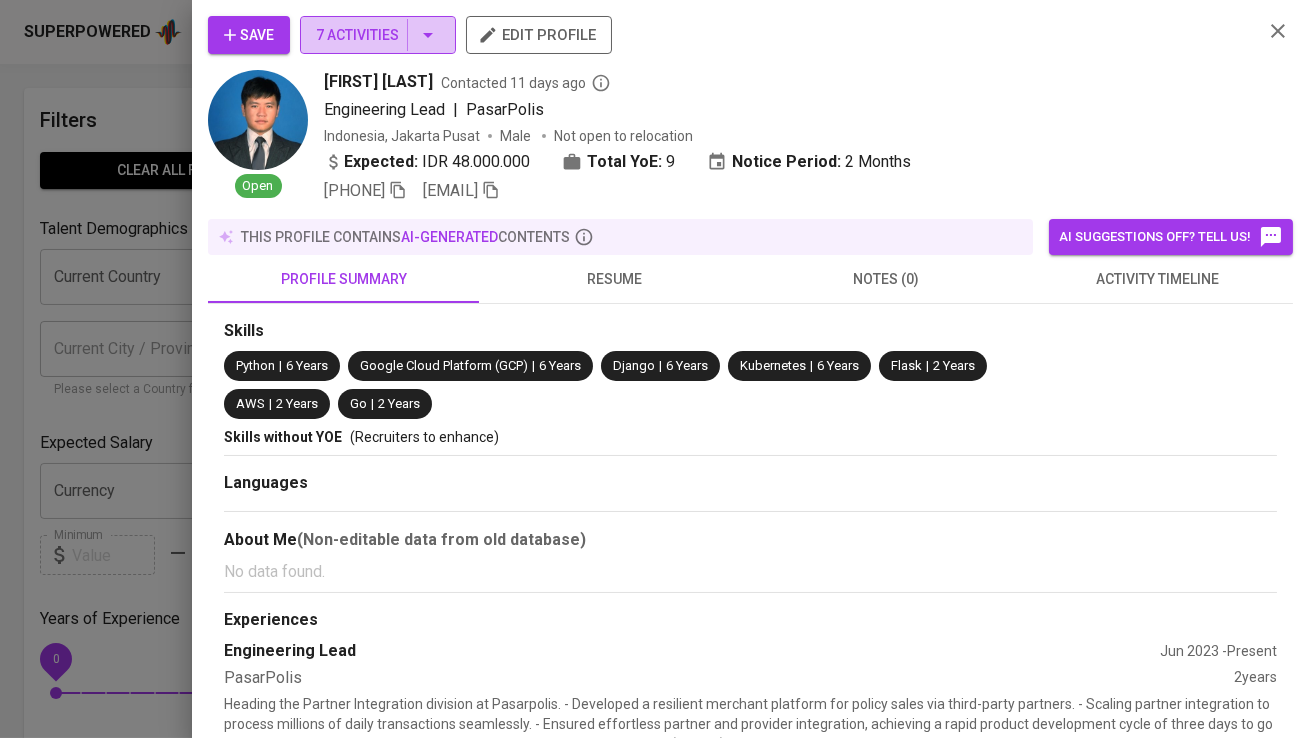 click on "7 Activities" at bounding box center (378, 35) 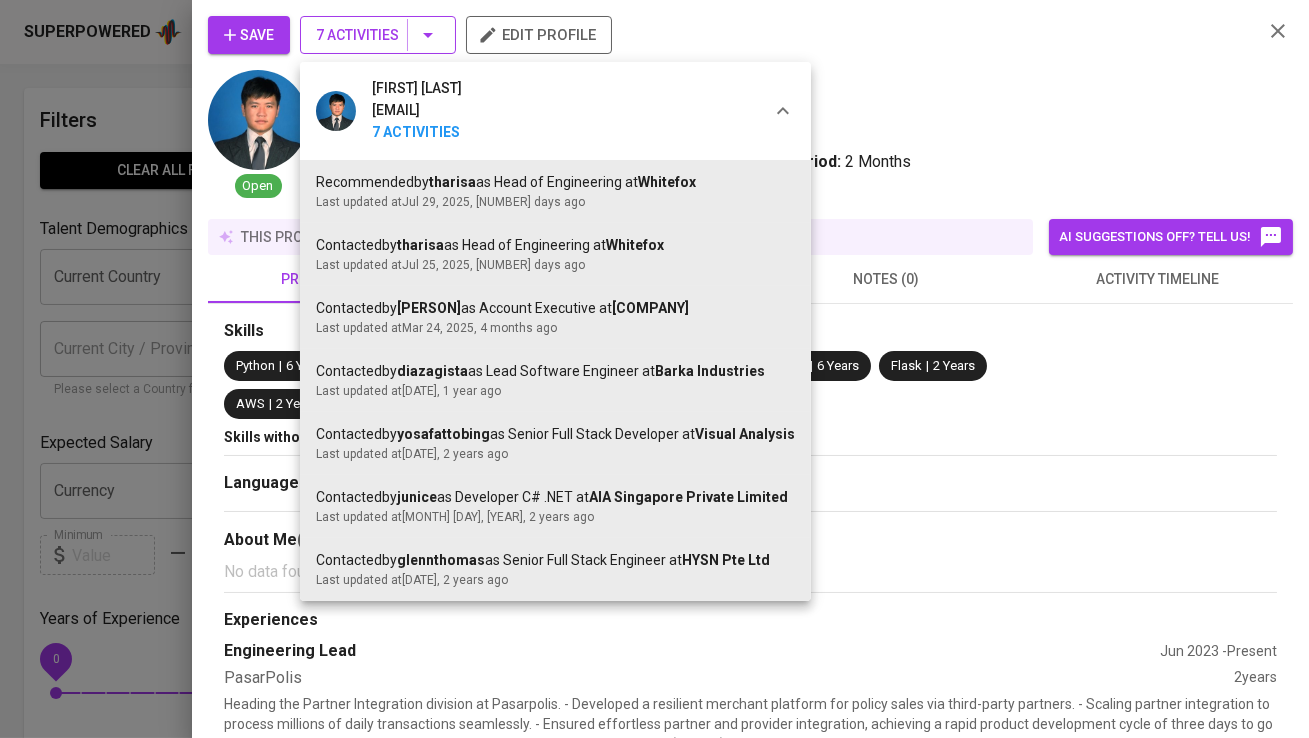 click at bounding box center (654, 369) 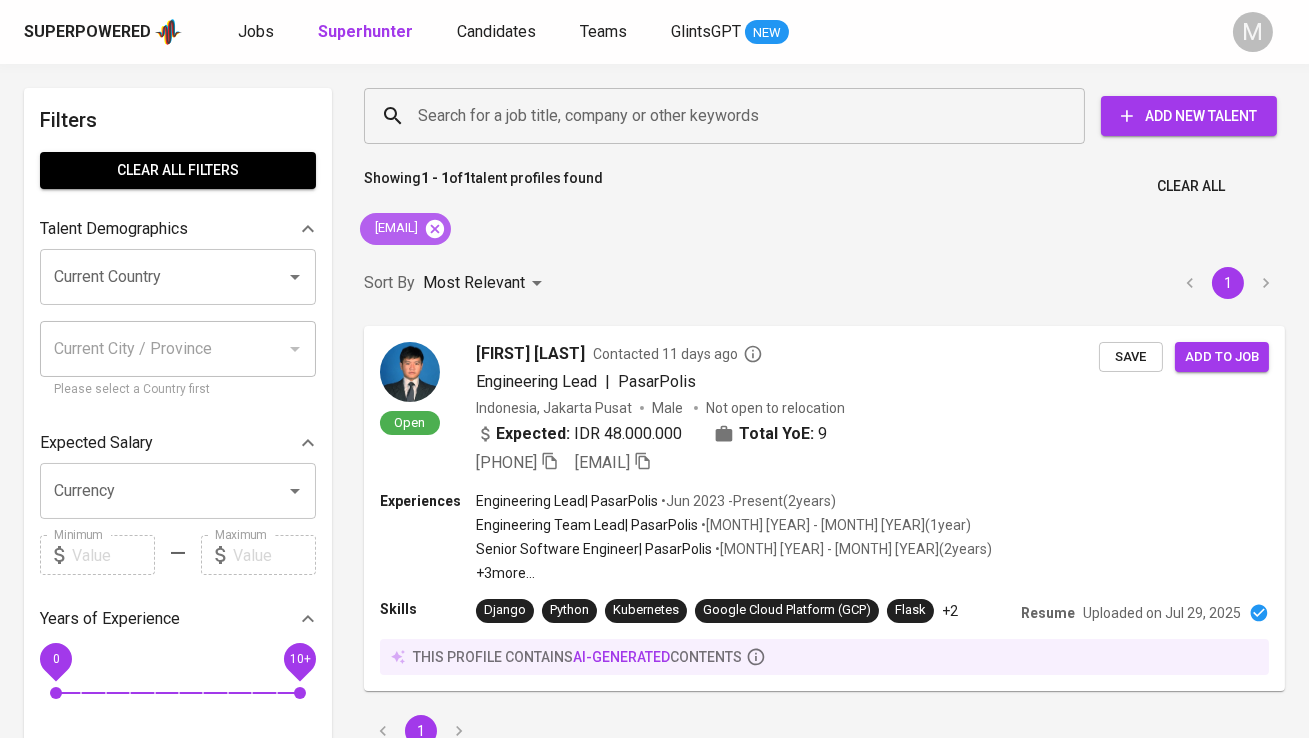 click 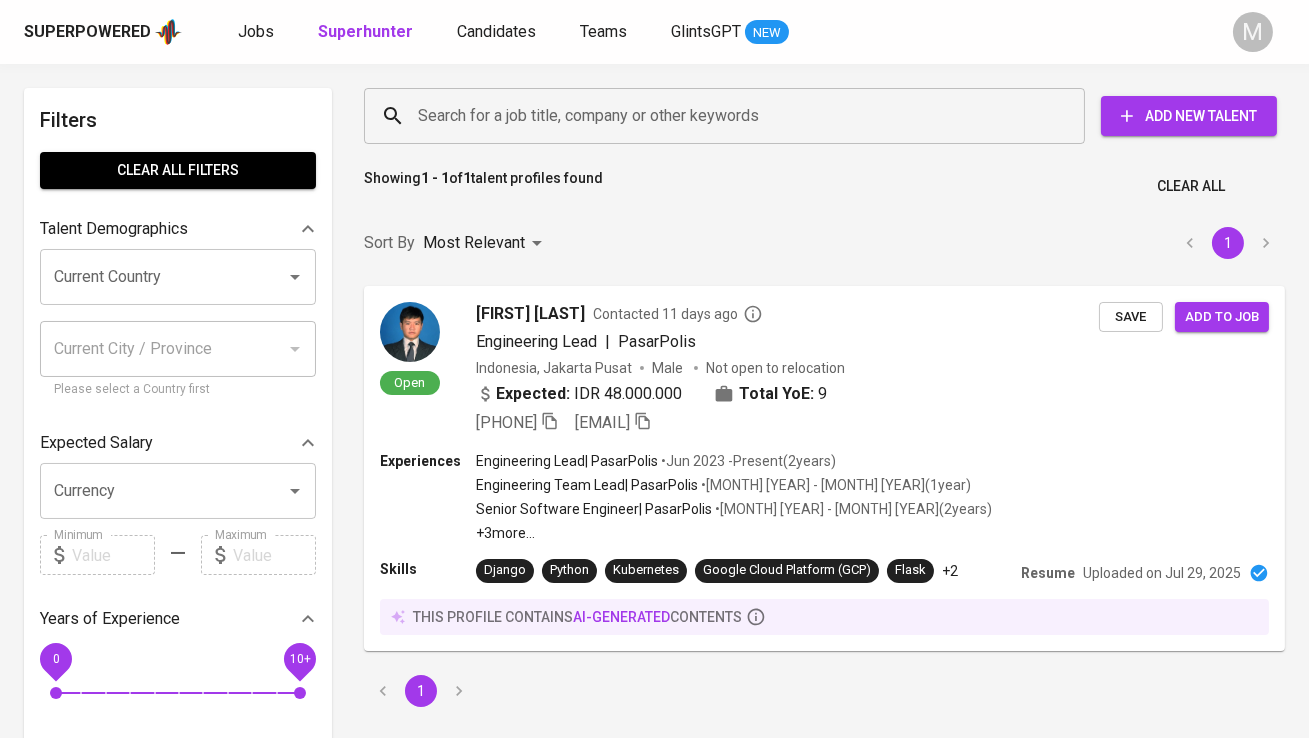click on "Search for a job title, company or other keywords" at bounding box center [729, 116] 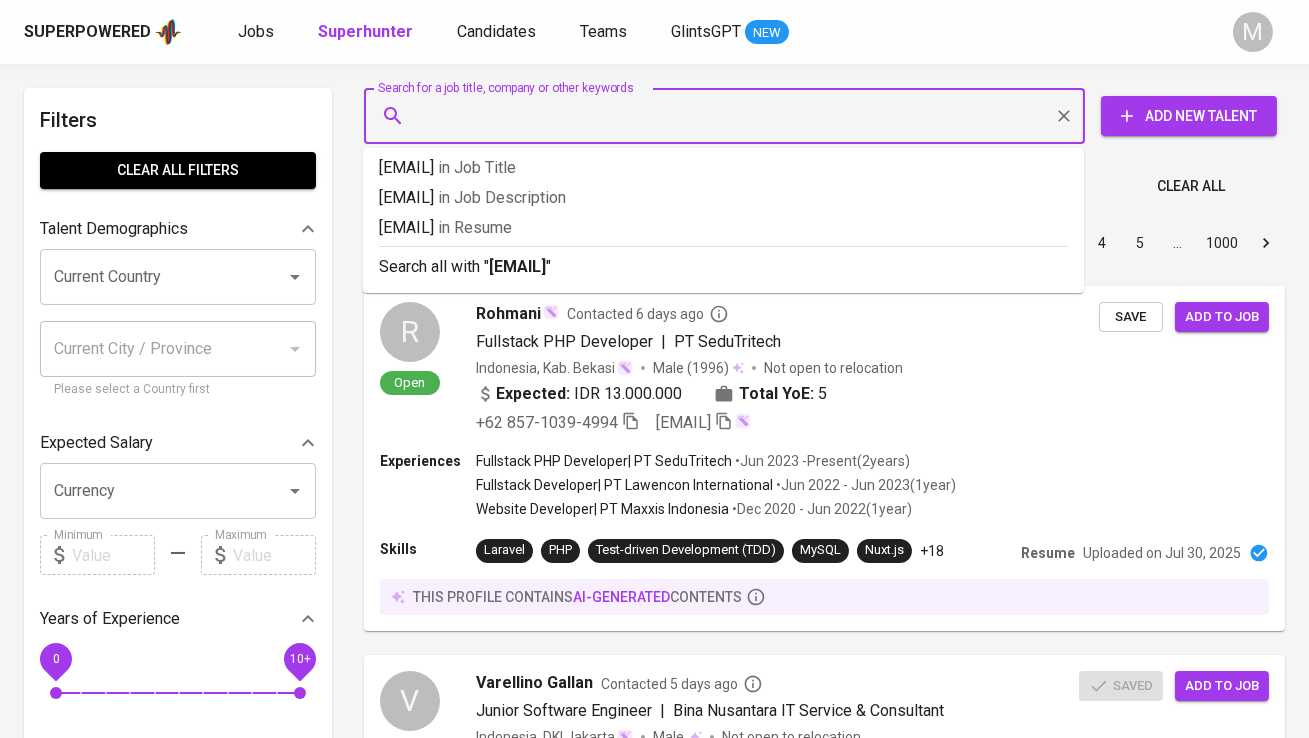 type on "[EMAIL]" 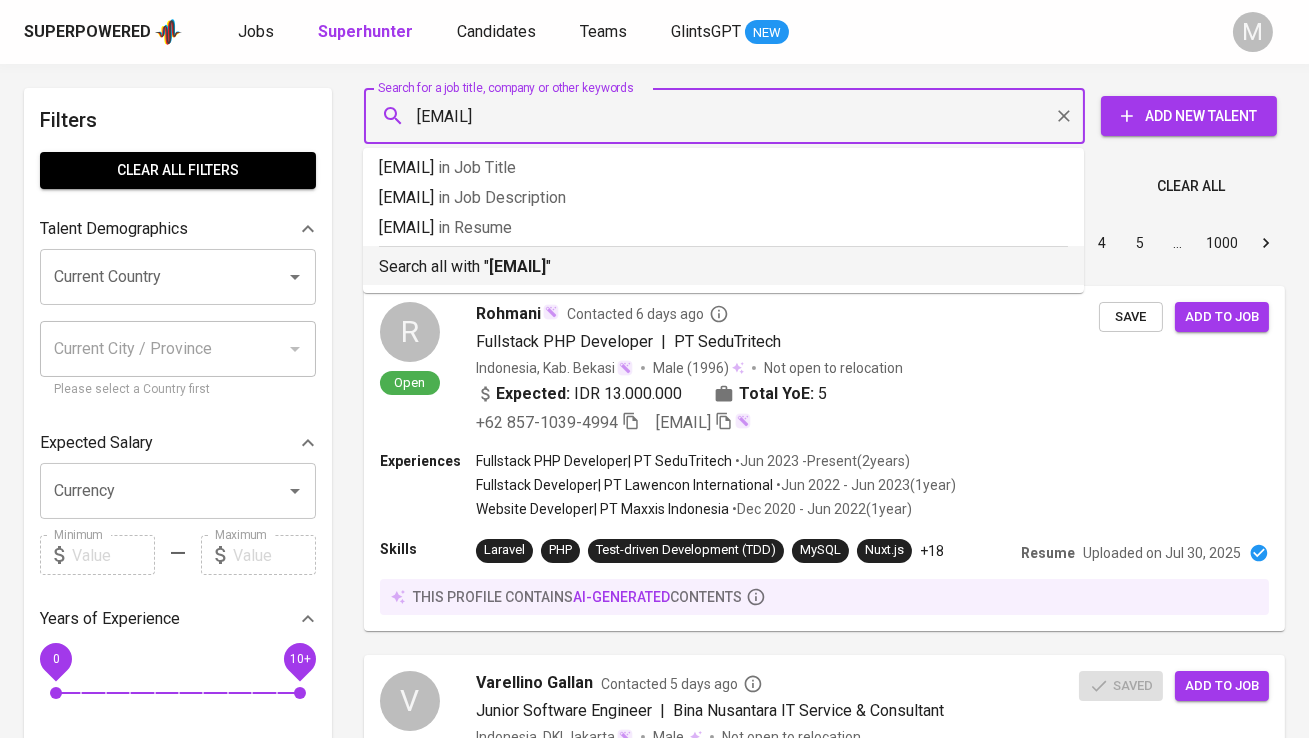 click on "Search all with " [EMAIL] "" at bounding box center [723, 267] 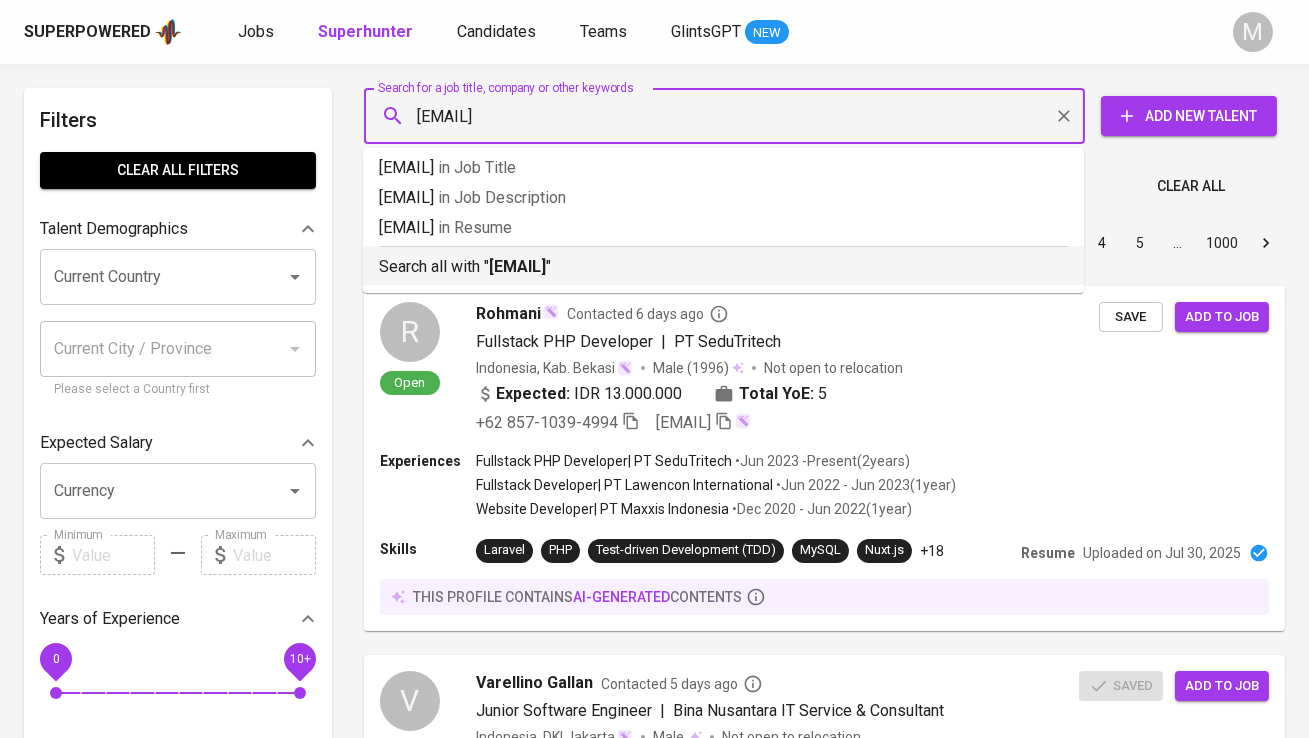 type 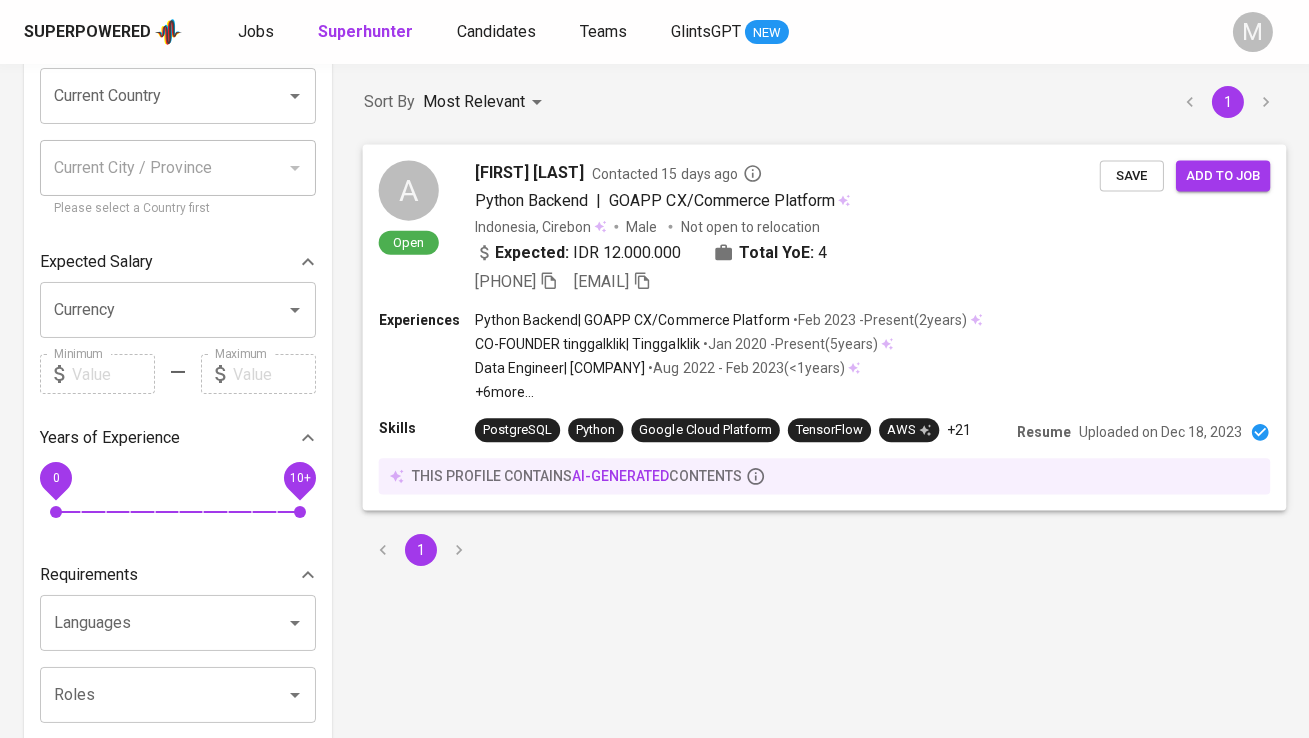 scroll, scrollTop: 37, scrollLeft: 0, axis: vertical 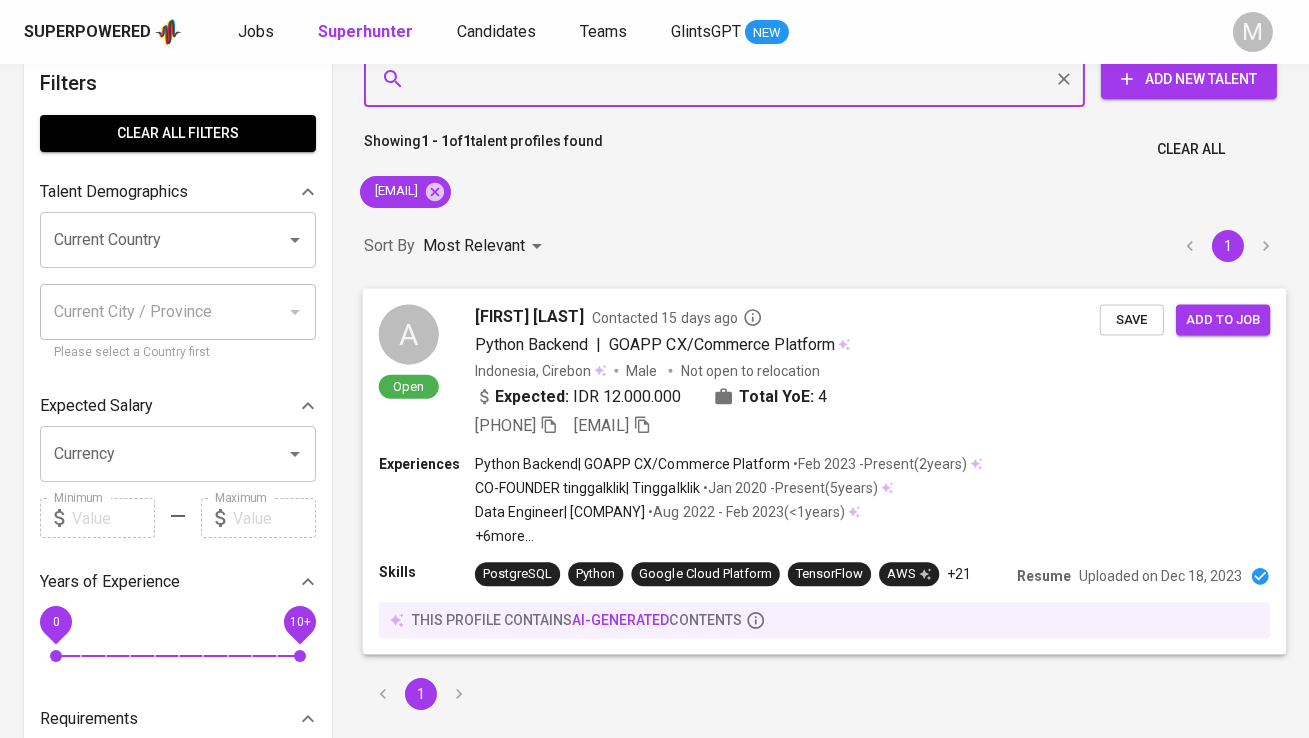 click on "A" at bounding box center (409, 334) 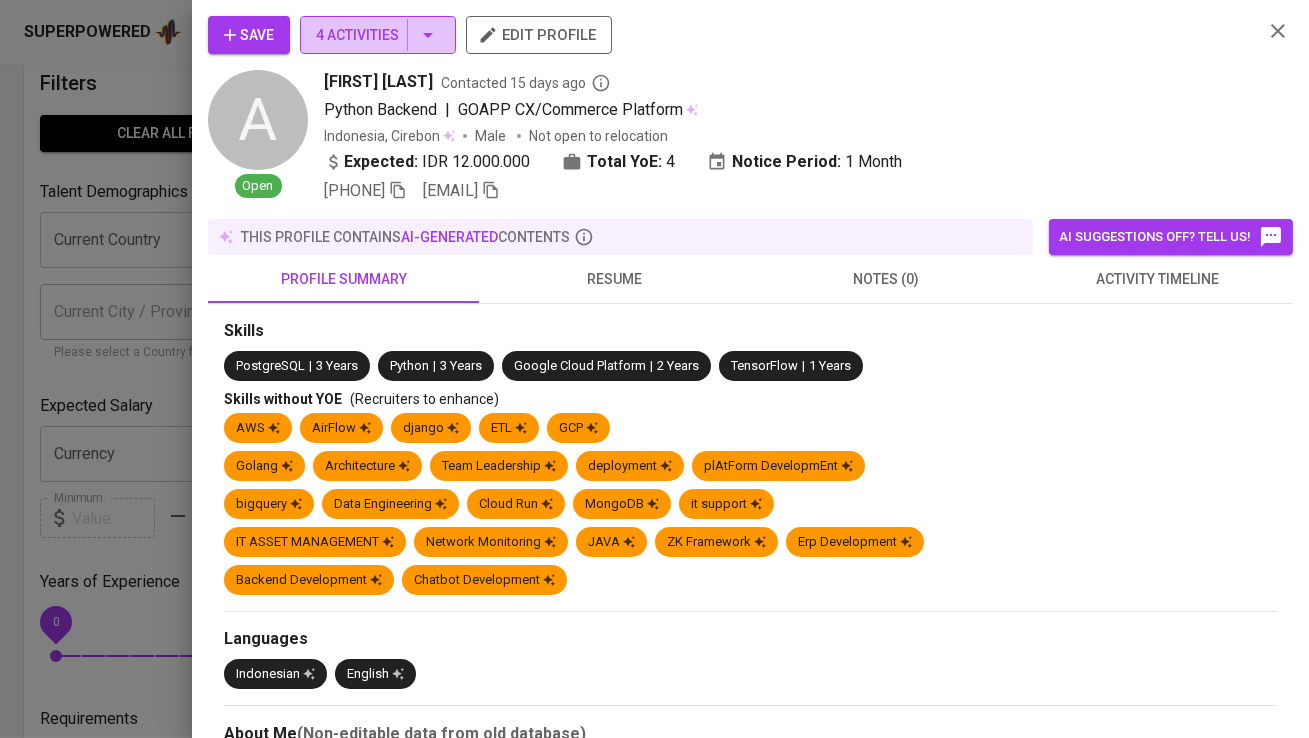 click on "4 Activities" at bounding box center (378, 35) 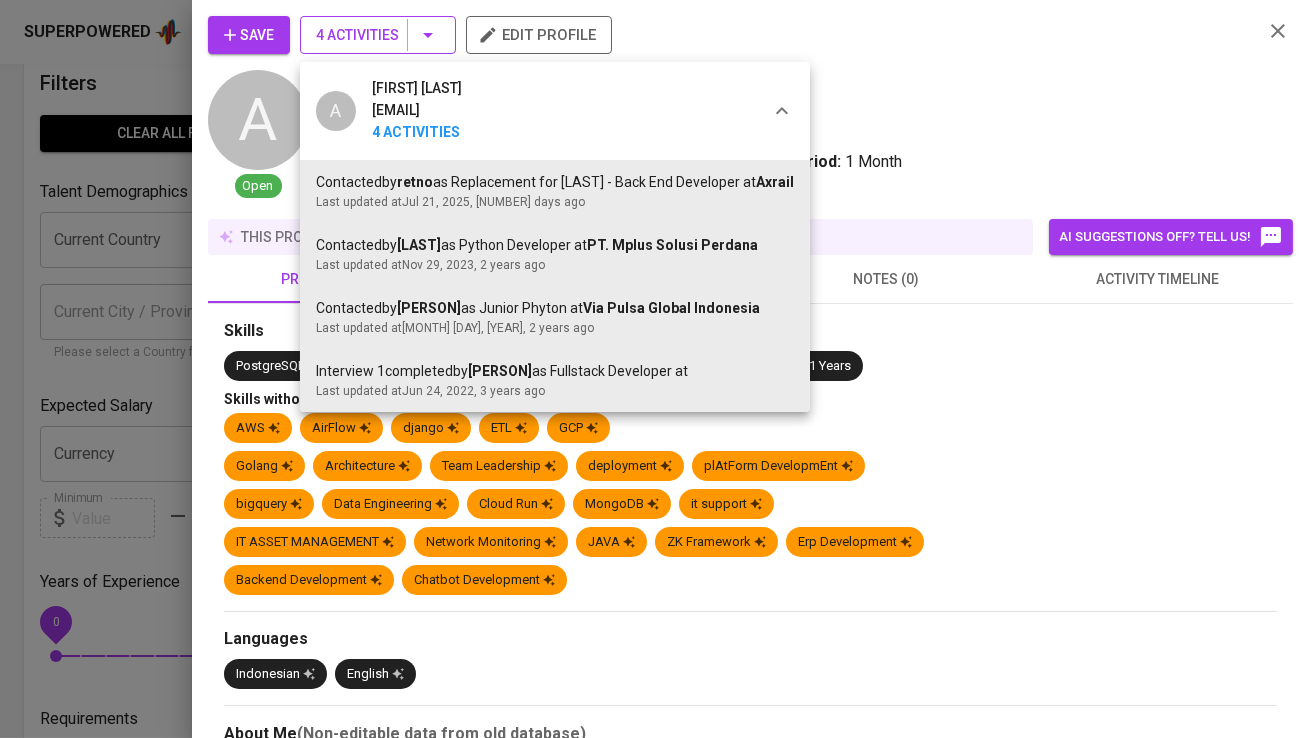 click at bounding box center (654, 369) 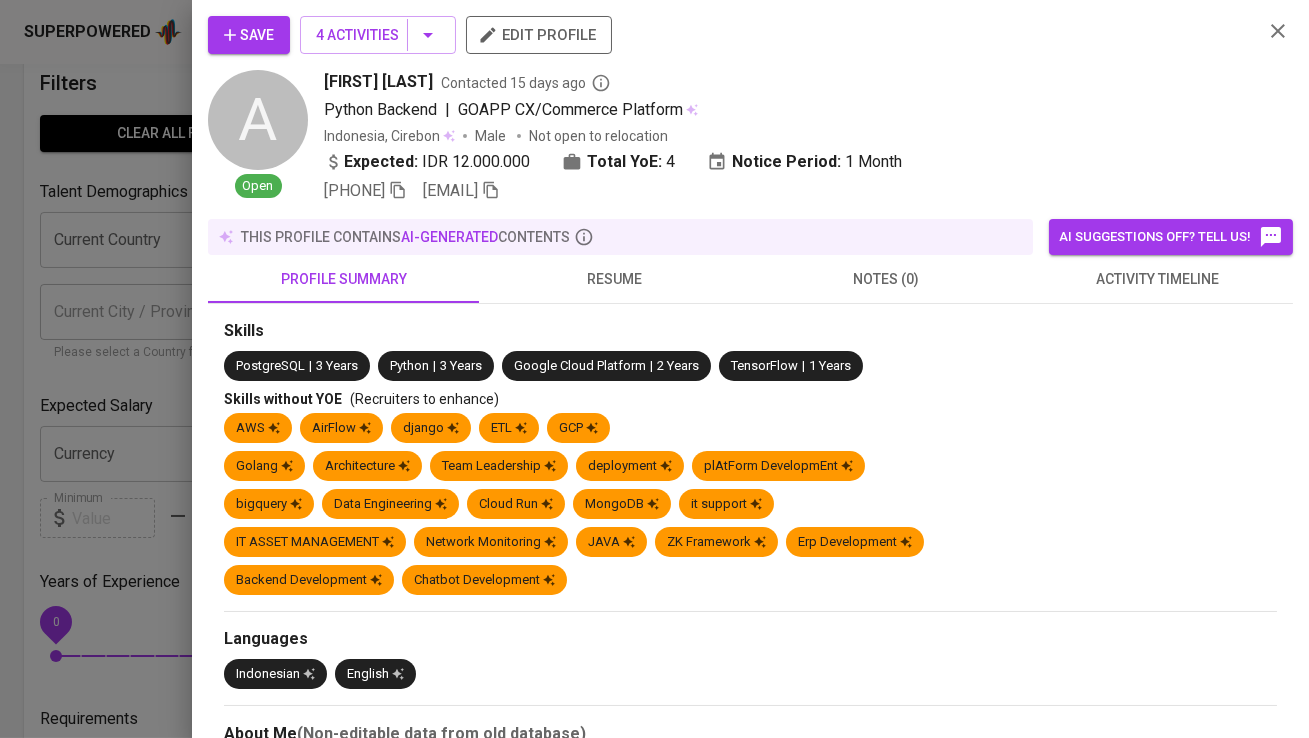 click on "Save" at bounding box center [249, 35] 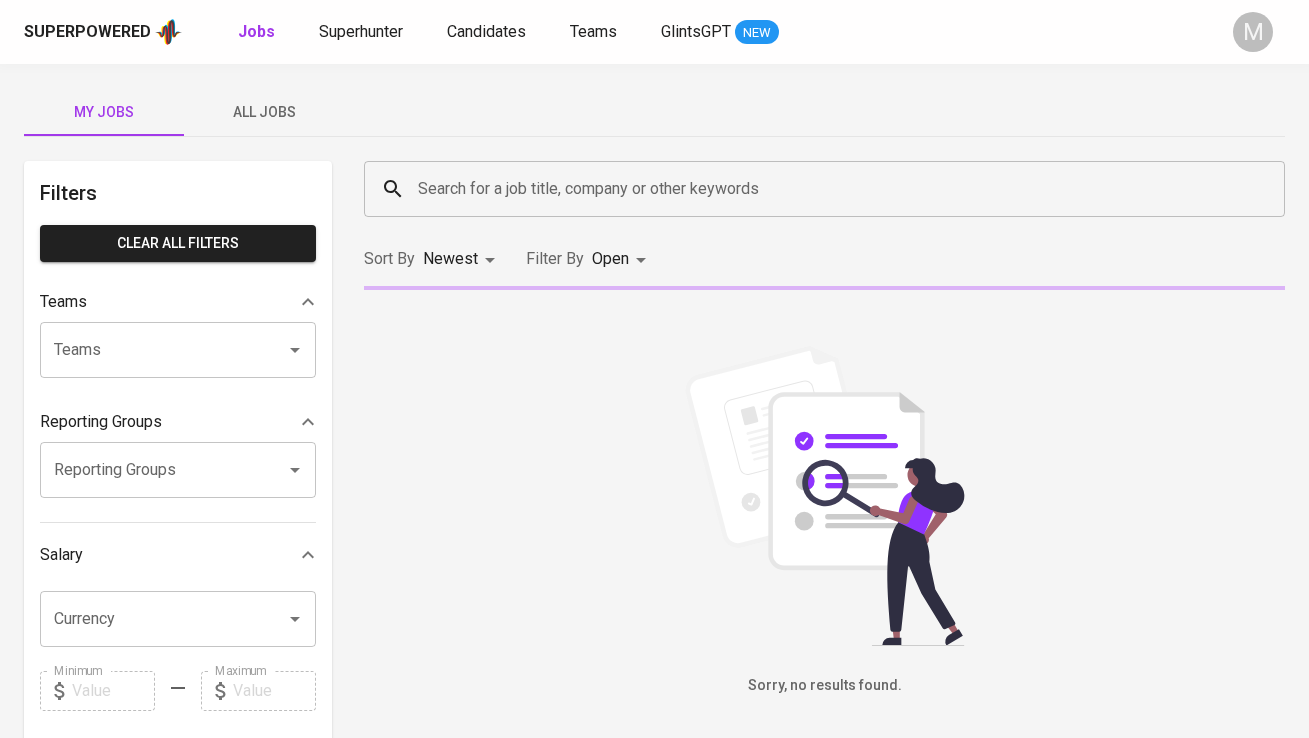 scroll, scrollTop: 0, scrollLeft: 0, axis: both 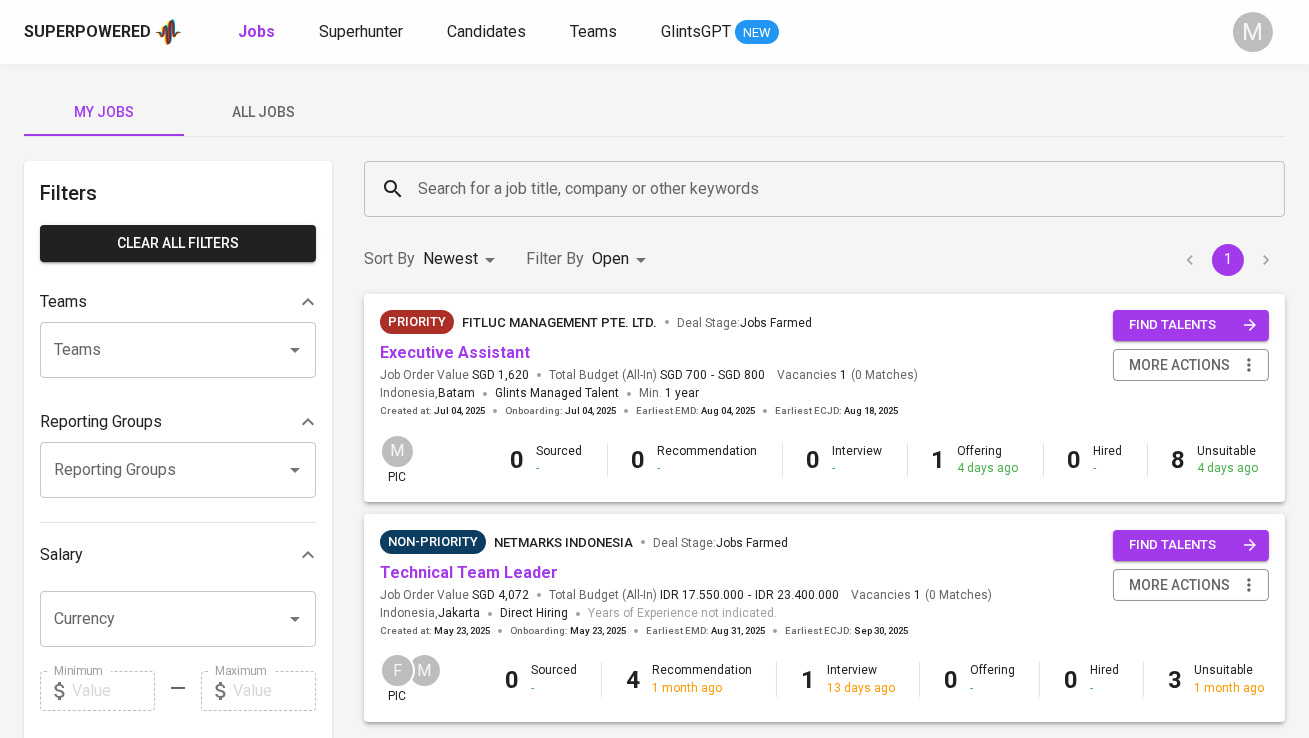 click on "All Jobs" at bounding box center [264, 112] 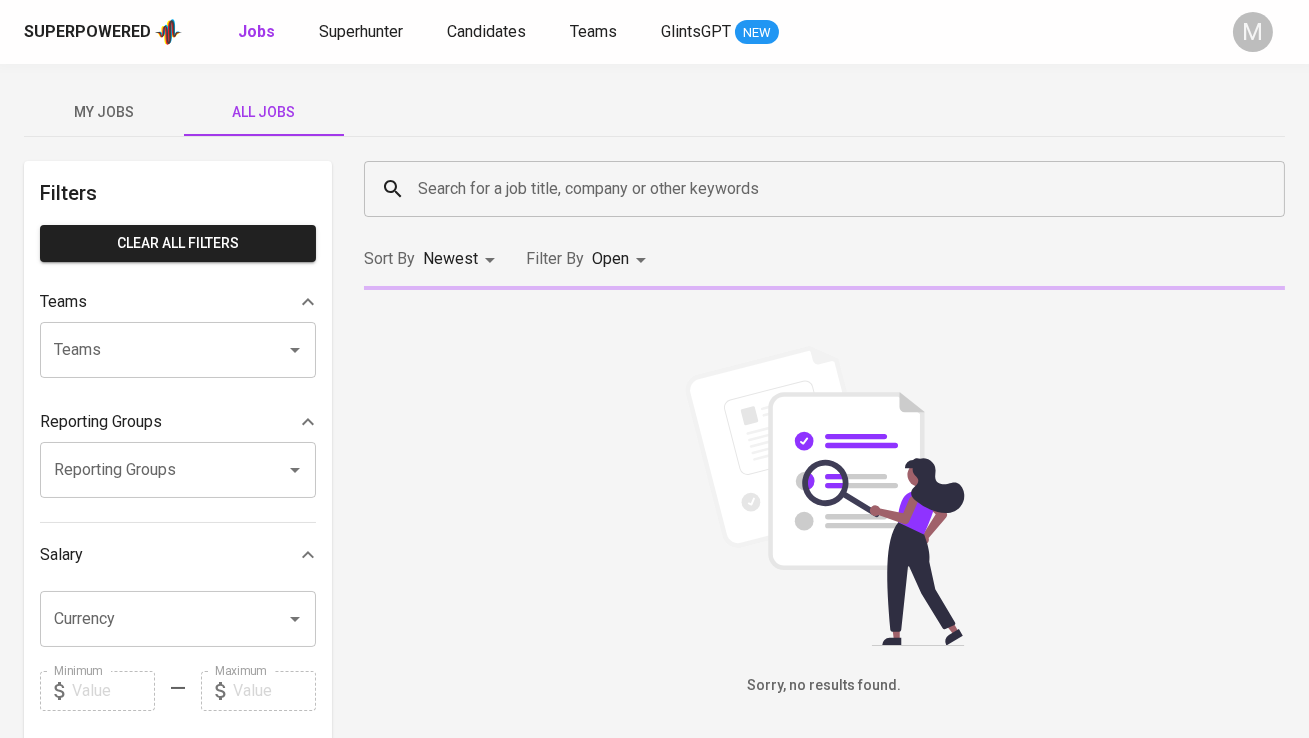 click on "Search for a job title, company or other keywords Search for a job title, company or other keywords" at bounding box center [824, 189] 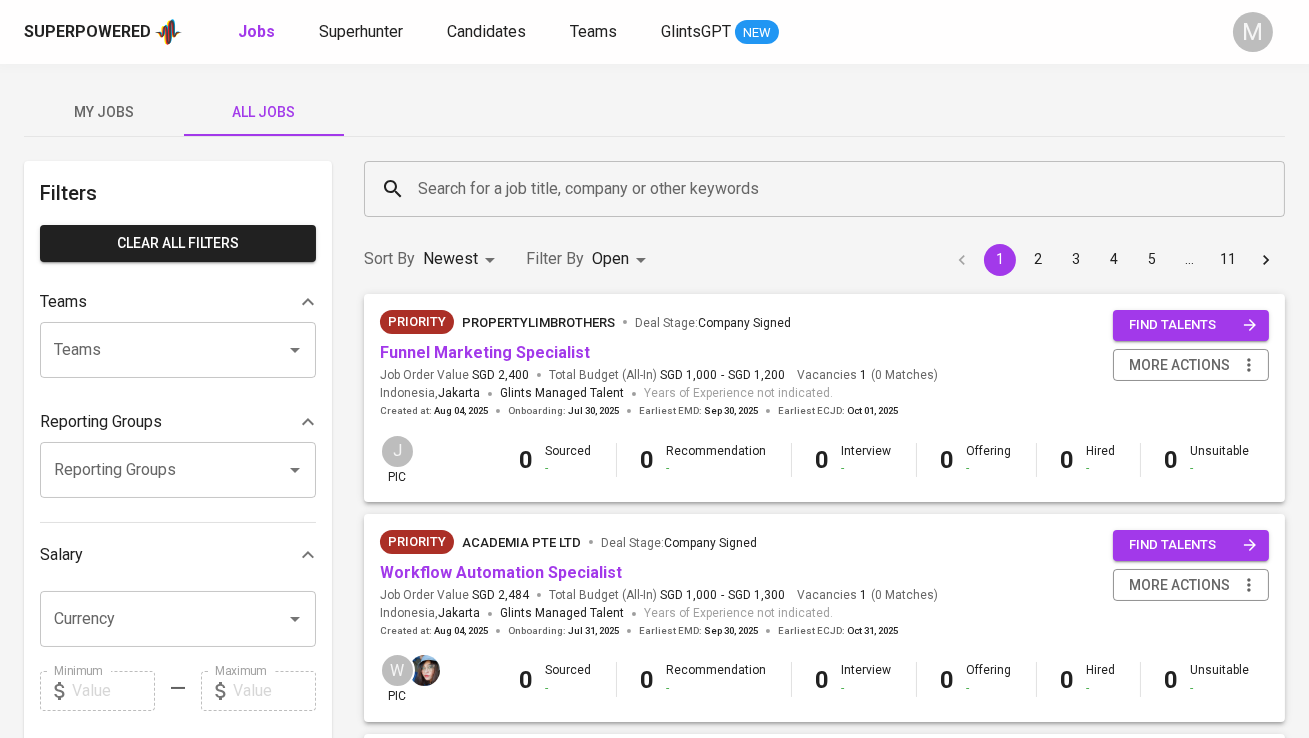 click on "Search for a job title, company or other keywords" at bounding box center (829, 189) 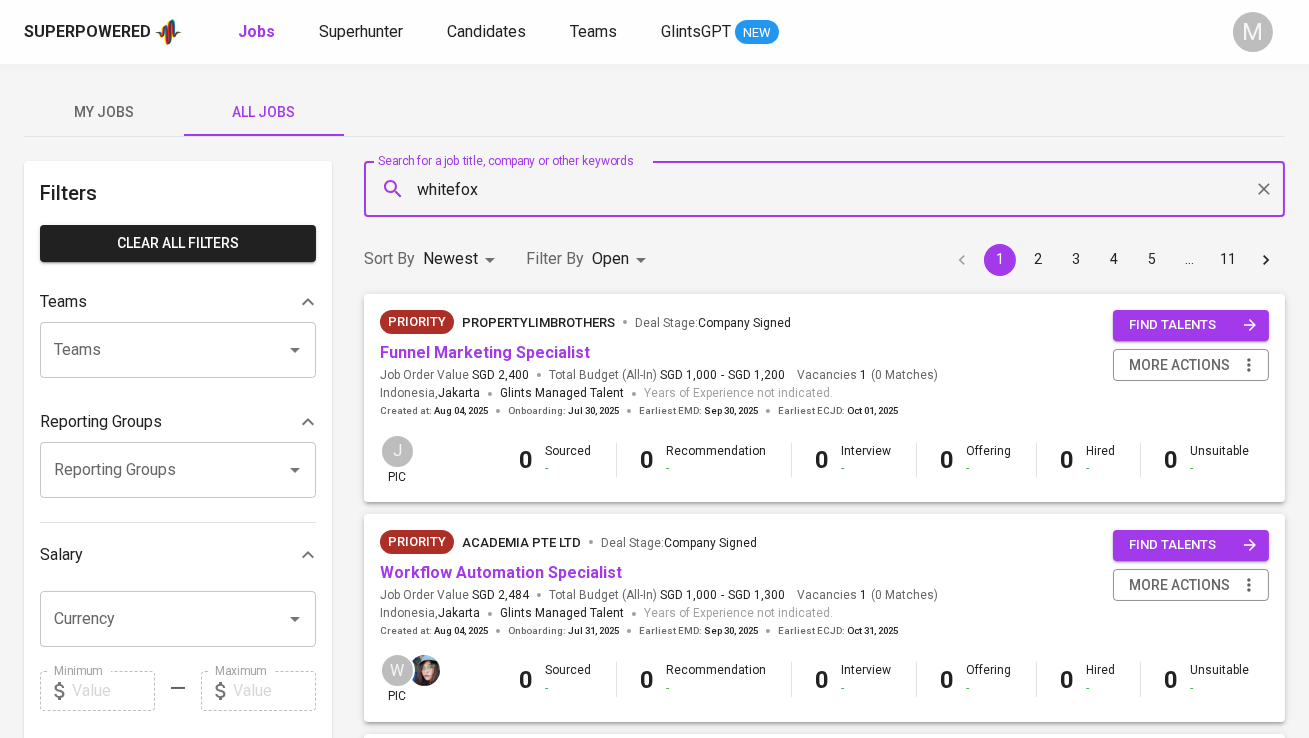 type on "whitefox" 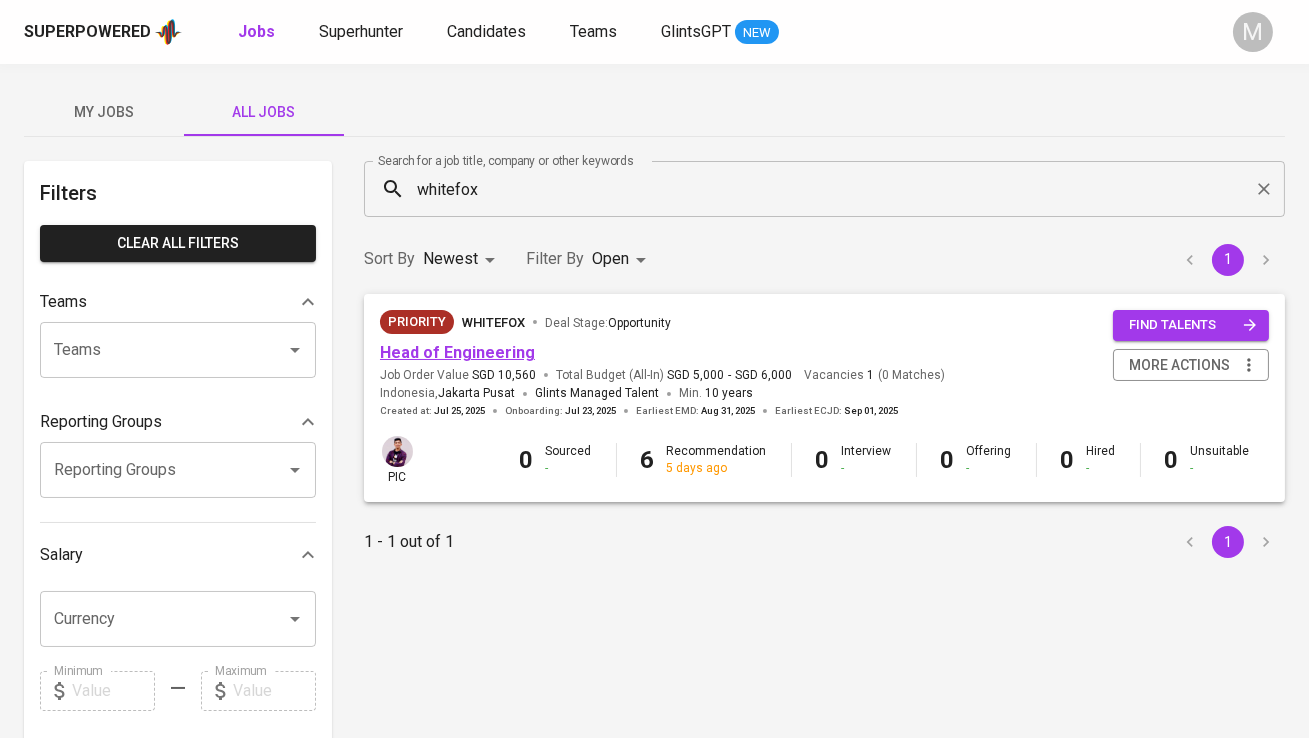 click on "Head of Engineering" at bounding box center [457, 352] 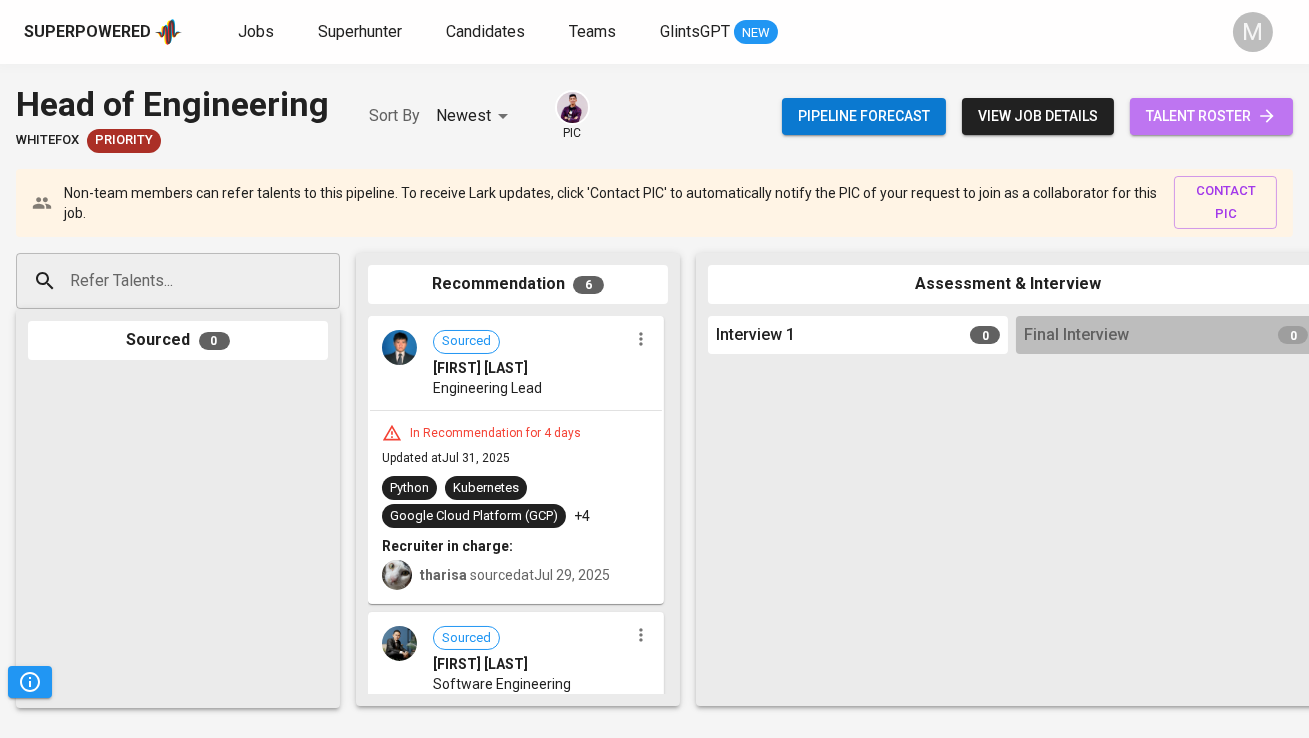 click on "talent roster" at bounding box center [1211, 116] 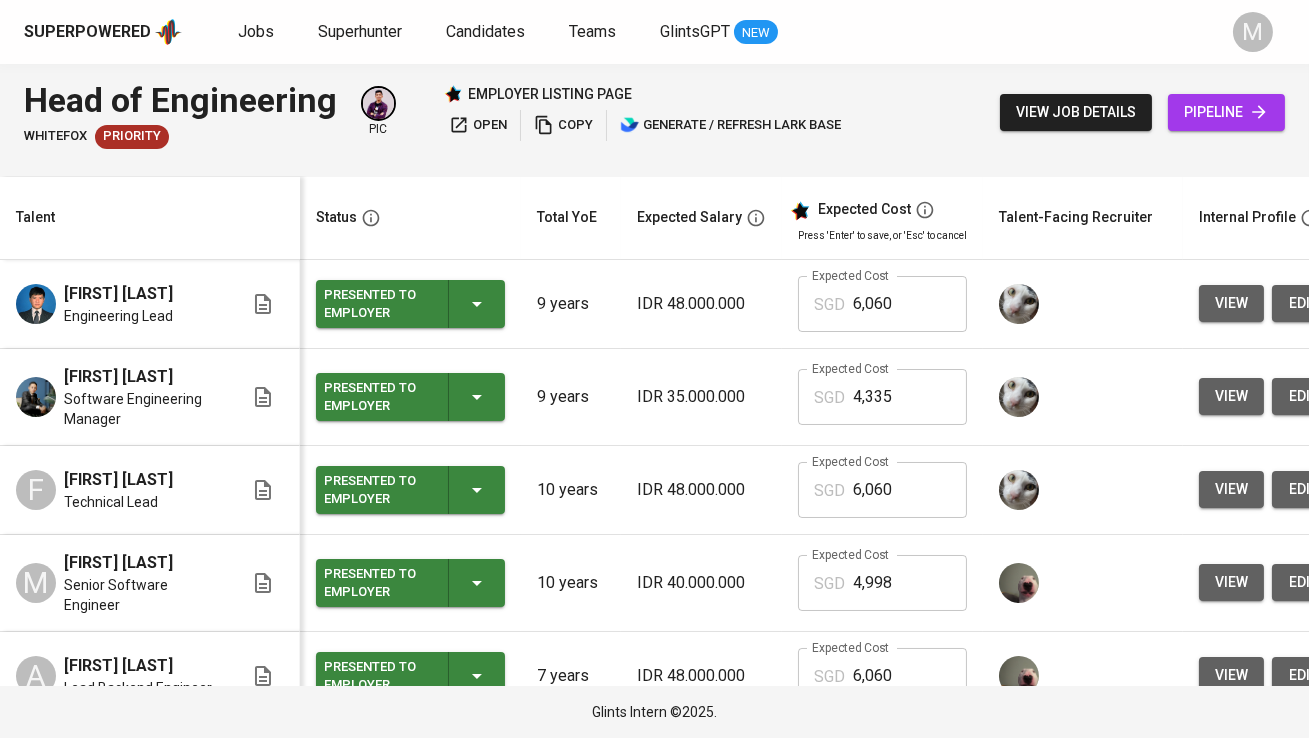 scroll, scrollTop: 0, scrollLeft: 14, axis: horizontal 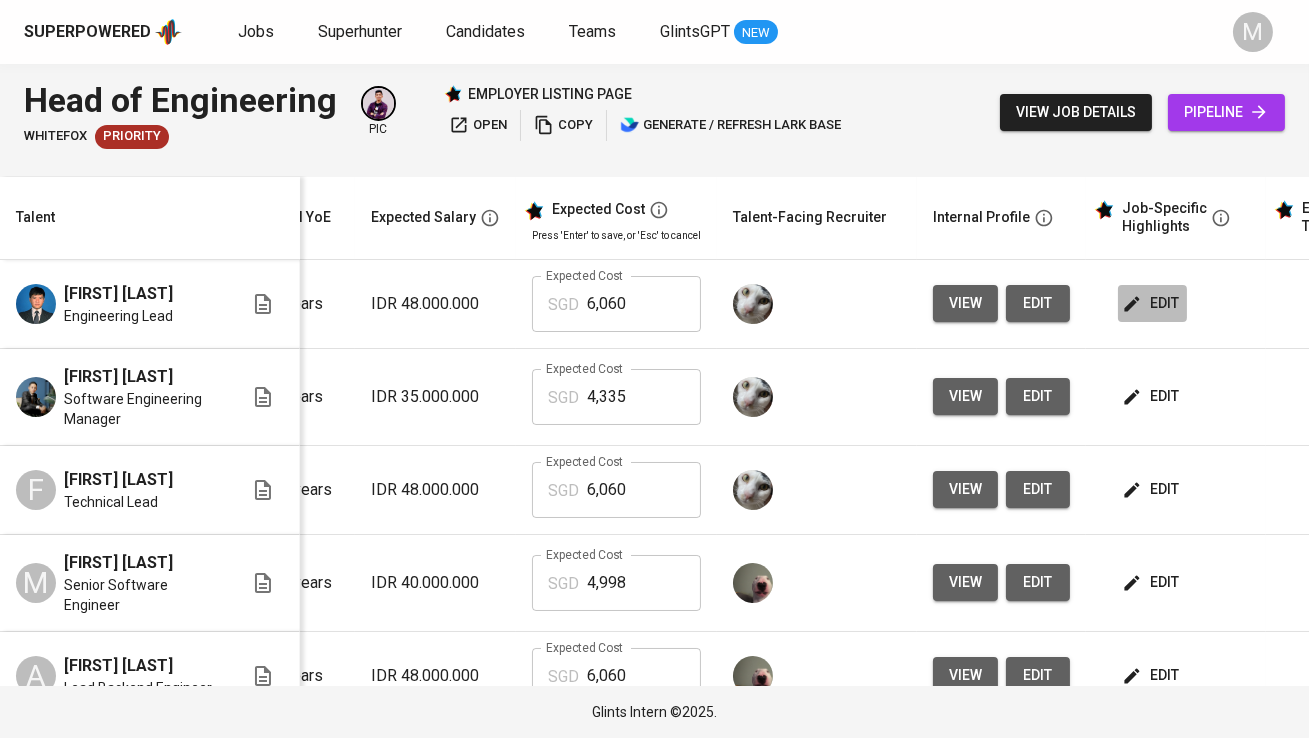 click on "edit" at bounding box center [1152, 303] 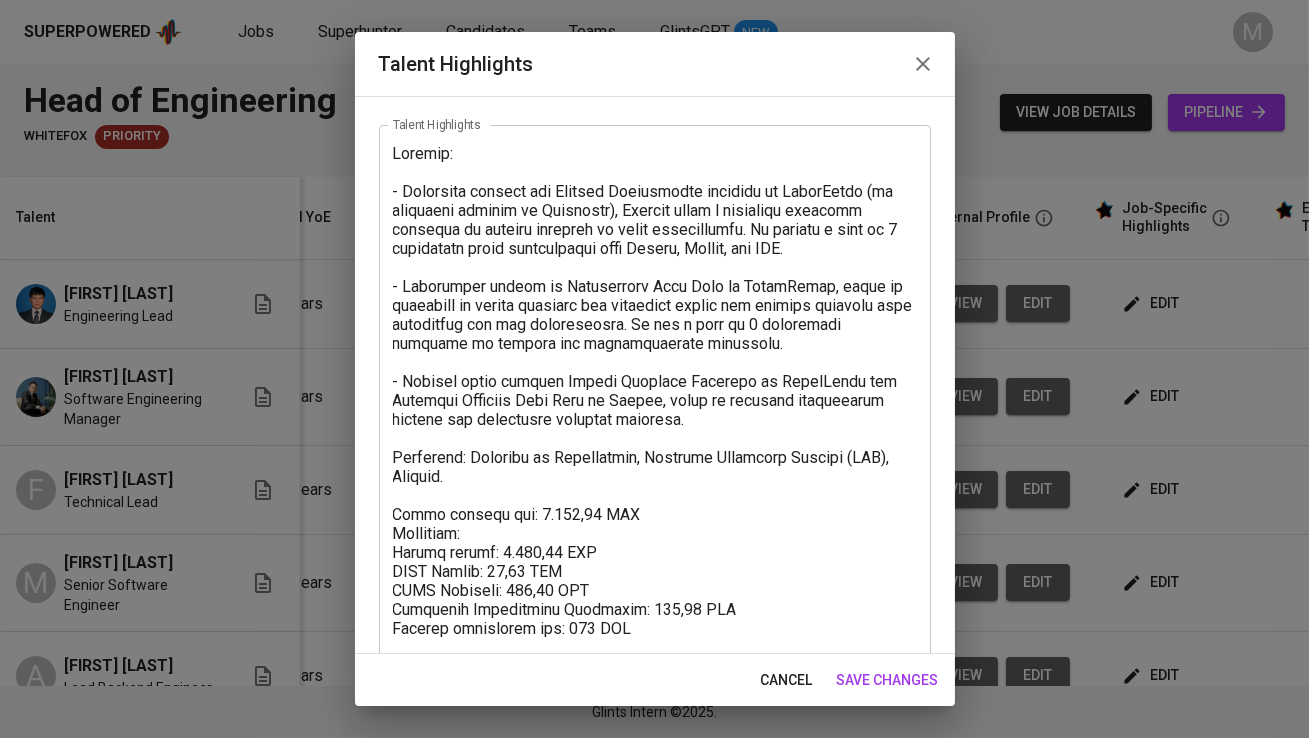 scroll, scrollTop: 87, scrollLeft: 0, axis: vertical 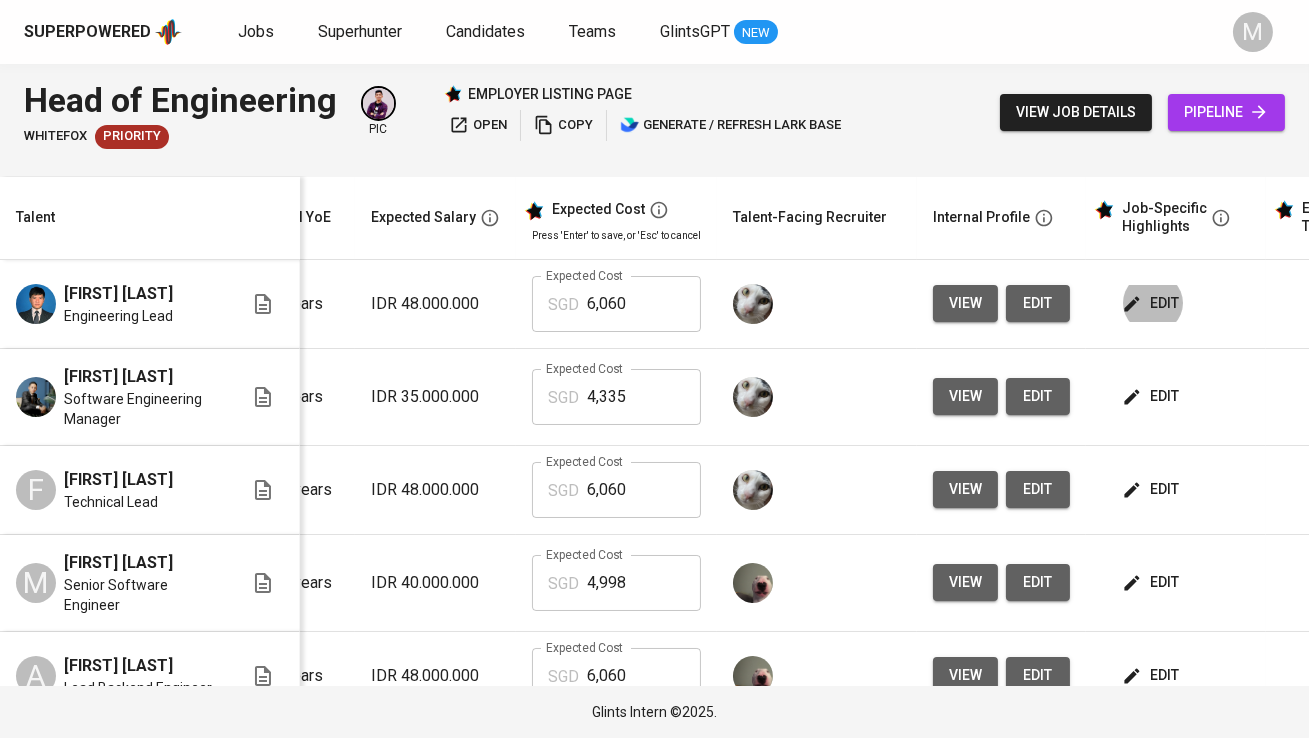 type 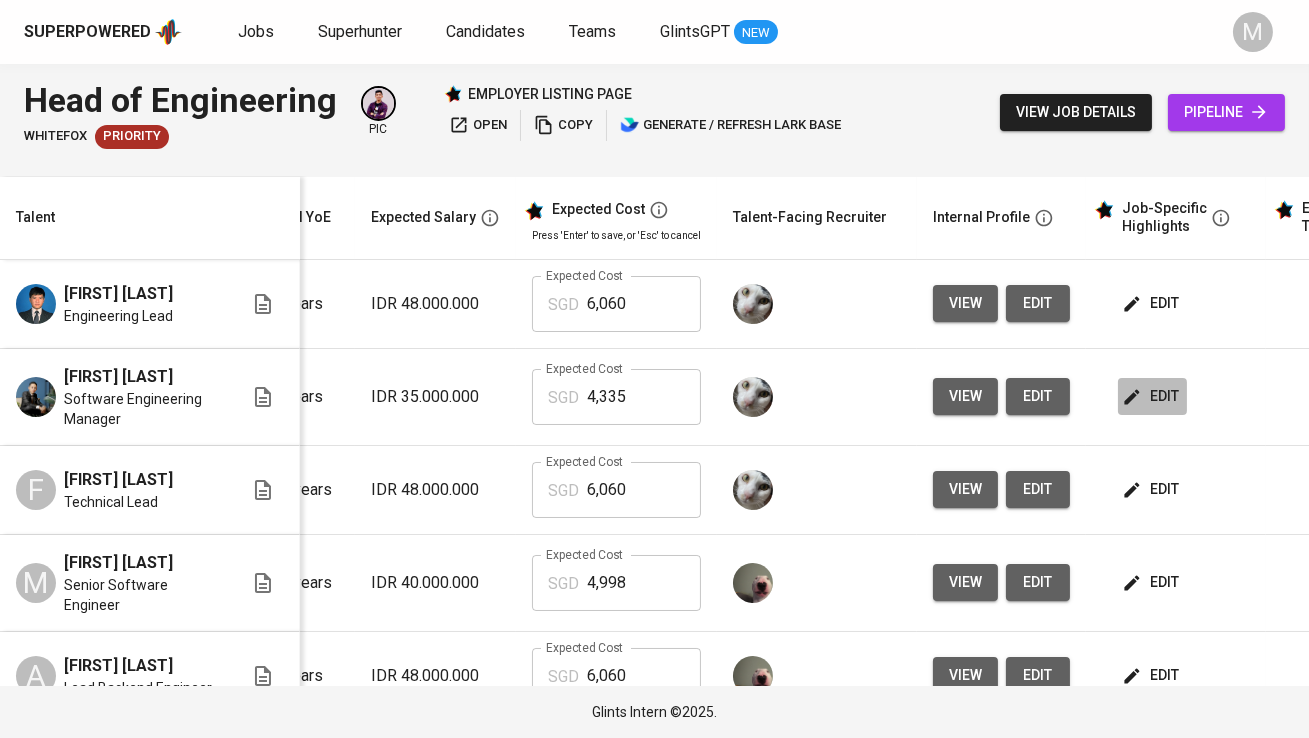 click on "edit" at bounding box center [1152, 396] 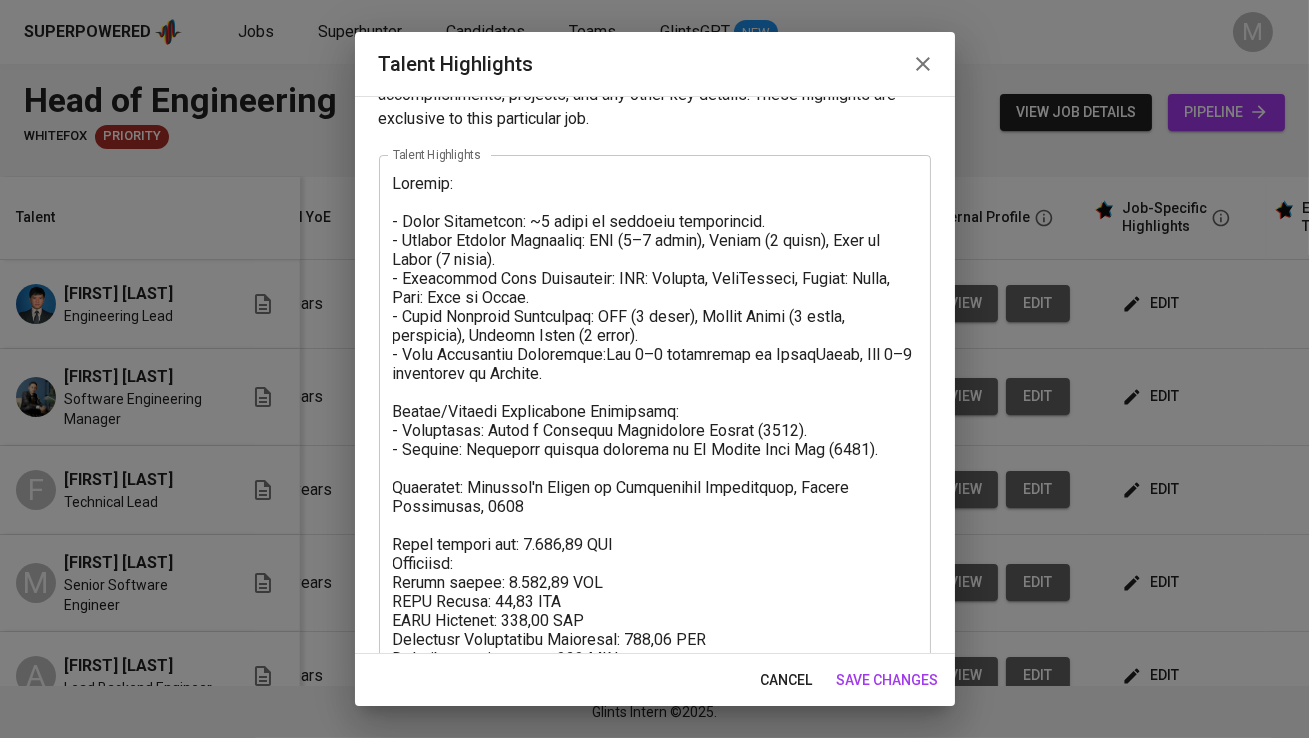 scroll, scrollTop: 55, scrollLeft: 0, axis: vertical 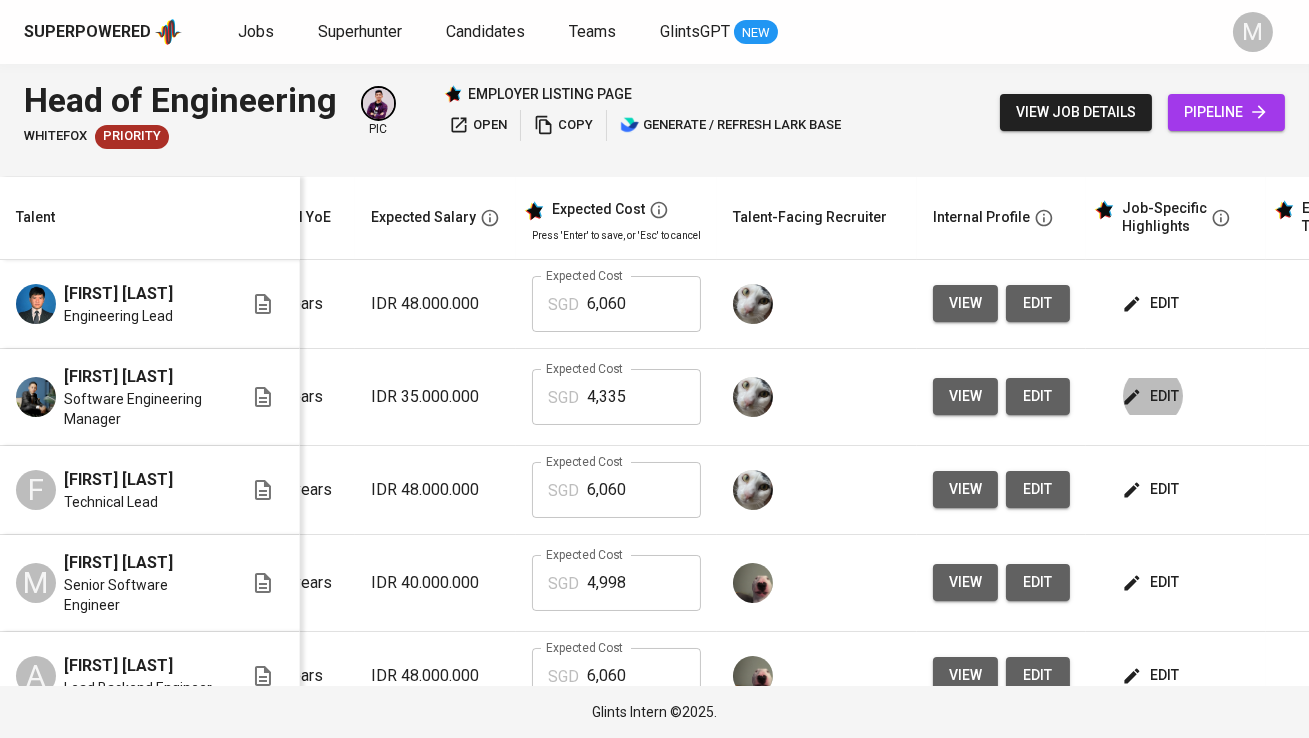 type 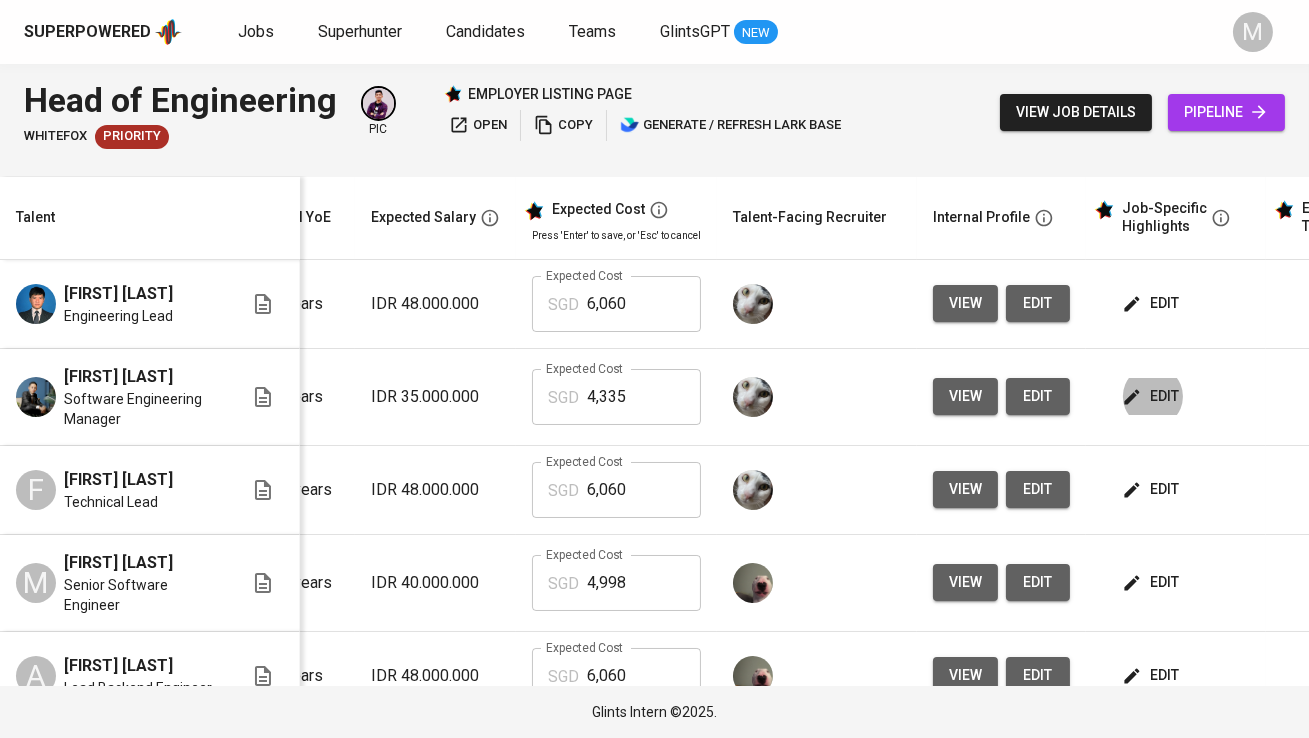 click 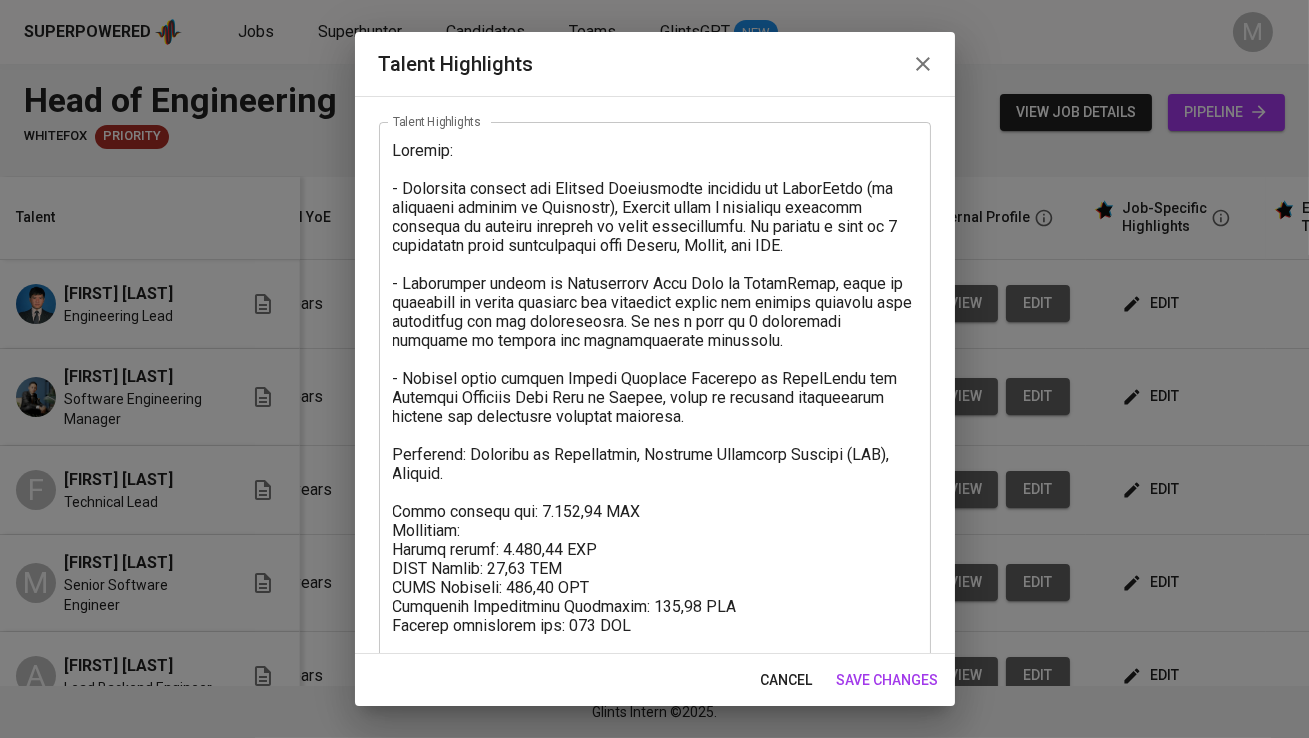 scroll, scrollTop: 93, scrollLeft: 0, axis: vertical 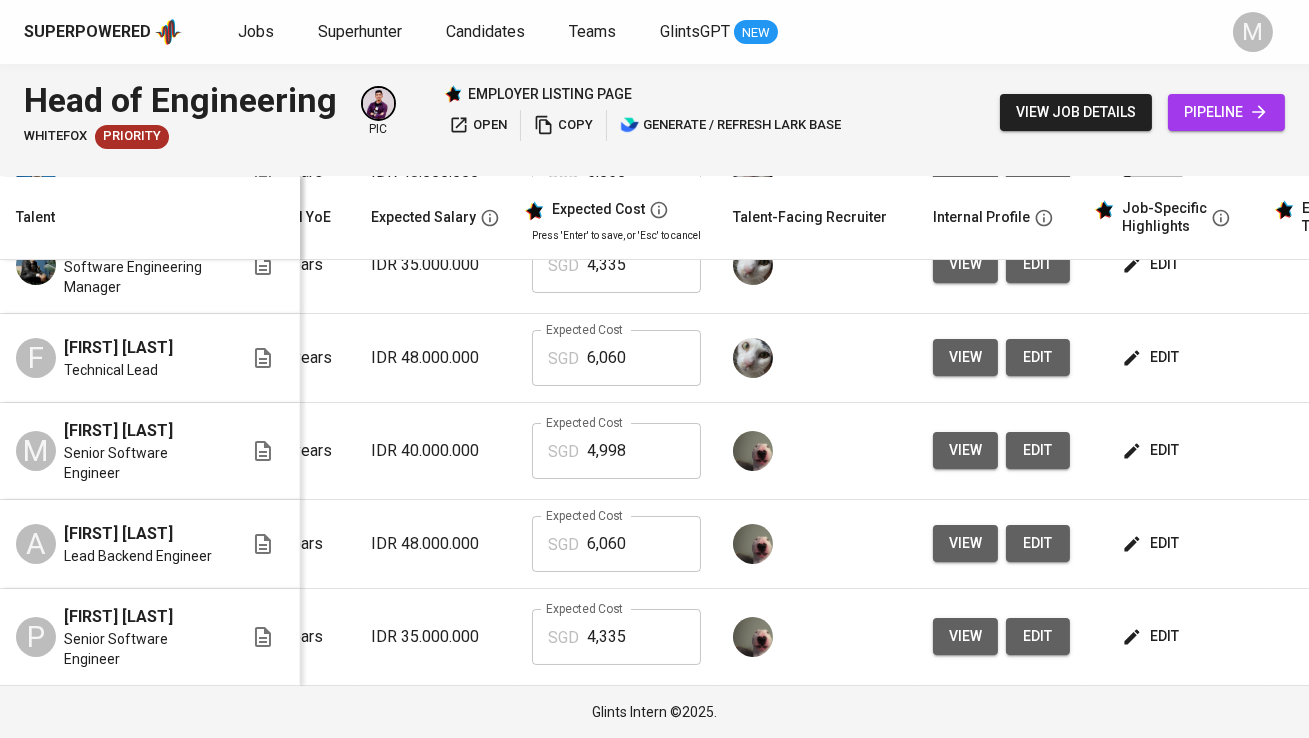 click on "edit" at bounding box center (1152, 636) 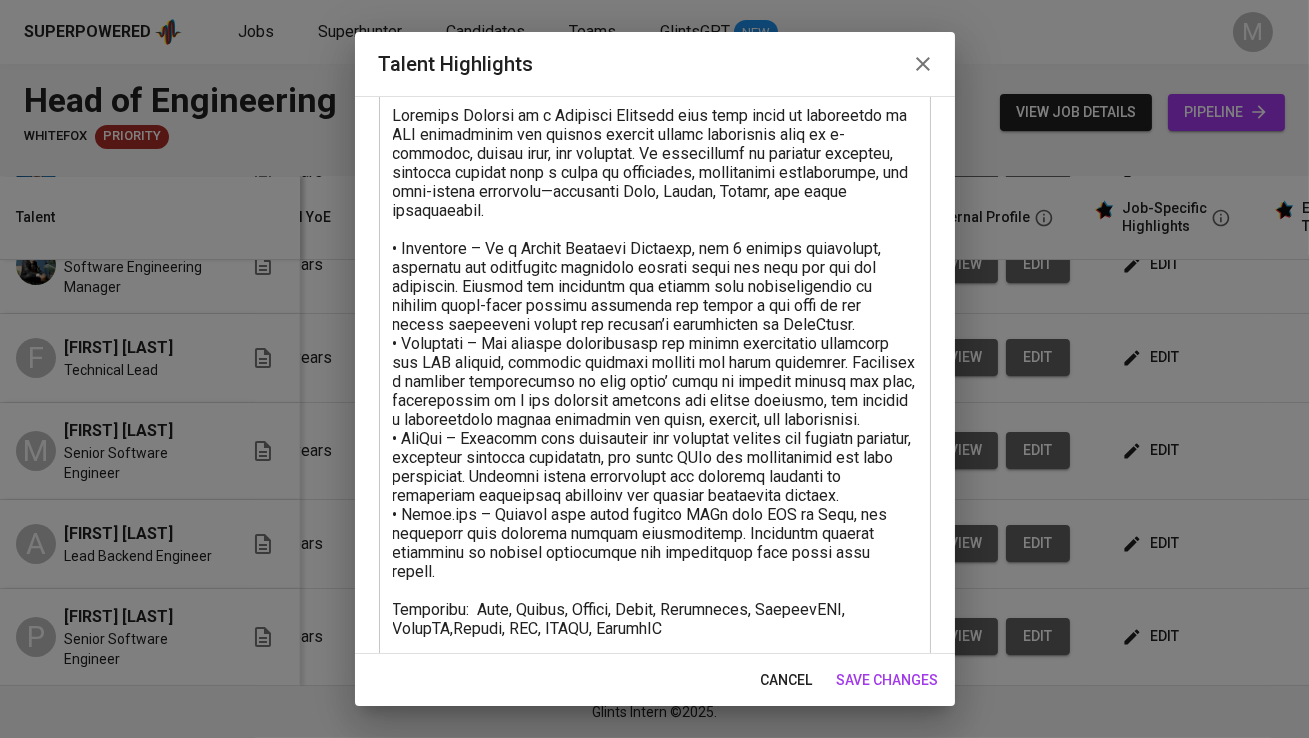 scroll, scrollTop: 445, scrollLeft: 0, axis: vertical 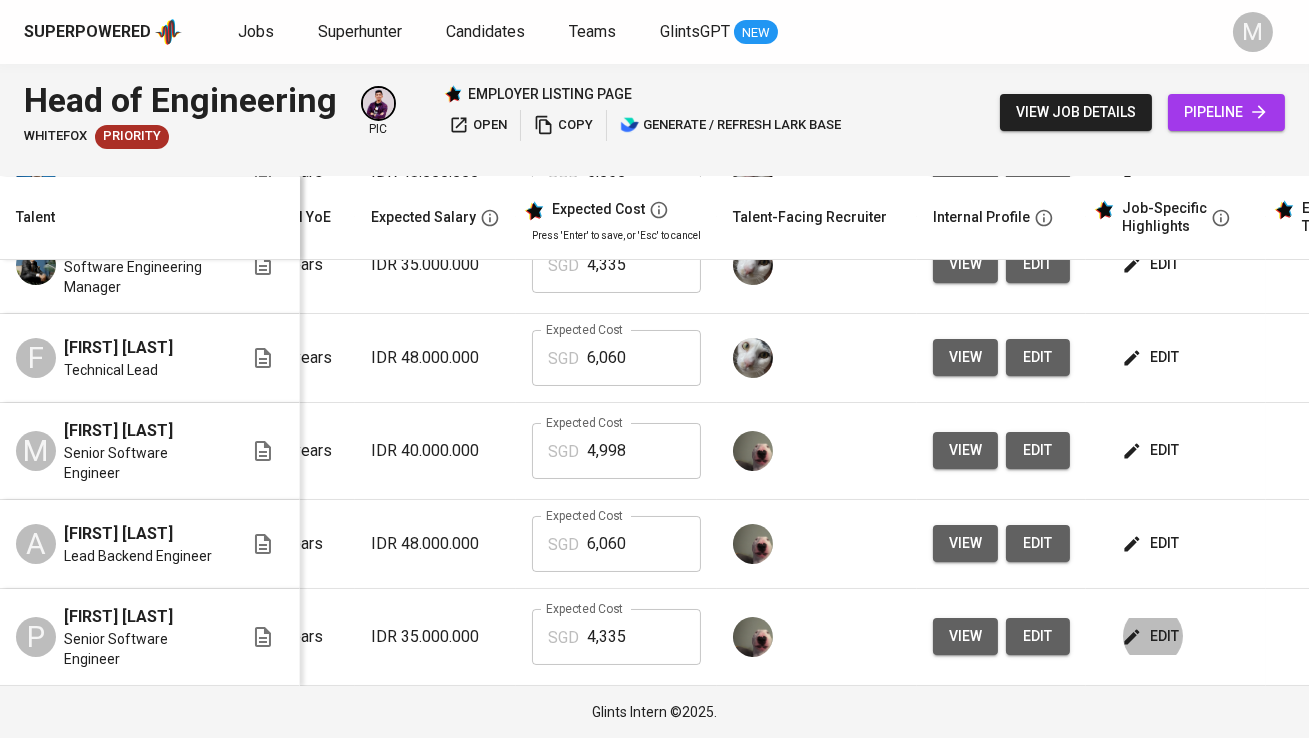 type 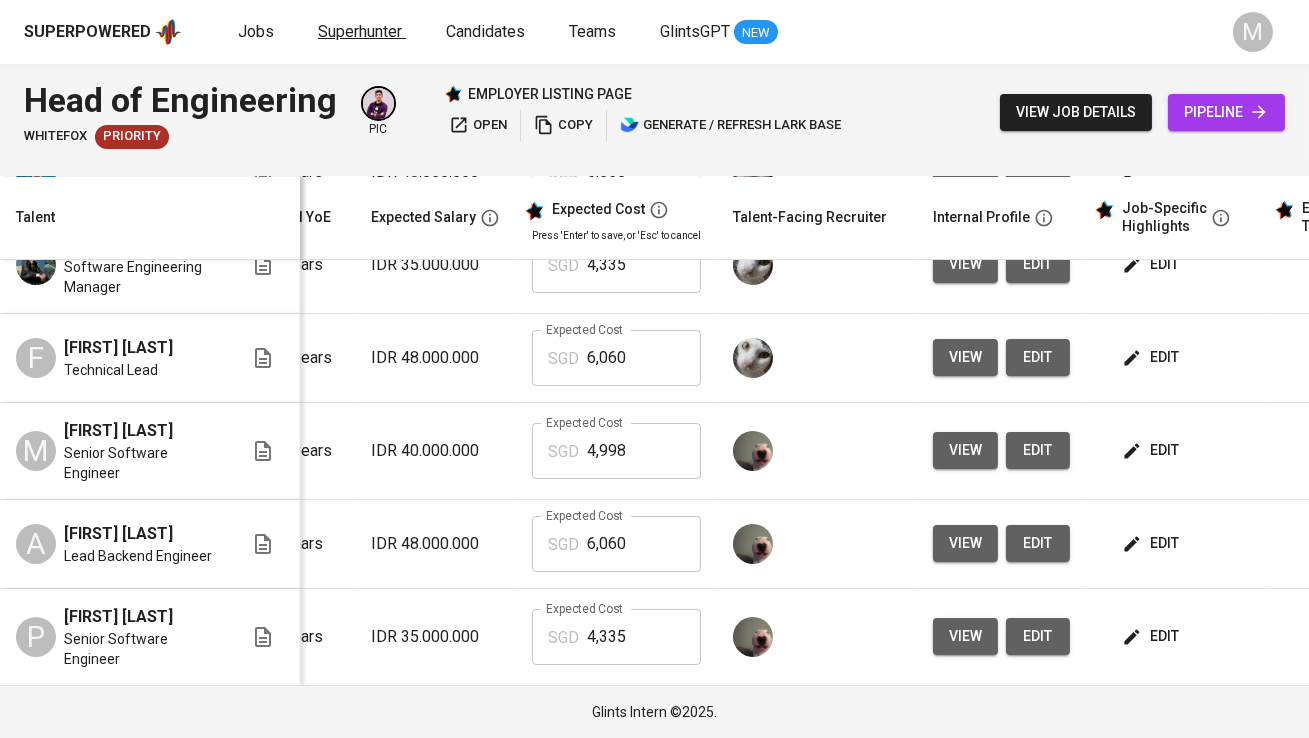 click on "Superhunter" at bounding box center (362, 32) 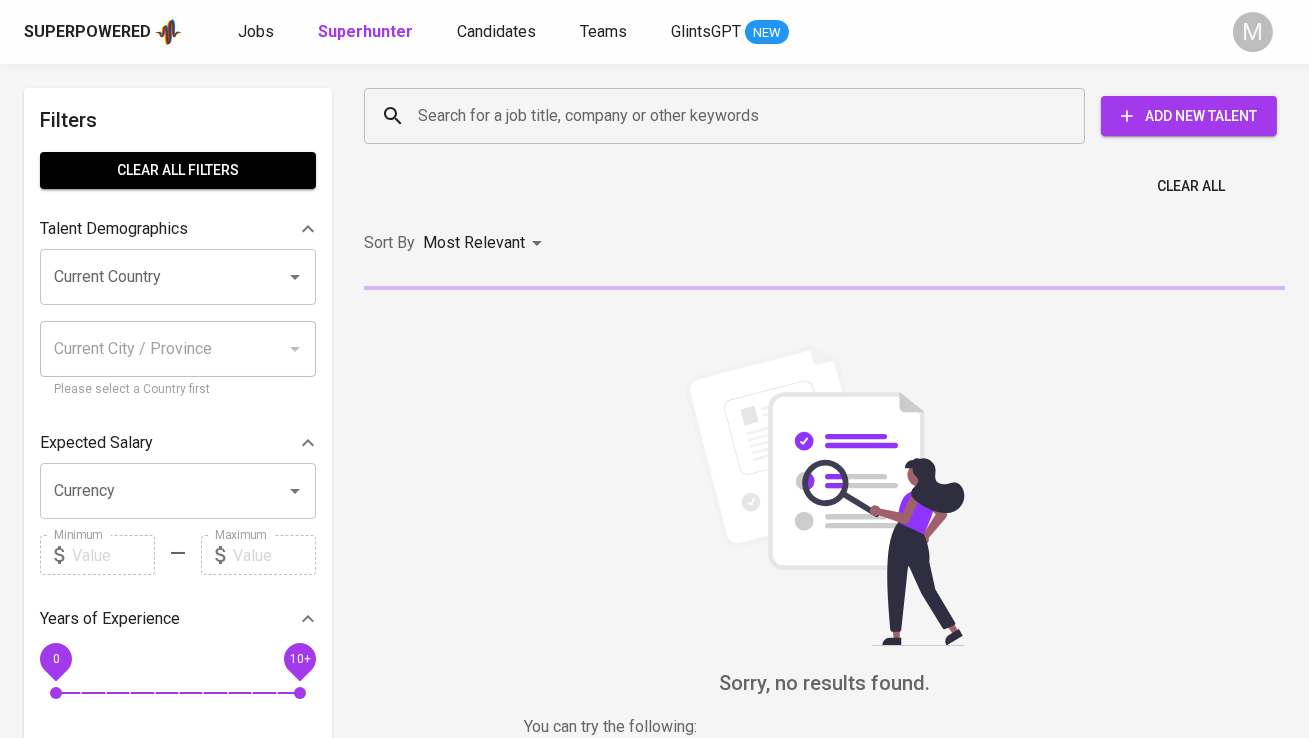 click on "Superpowered Jobs   Superhunter   Candidates   Teams   GlintsGPT   NEW M" at bounding box center (654, 32) 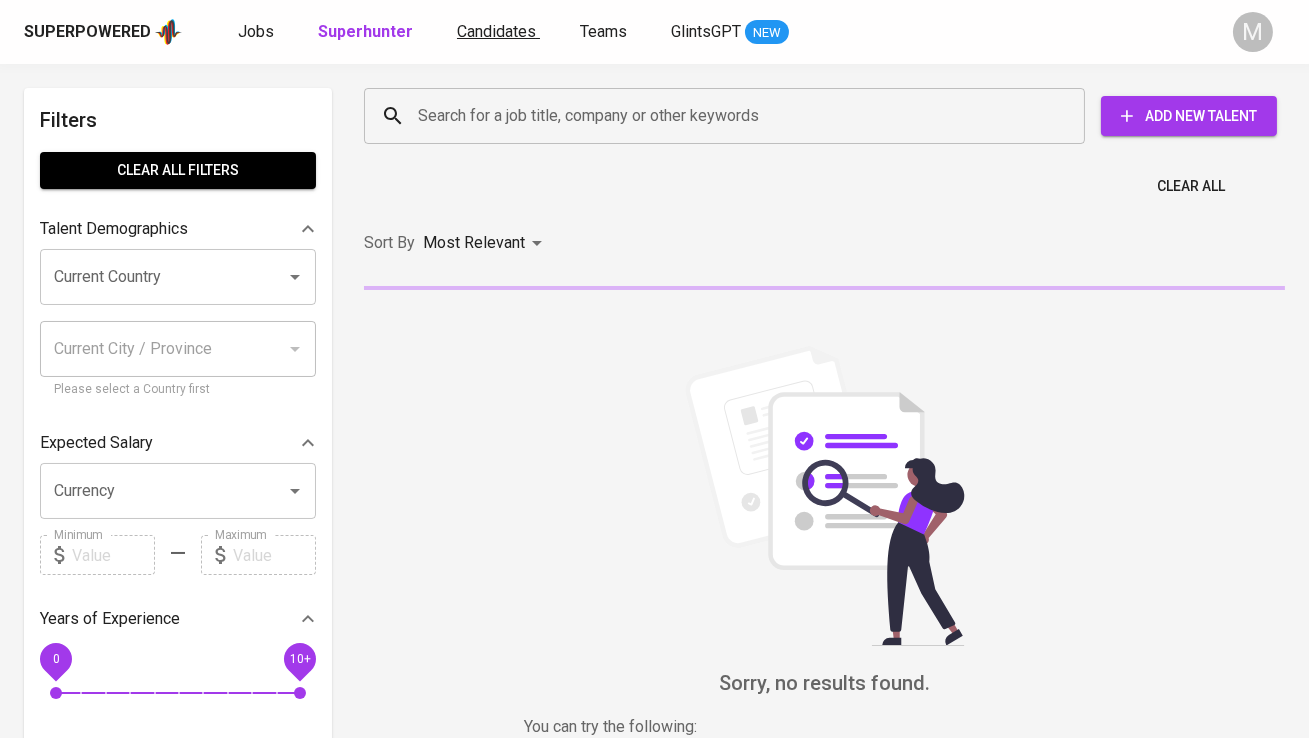click on "Candidates" at bounding box center (496, 31) 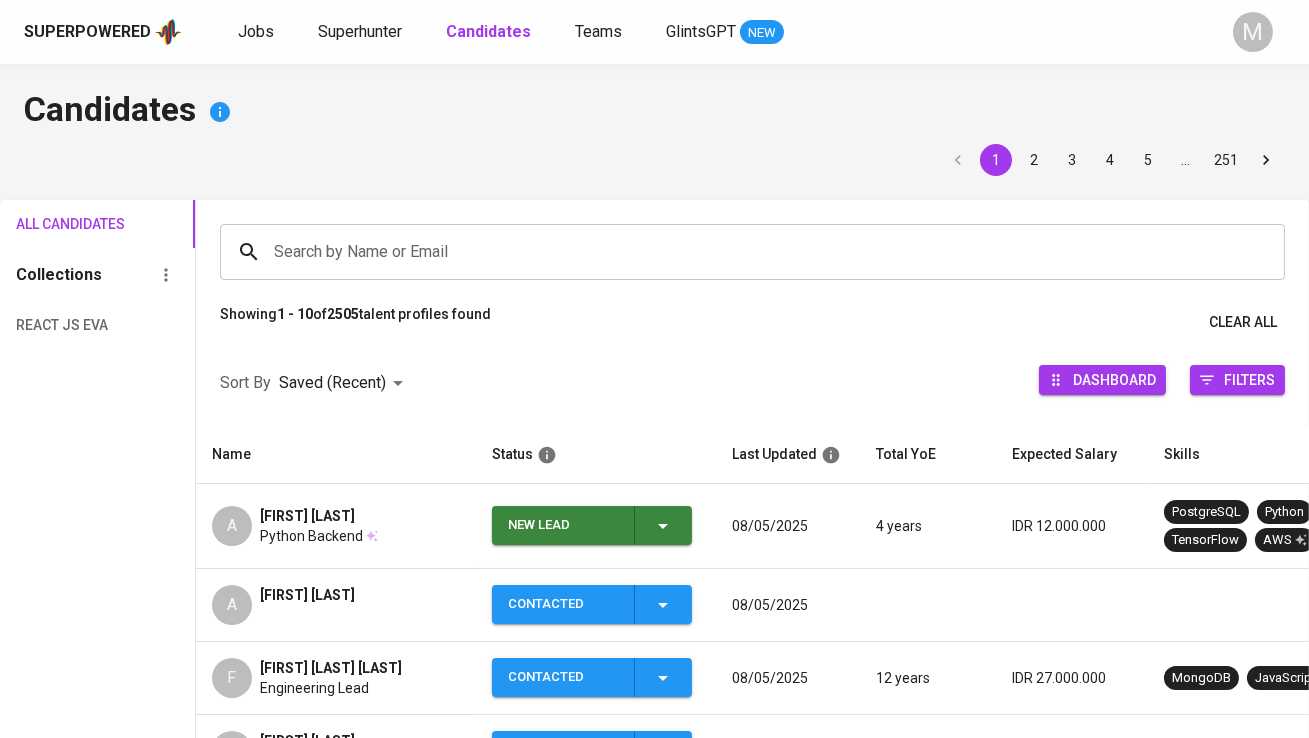 click on "New Lead" at bounding box center (563, 525) 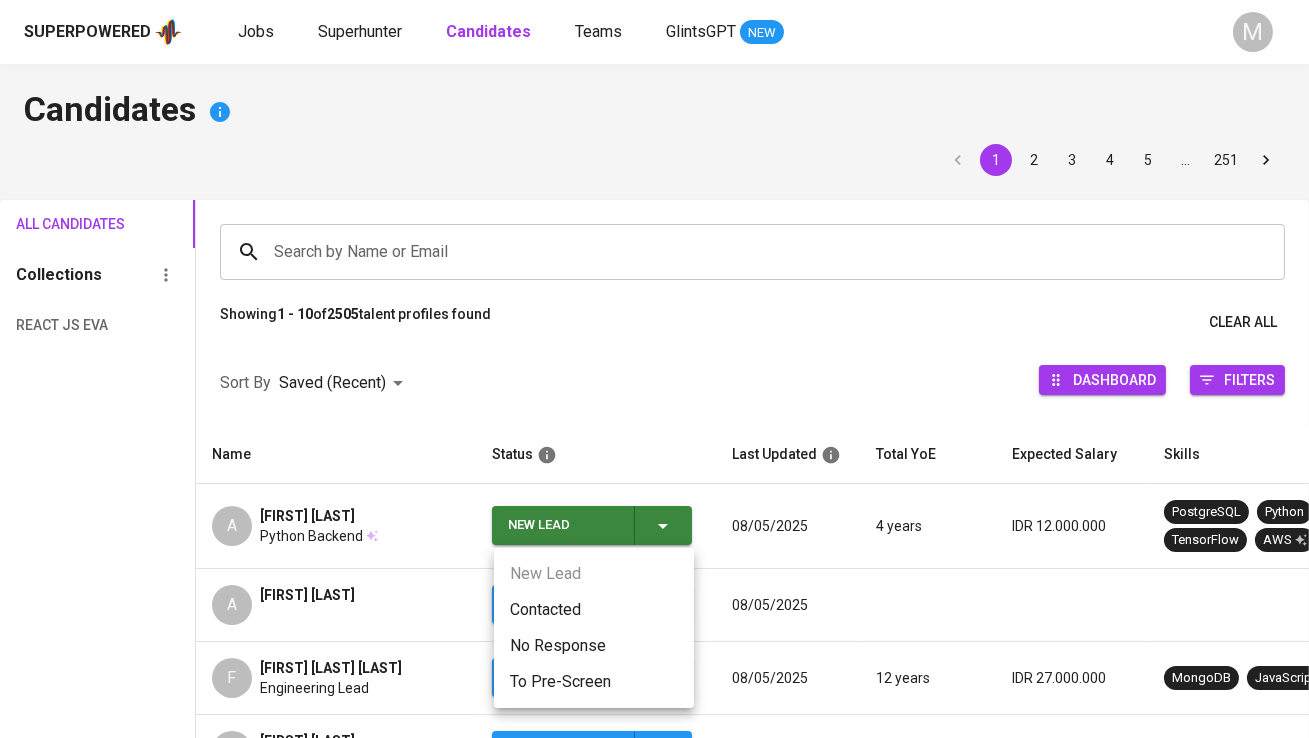 click on "Contacted" at bounding box center [594, 610] 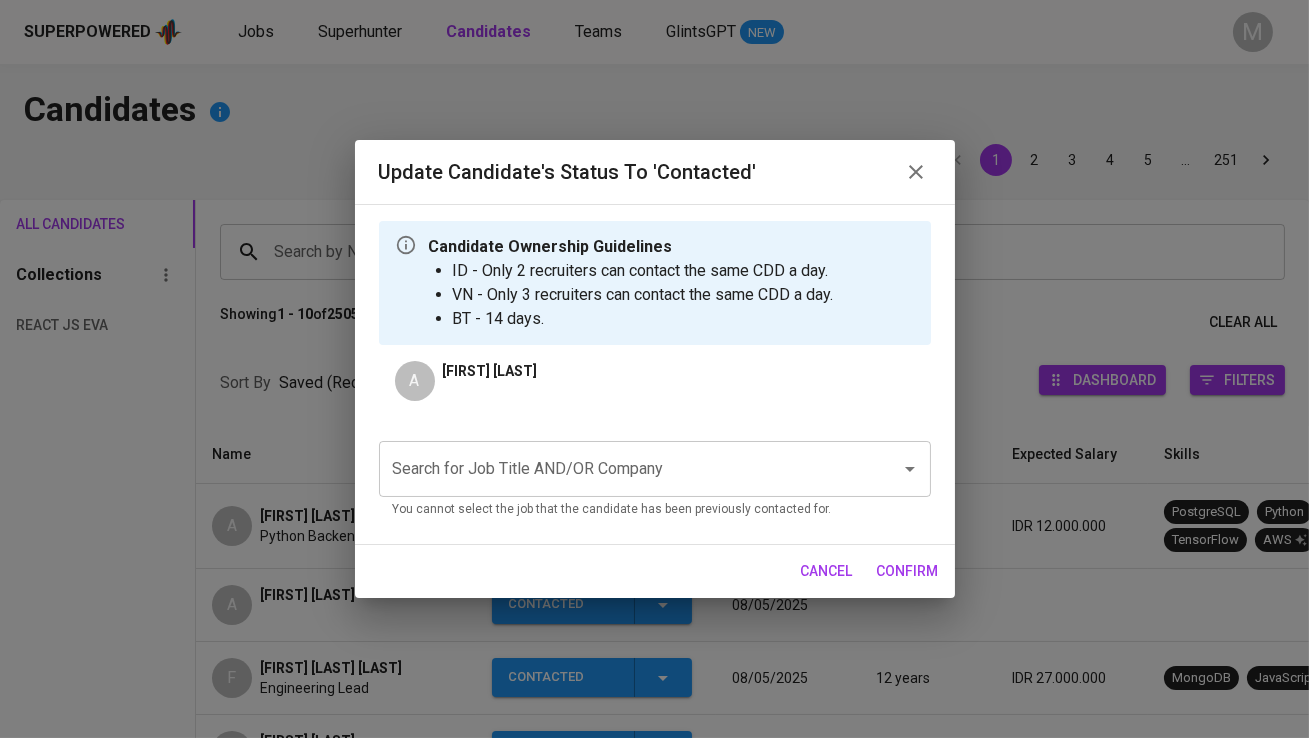click on "Search for Job Title AND/OR Company" at bounding box center (627, 469) 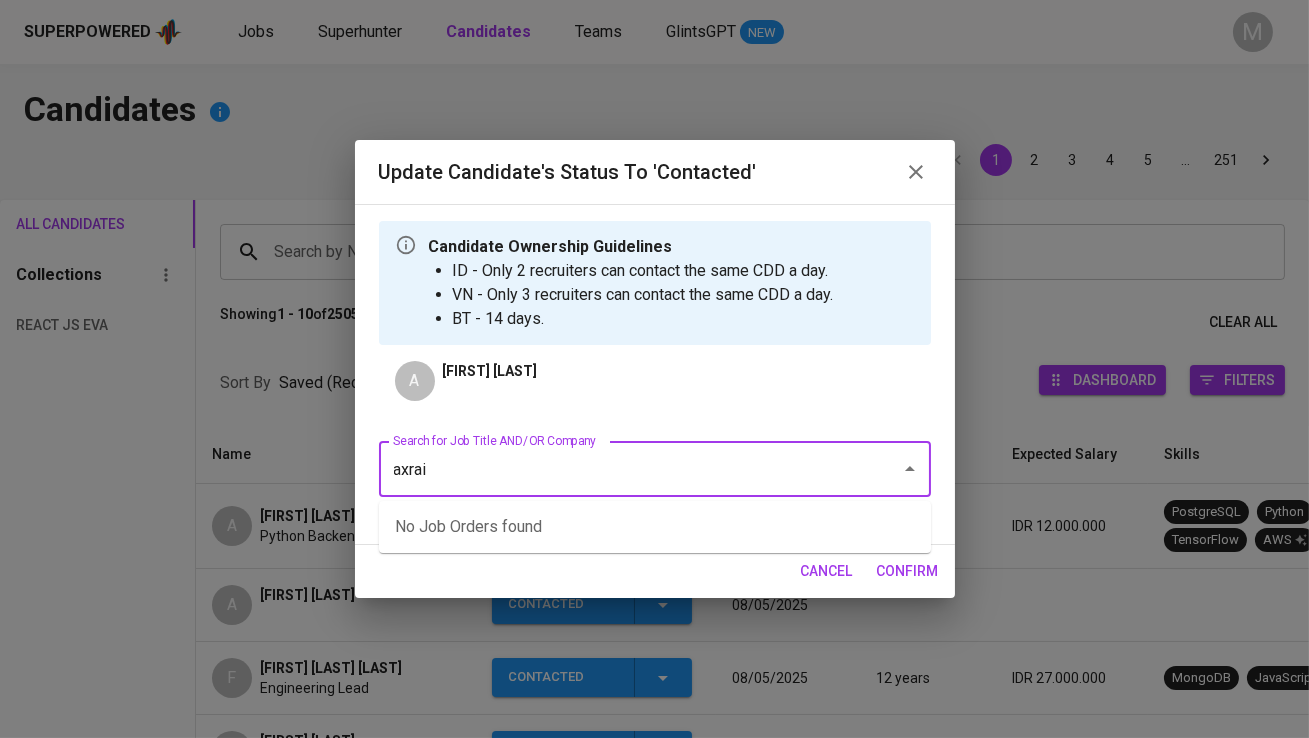 type on "axrail" 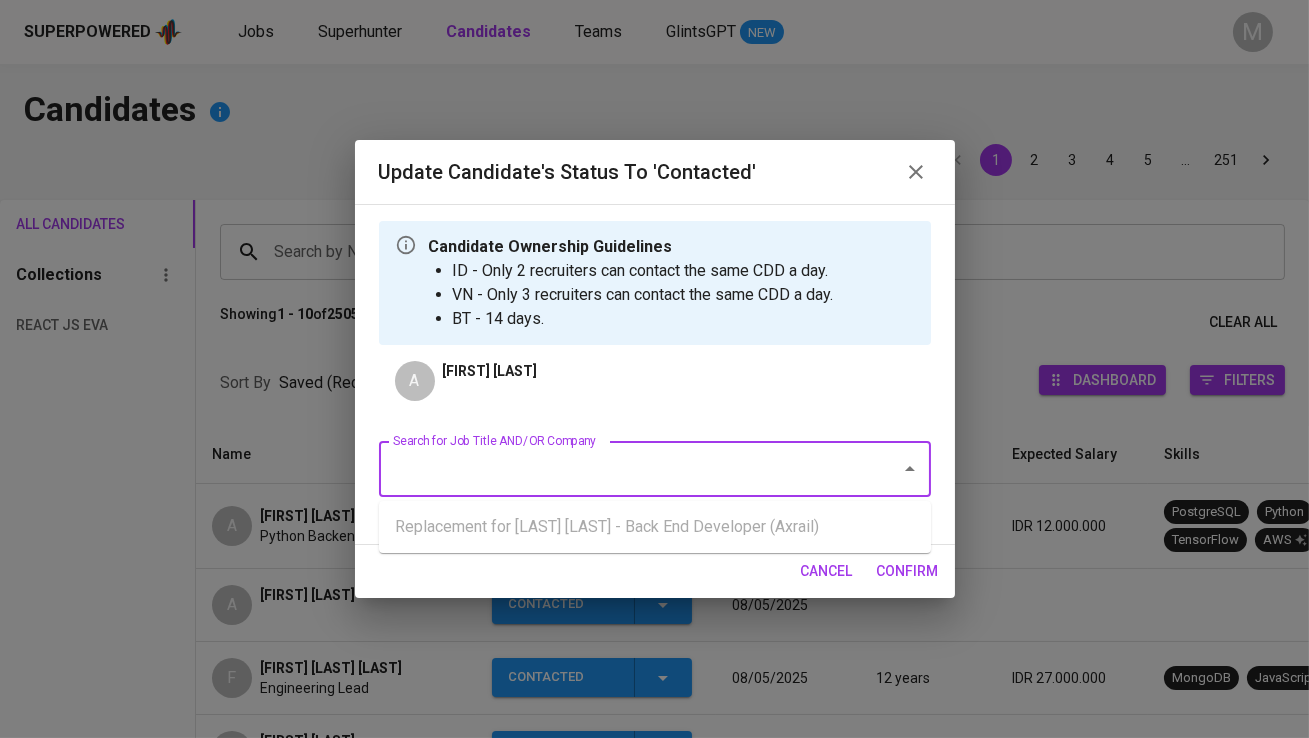 click on "Replacement for [PERSON] - Back End Developer ([COMPANY])" at bounding box center (655, 527) 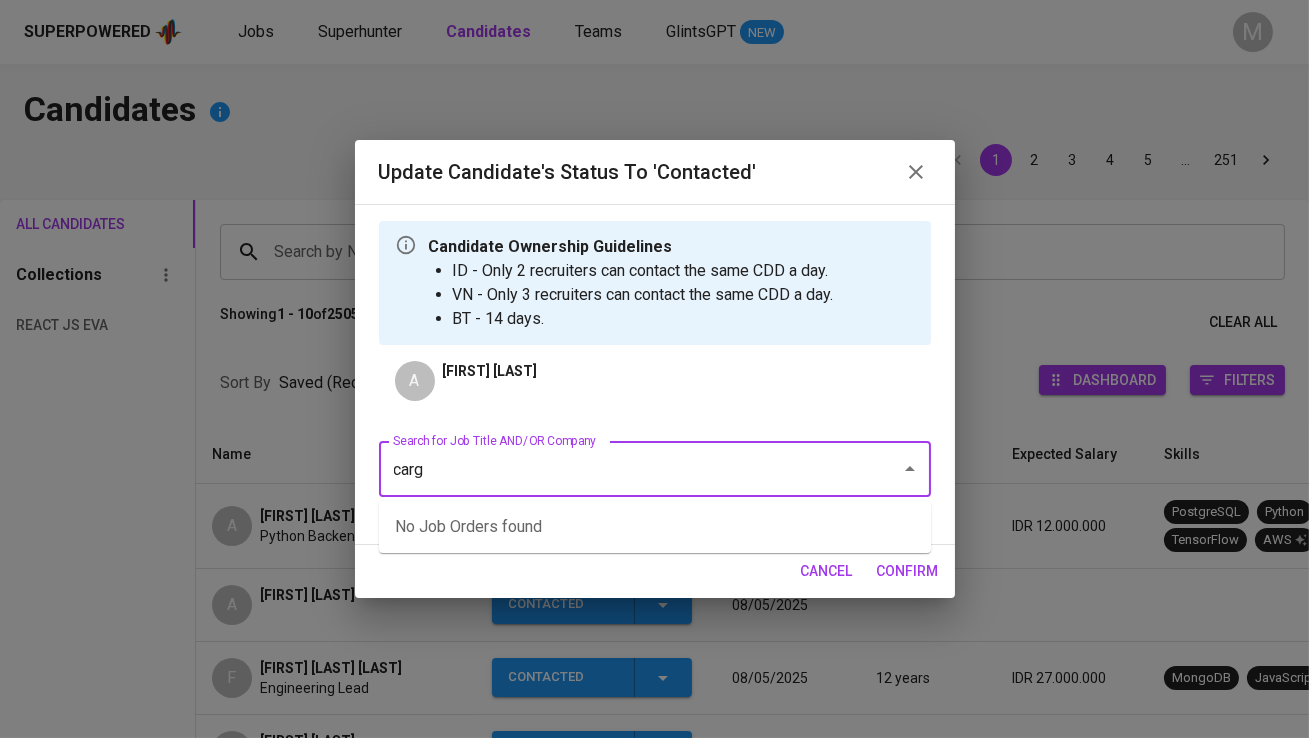 type on "cargo" 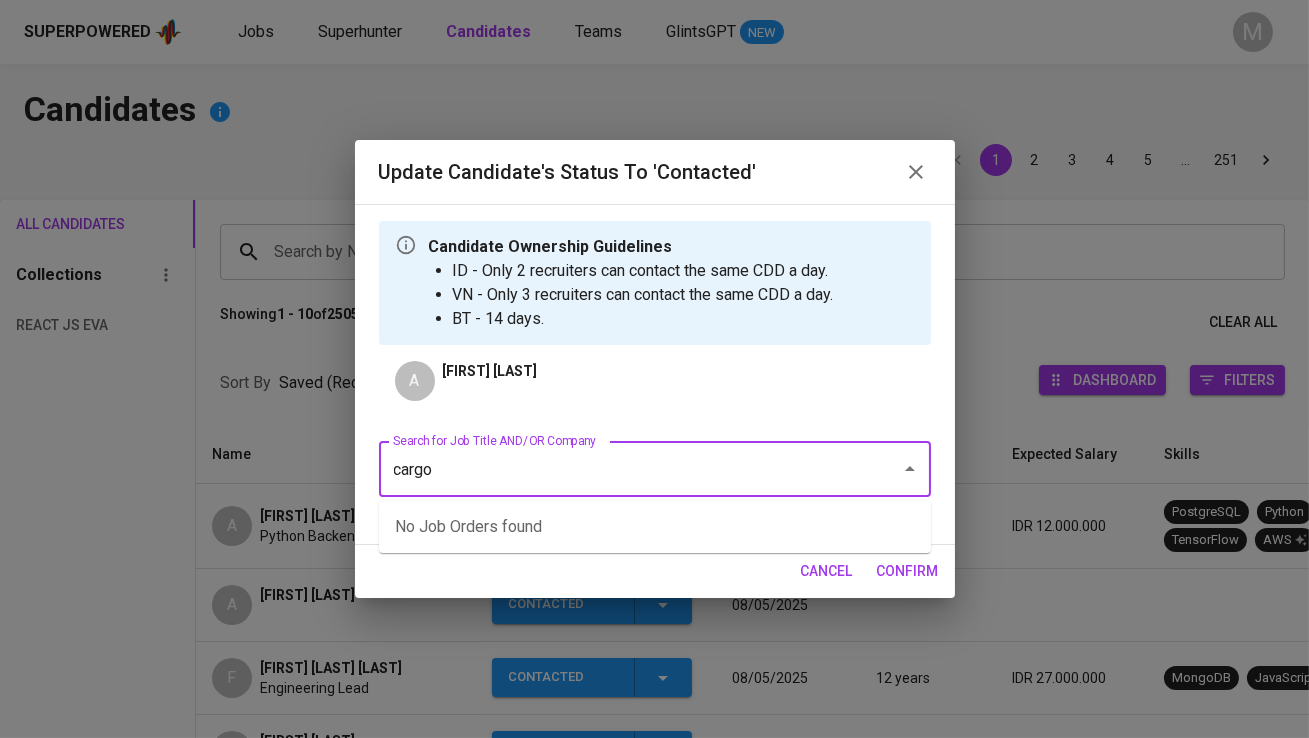 type 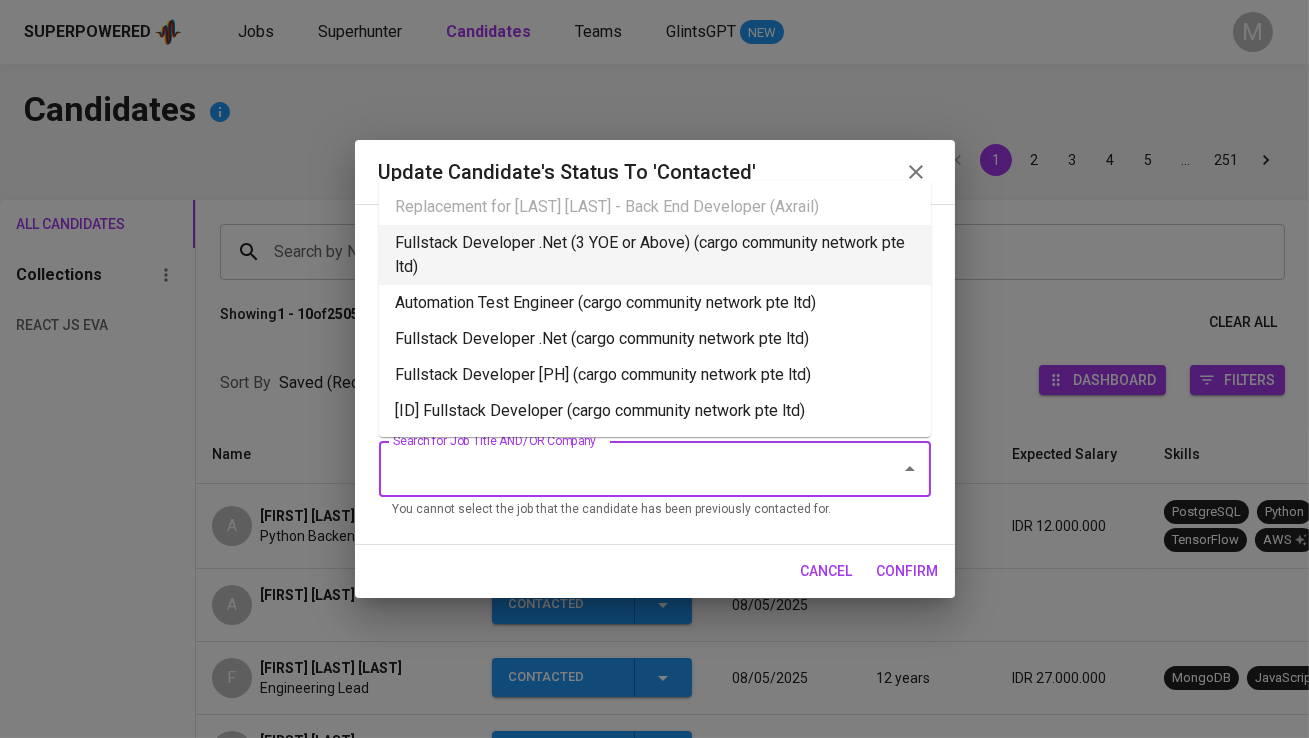 click on "Fullstack Developer .Net (3 YOE or Above) (cargo community network pte ltd)" at bounding box center [655, 255] 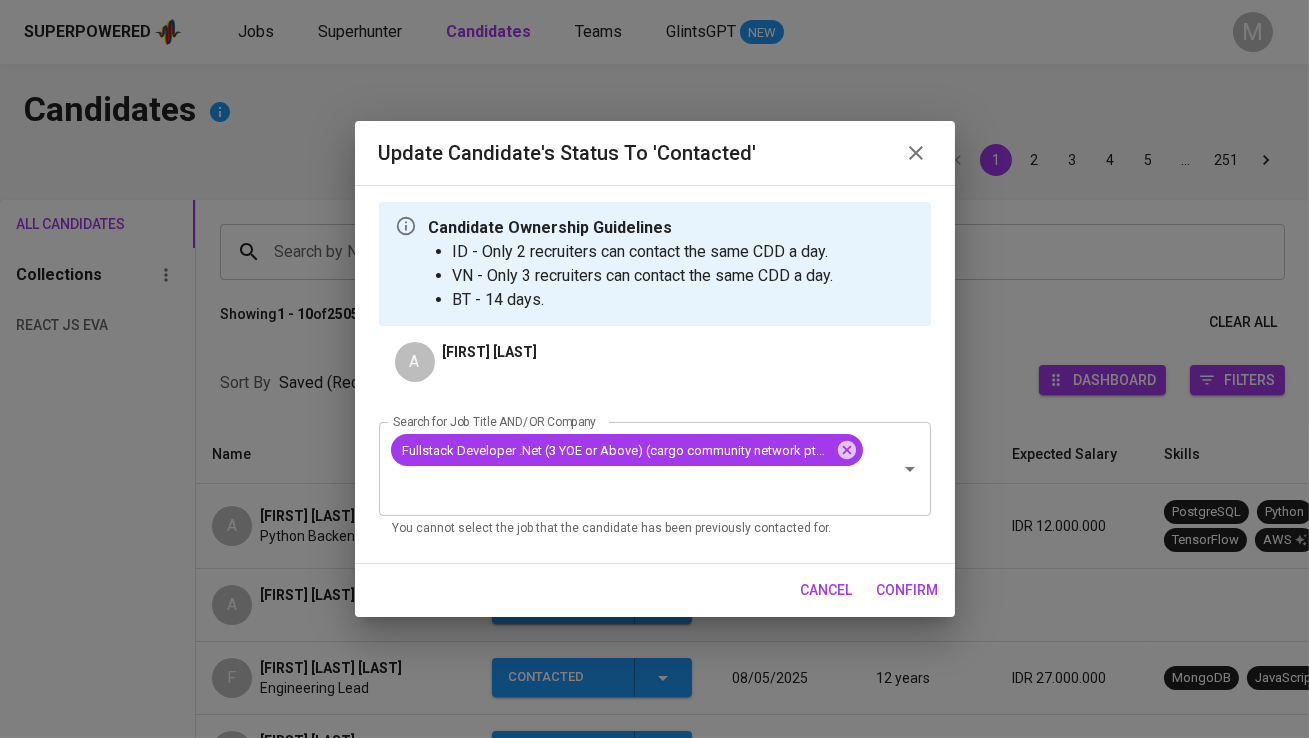 click on "confirm" at bounding box center [908, 590] 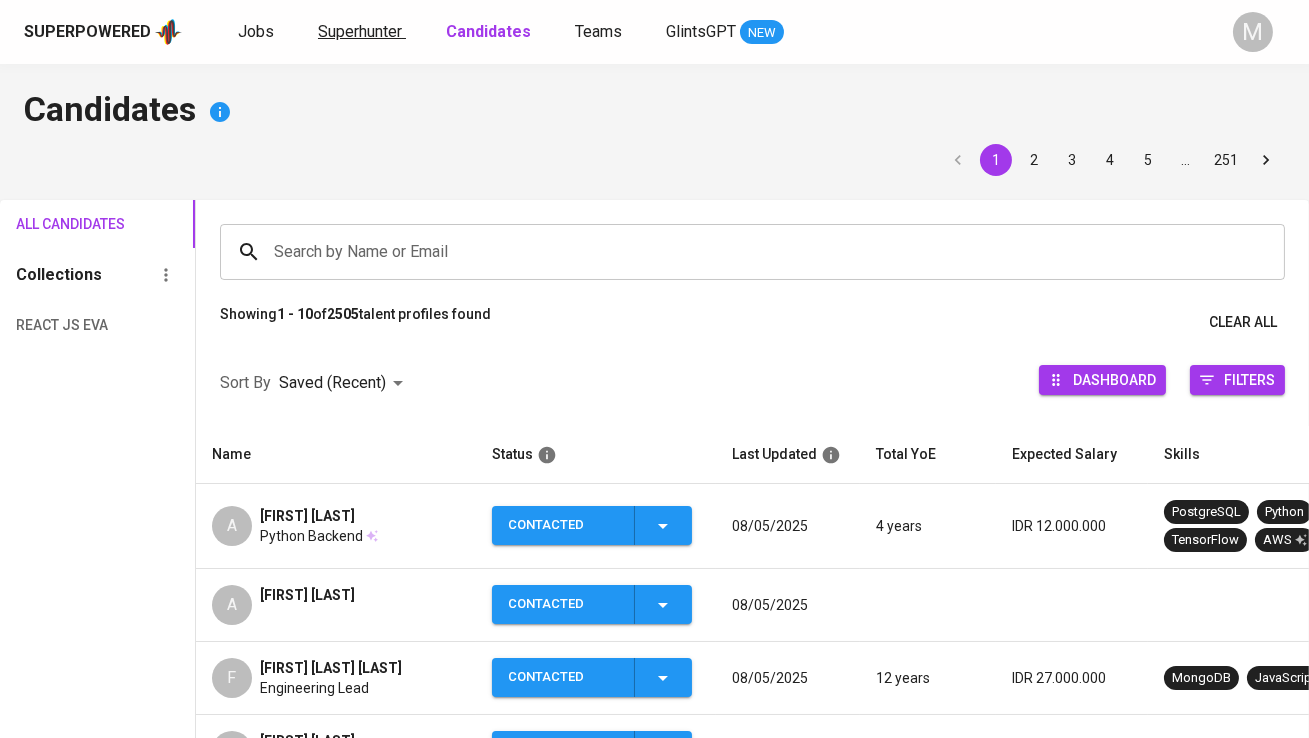 click on "Superhunter" at bounding box center (360, 31) 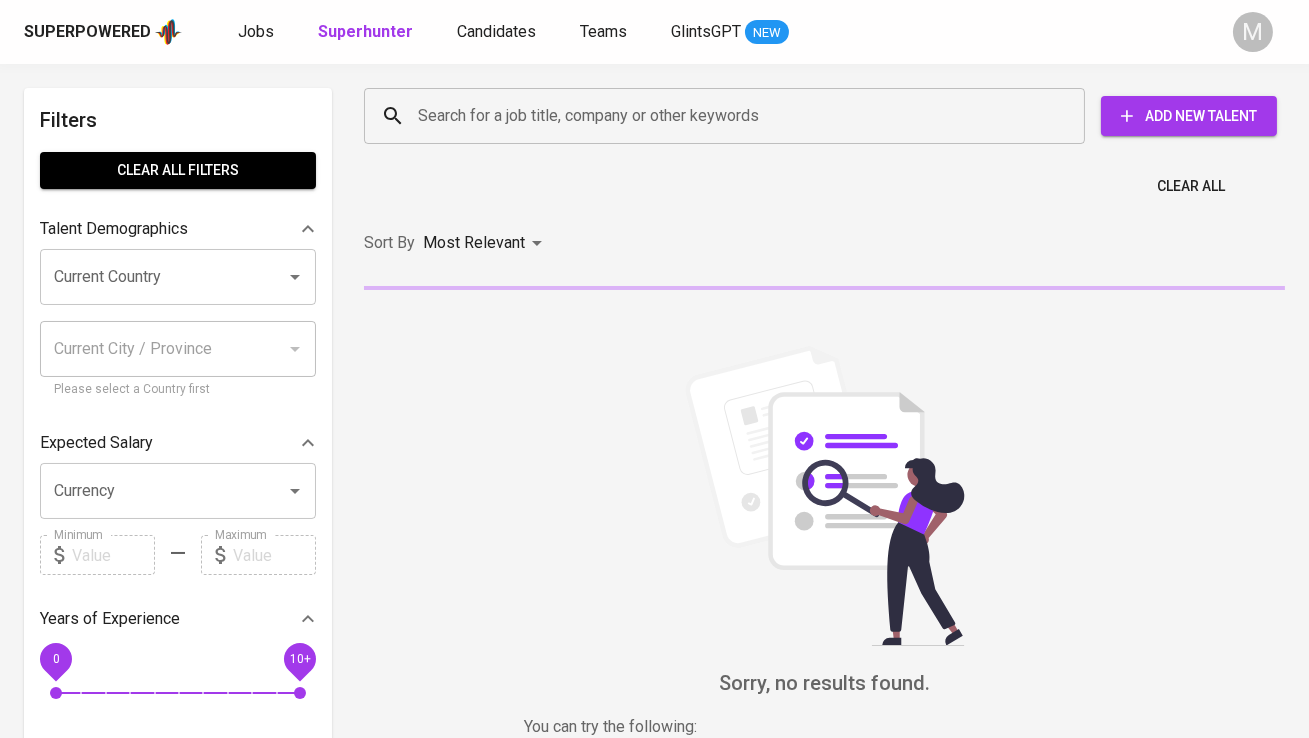 click on "Search for a job title, company or other keywords" at bounding box center [729, 116] 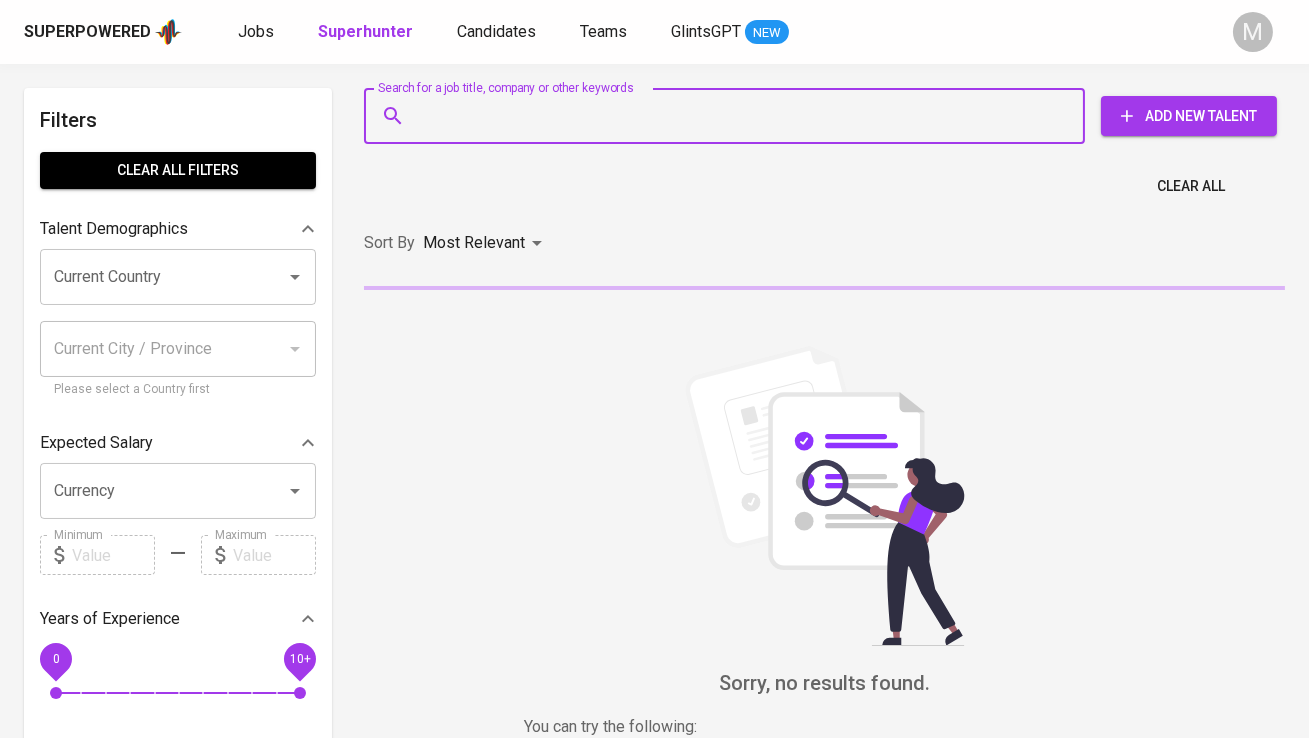 paste on "fajri.fadli104@gmail.com" 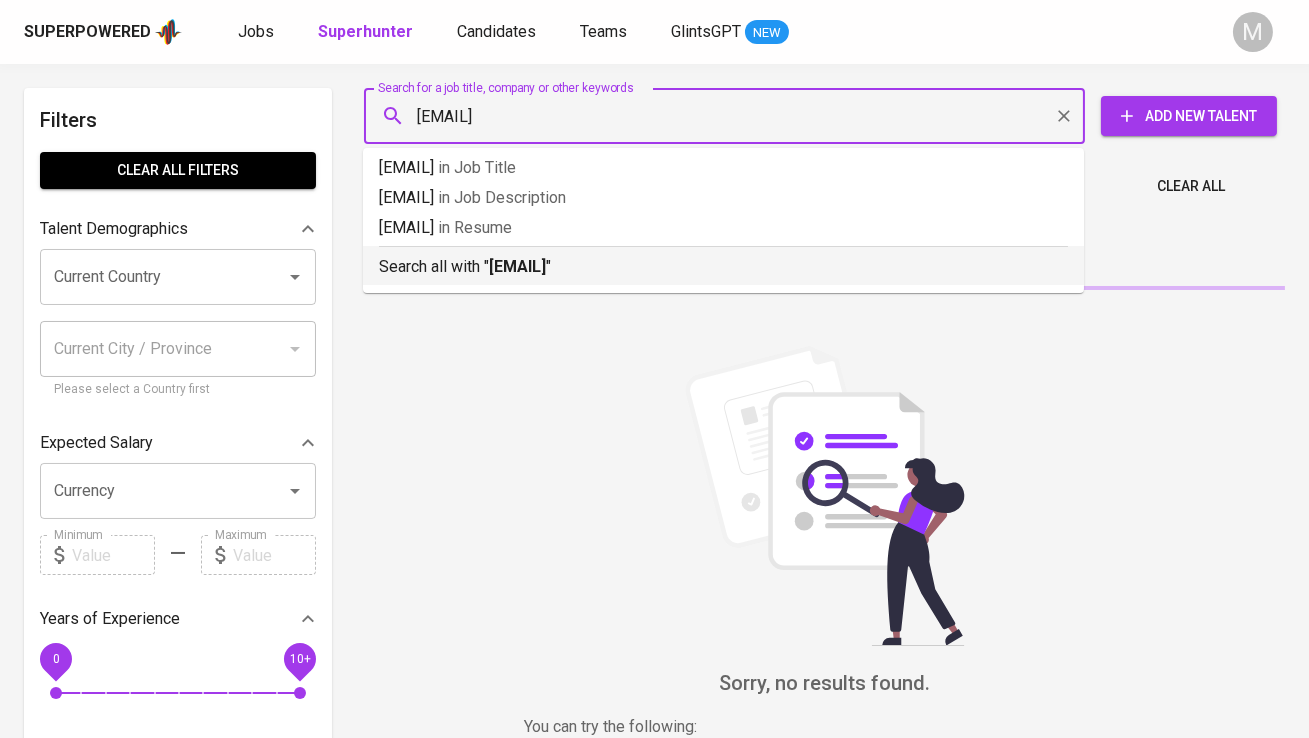 click on "fajri.fadli104@gmail.com" at bounding box center (517, 266) 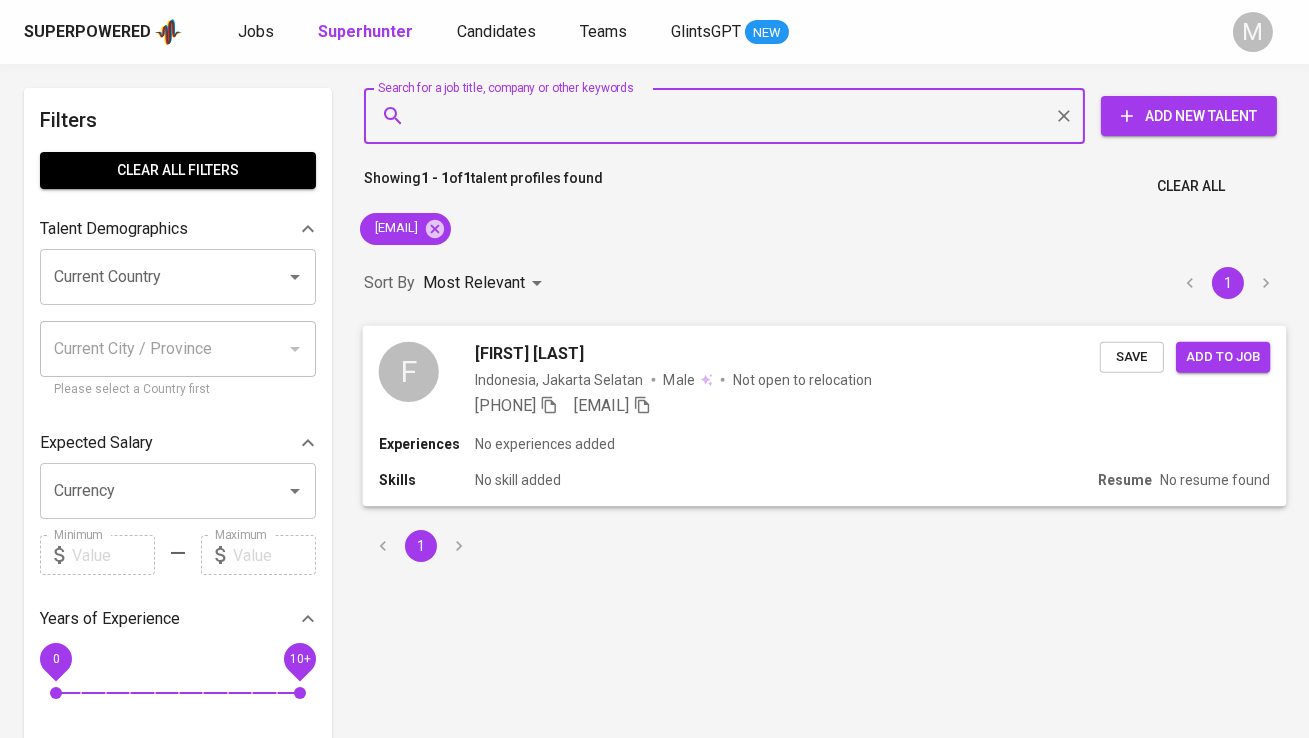 click on "F Fajri Fadli Indonesia, Jakarta Selatan Male   Not open to relocation +62 812-8999-3909   fajri.fadli104@gmail.com   Save Add to job" at bounding box center [825, 379] 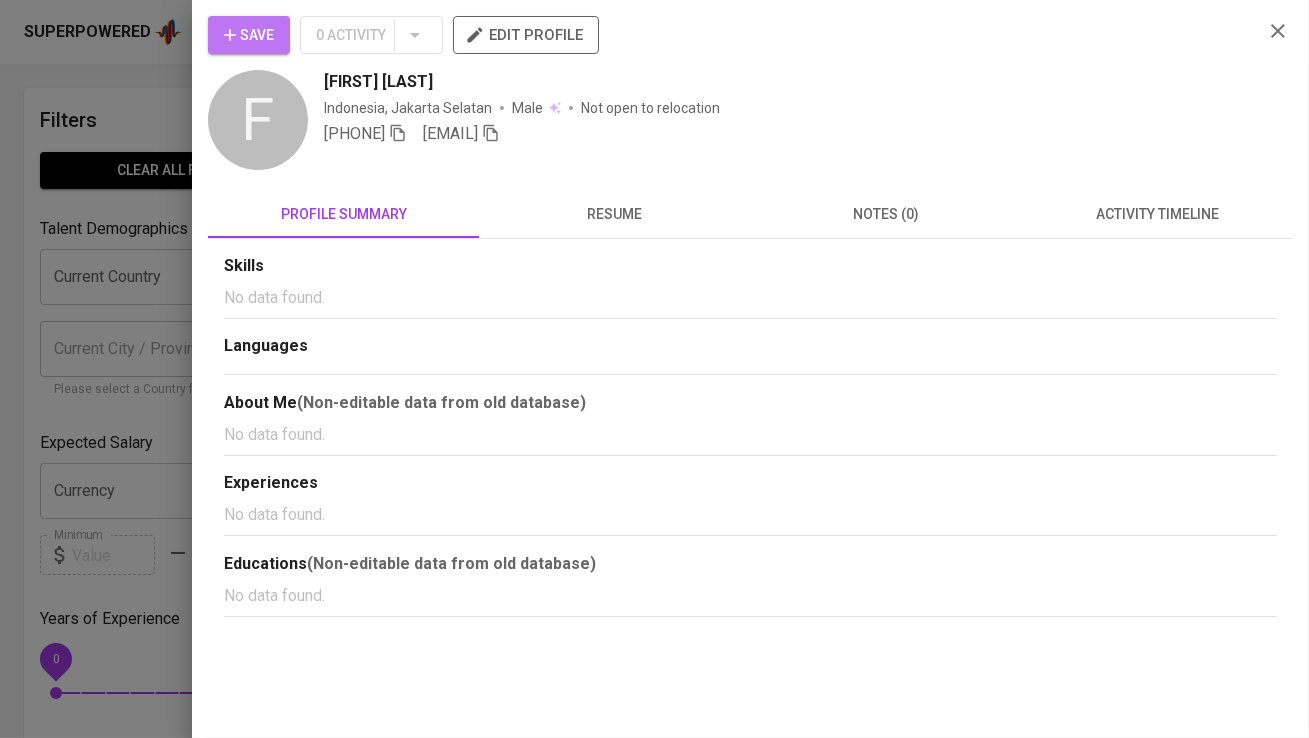 click 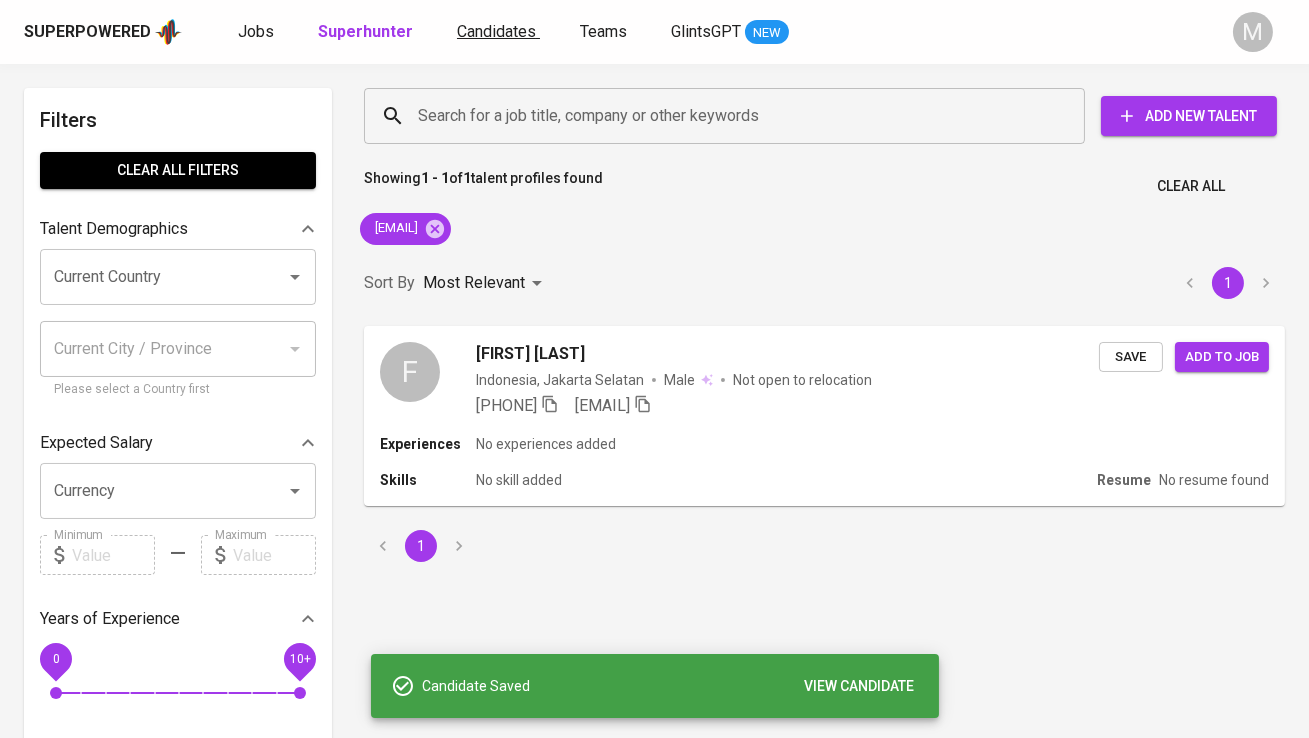 click on "Candidates" at bounding box center [496, 31] 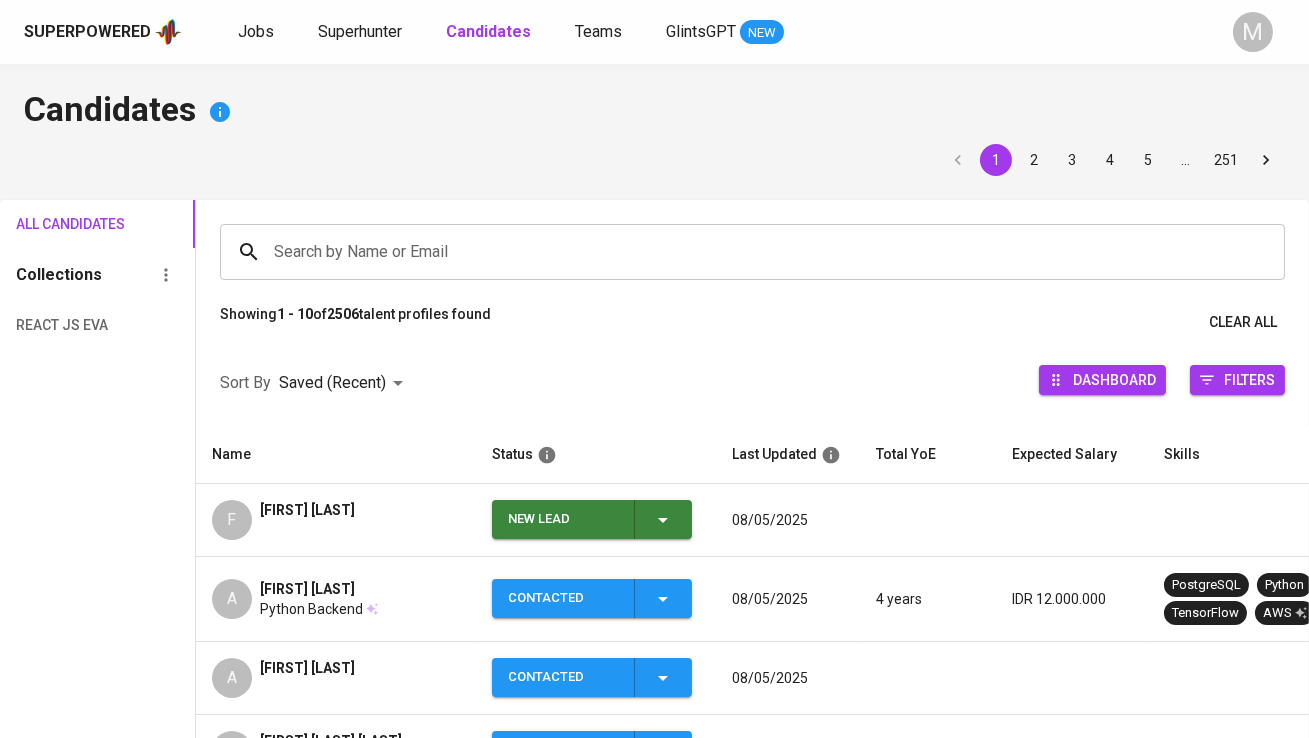 click on "New Lead" at bounding box center [563, 519] 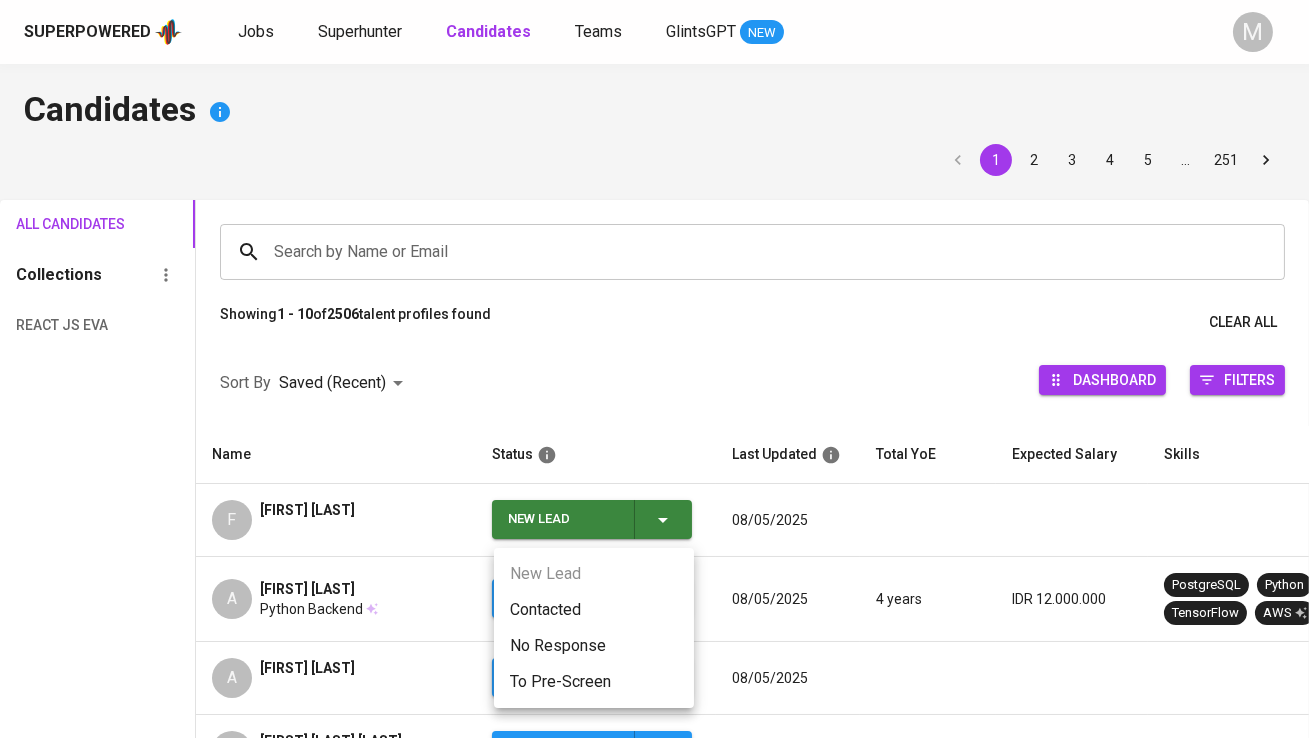 click on "Contacted" at bounding box center [594, 610] 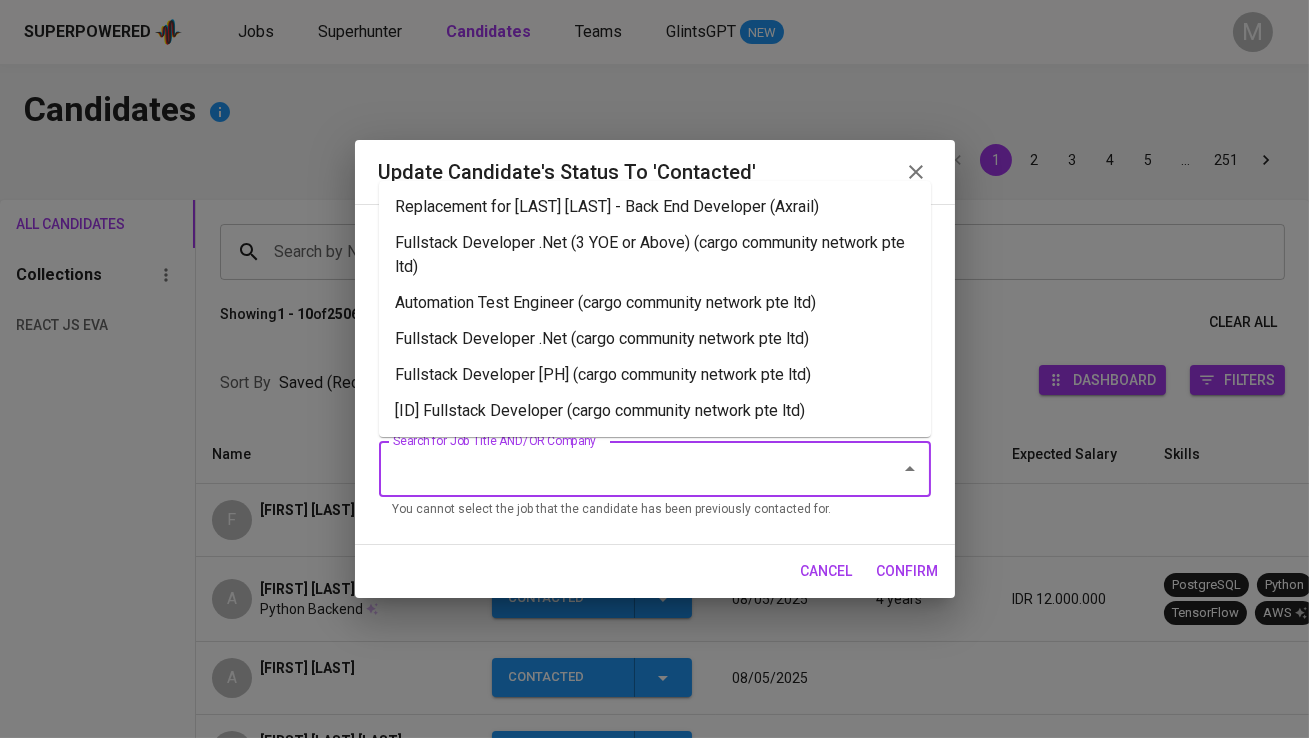 click on "Search for Job Title AND/OR Company" at bounding box center (627, 469) 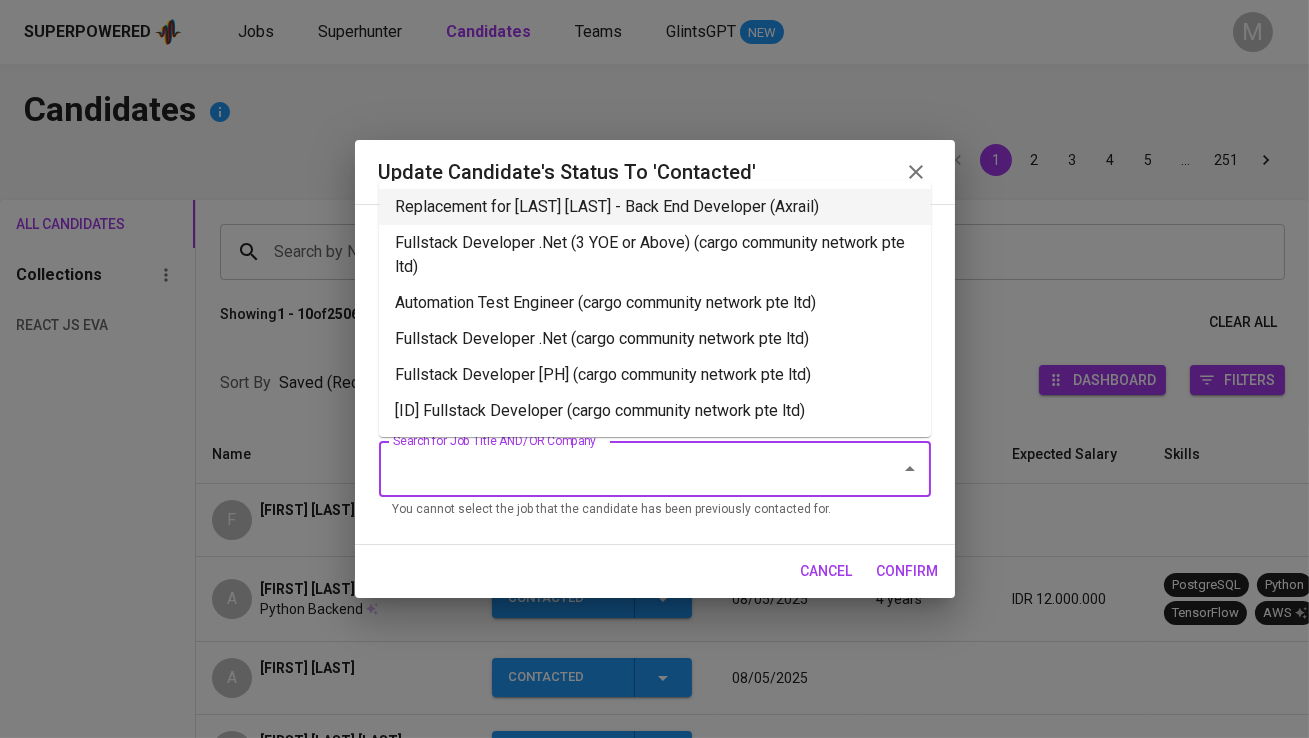 click on "Replacement for [PERSON] - Back End Developer ([COMPANY])" at bounding box center [655, 207] 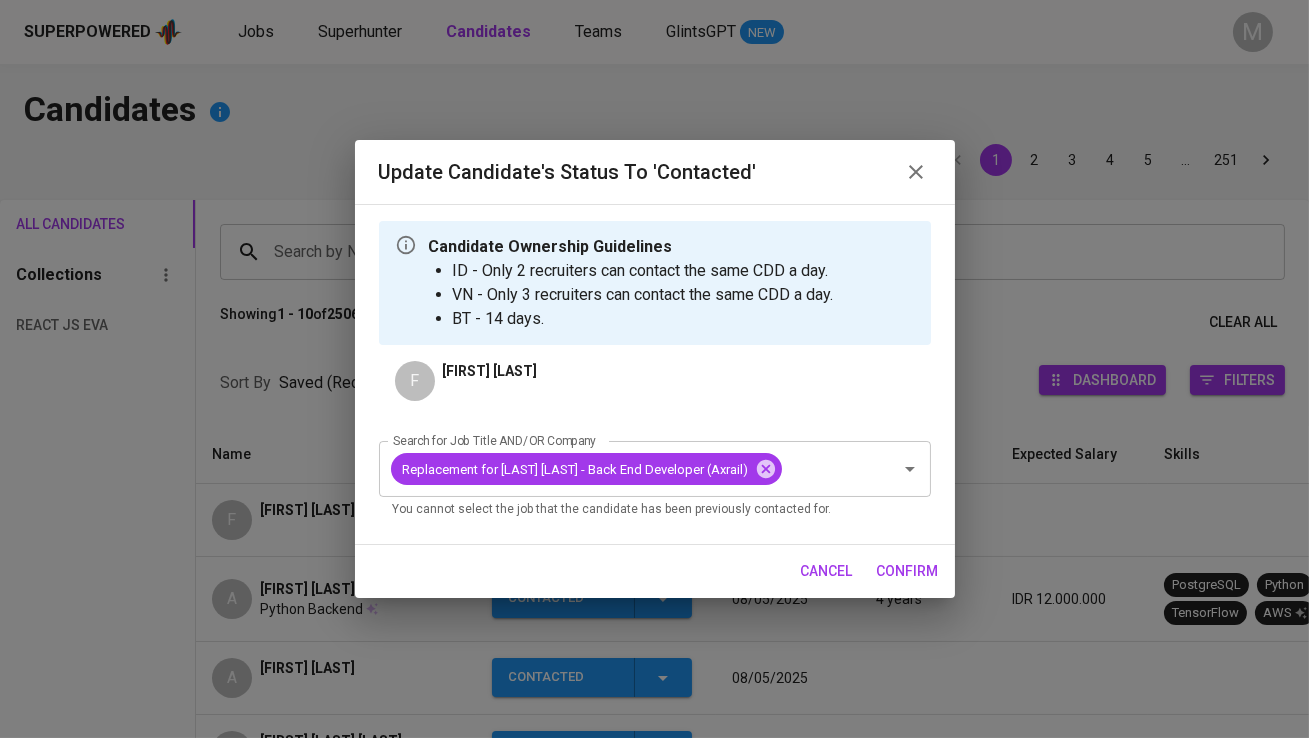 click on "confirm" at bounding box center [908, 571] 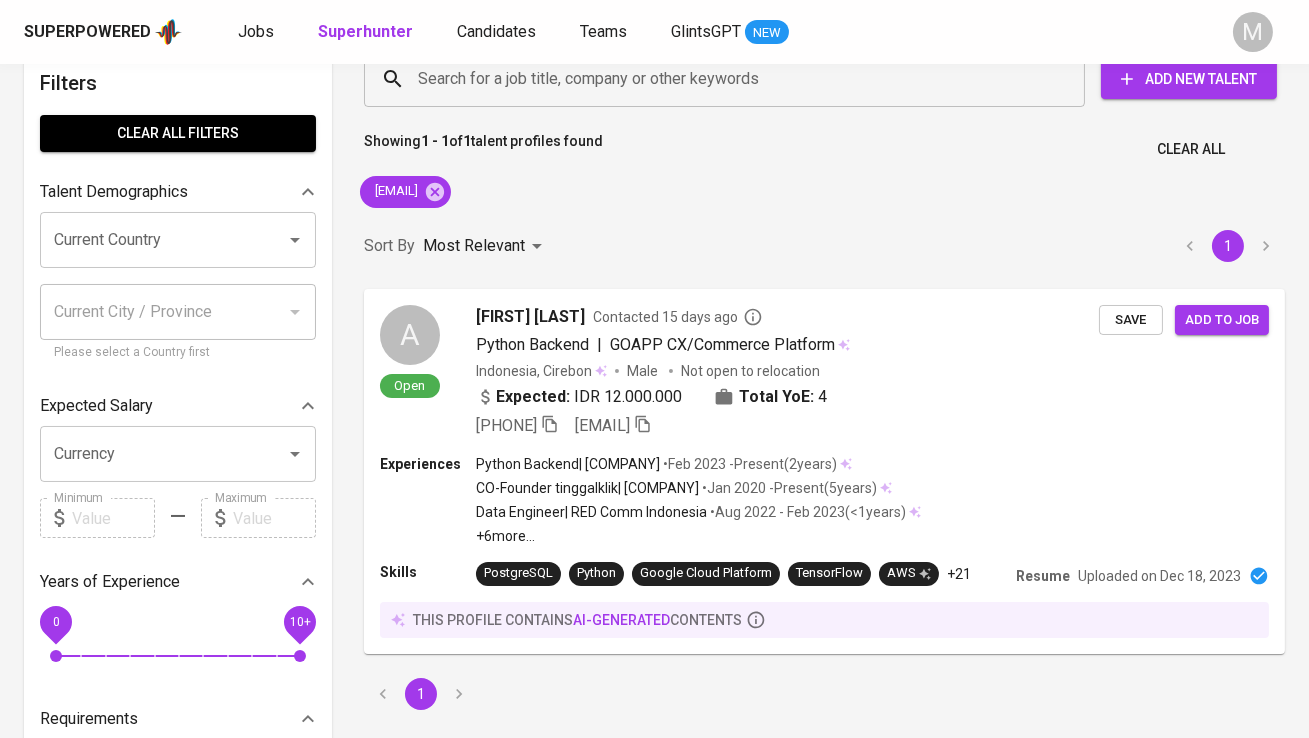 scroll, scrollTop: 37, scrollLeft: 0, axis: vertical 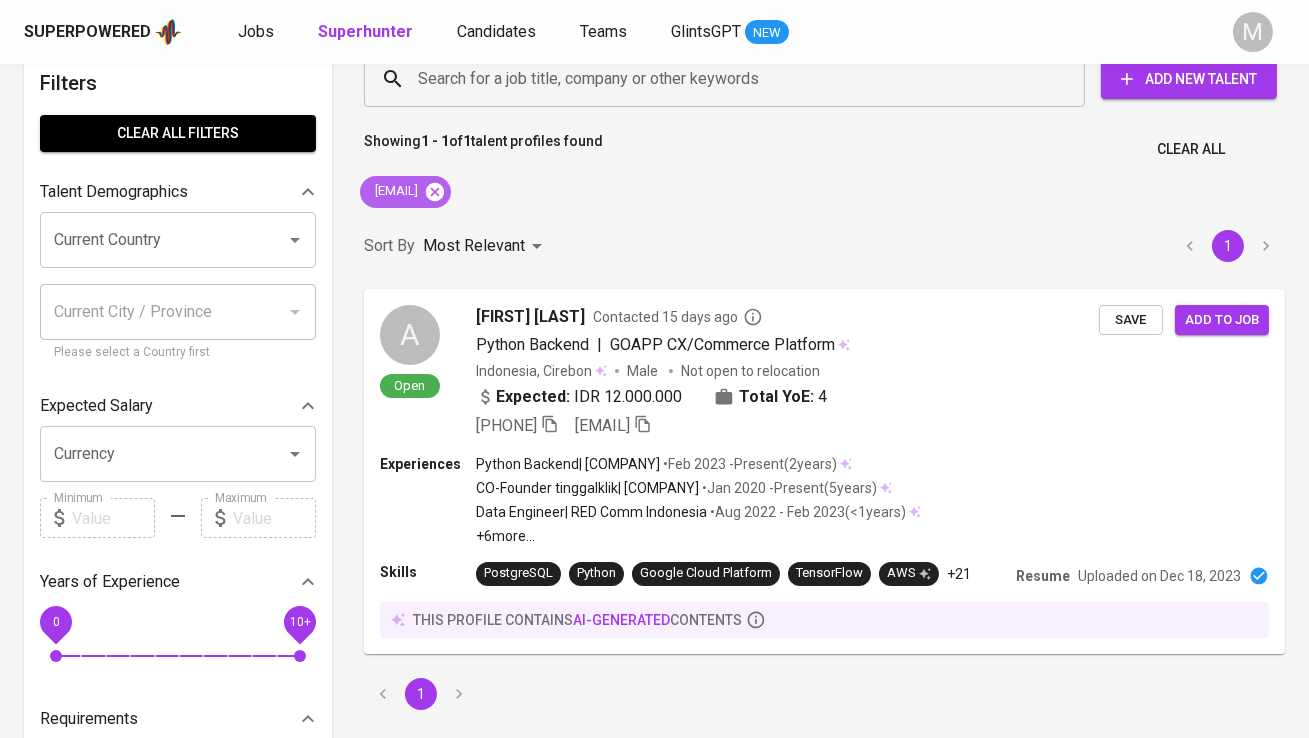 click 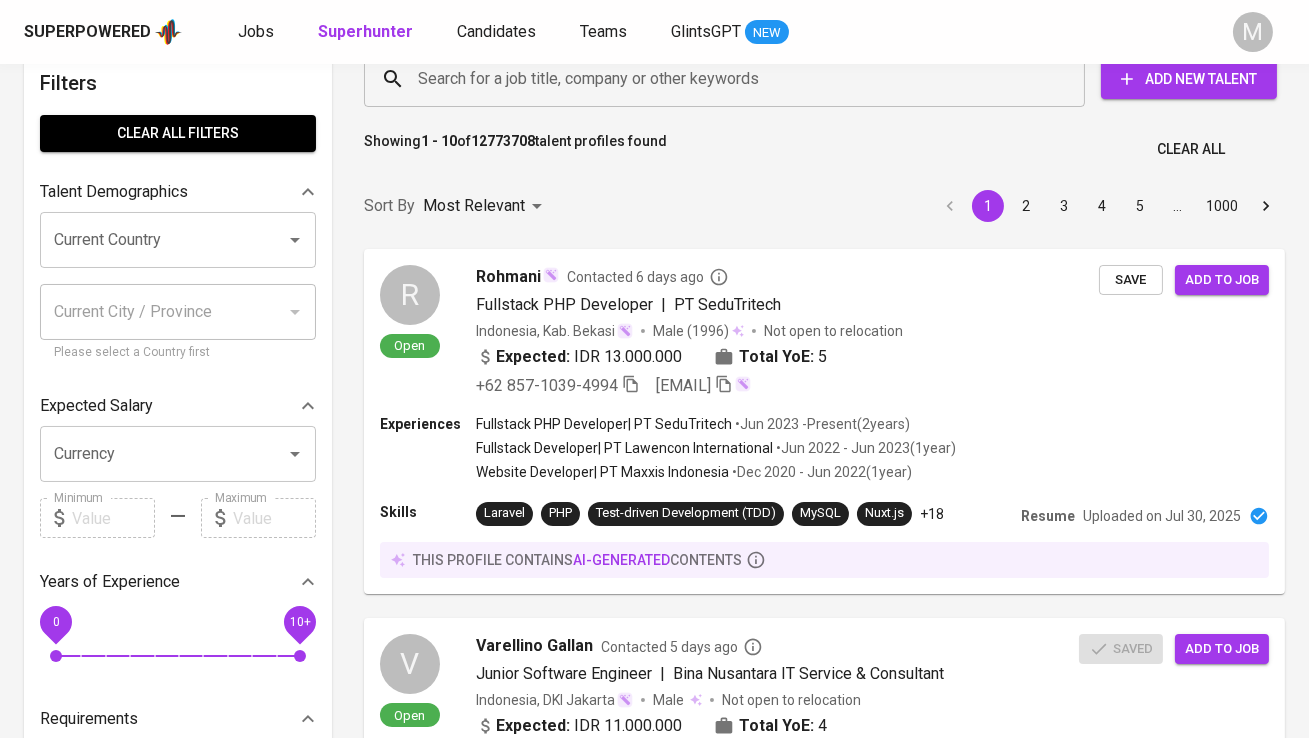 click on "Search for a job title, company or other keywords" at bounding box center [729, 79] 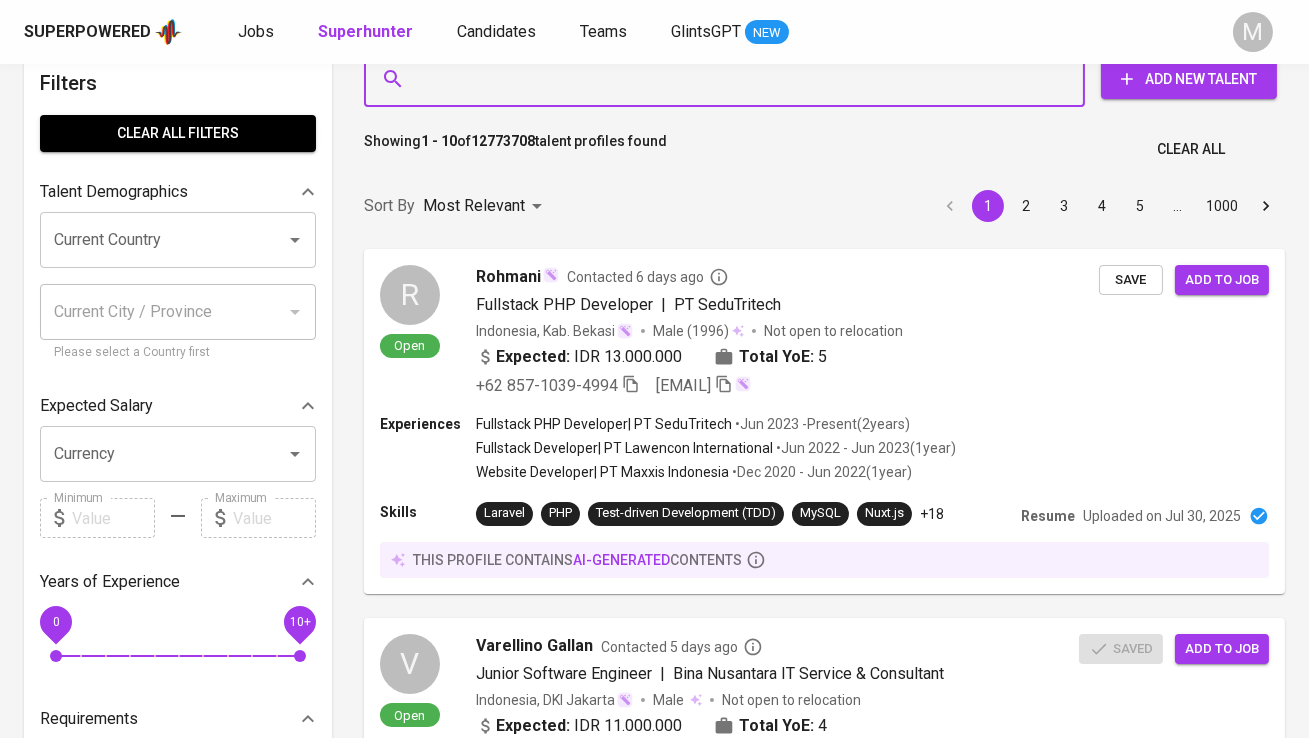 paste on "[EMAIL]" 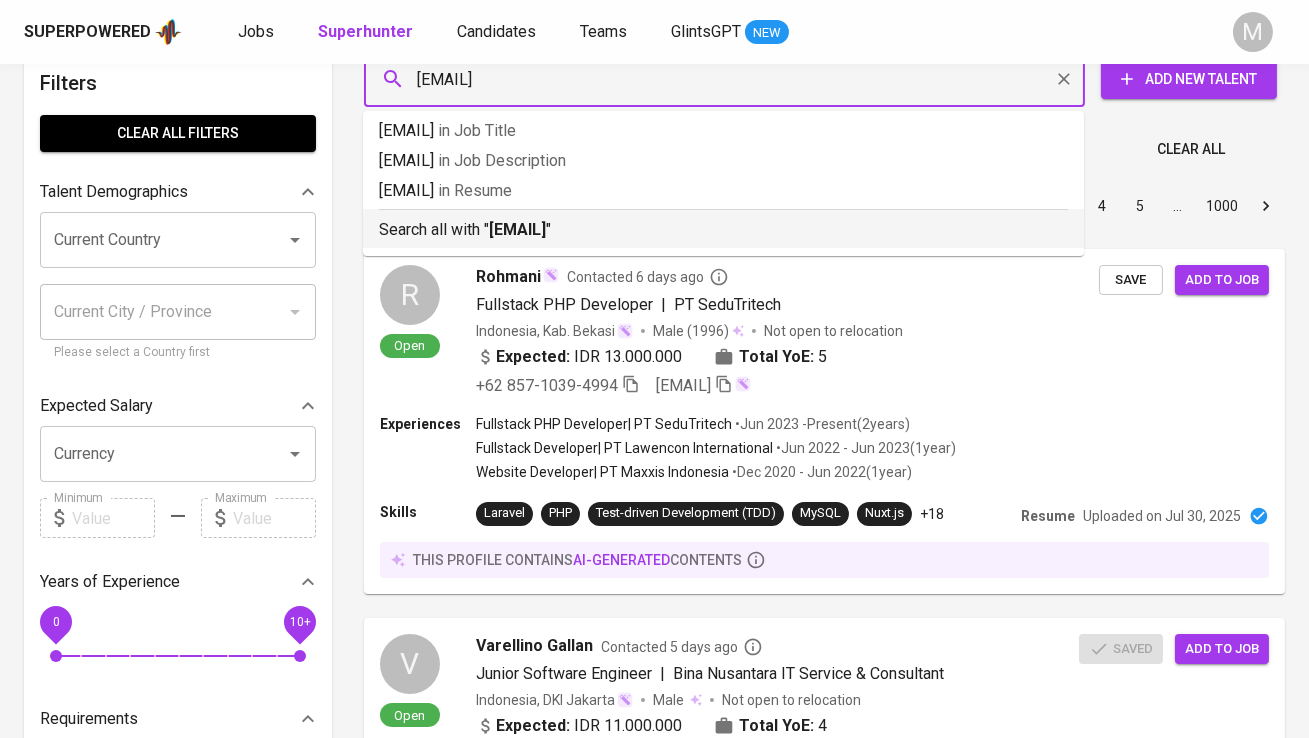 click on "Search all with " saidfadhiil512@gmail.com "" at bounding box center (723, 225) 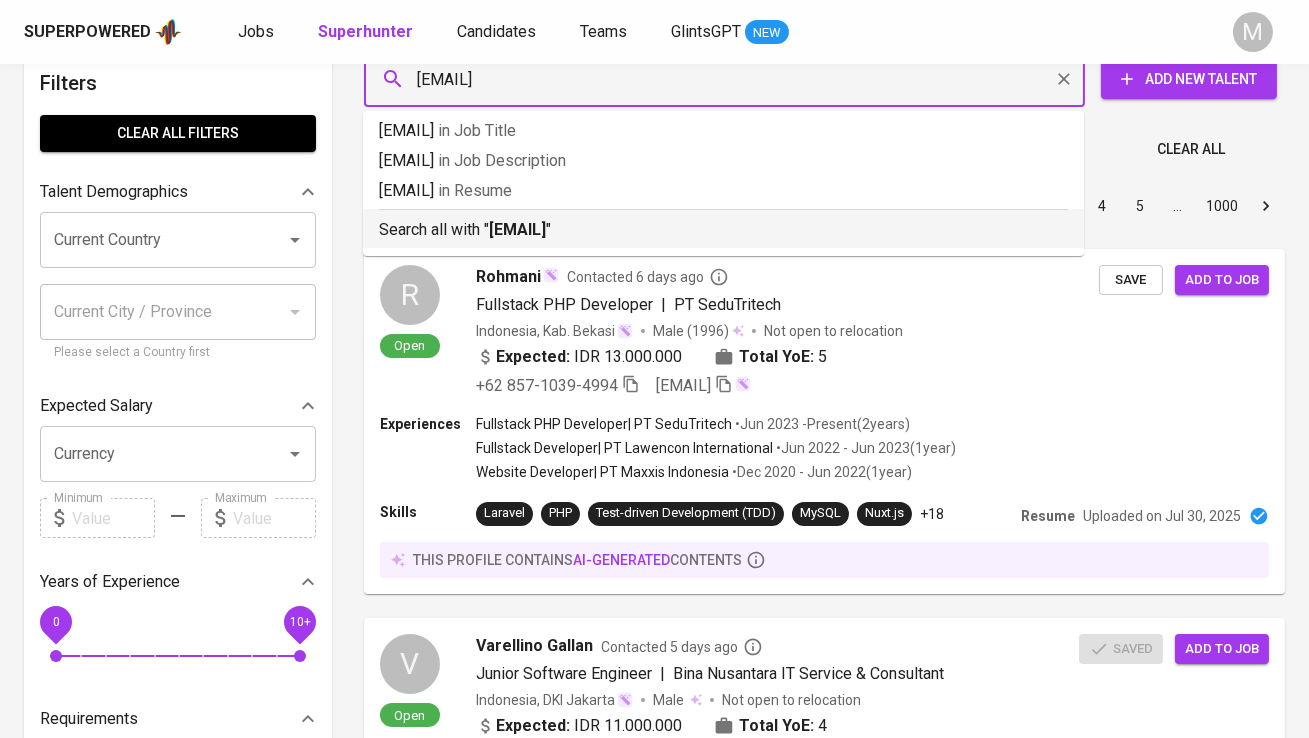 type 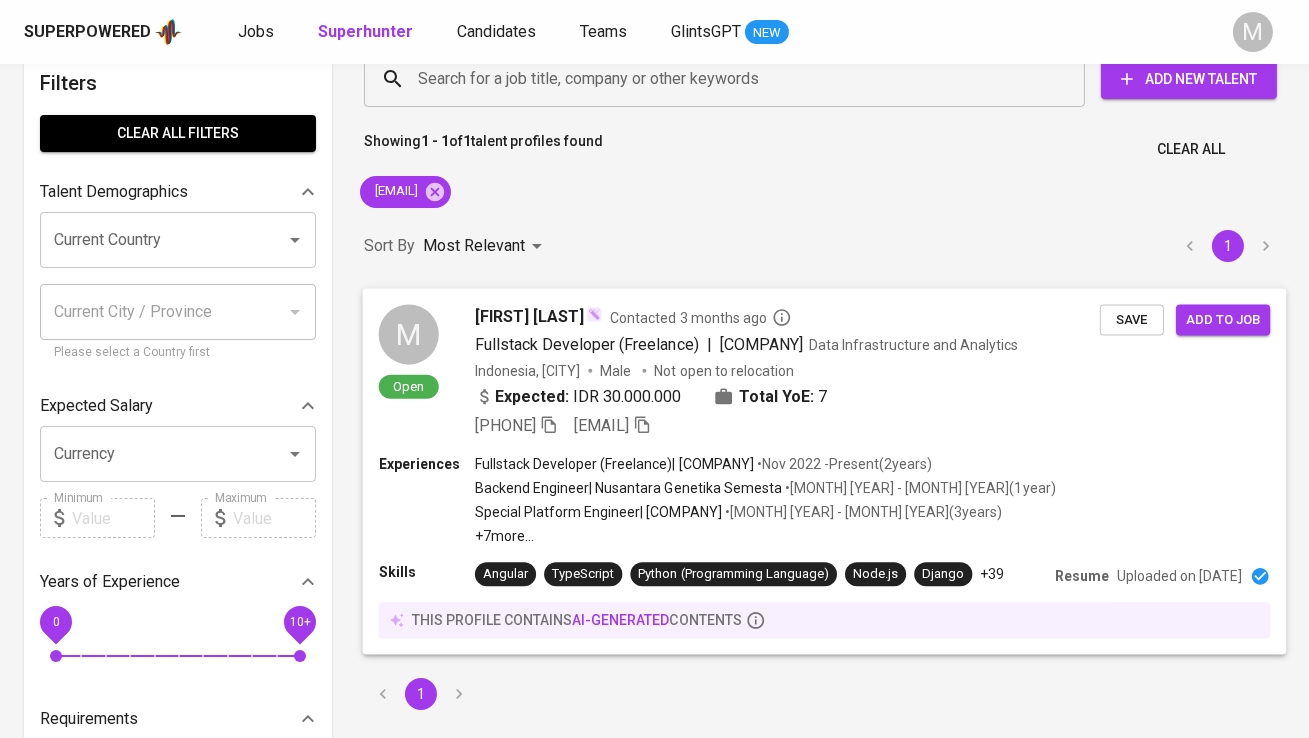 click on "M" at bounding box center [409, 334] 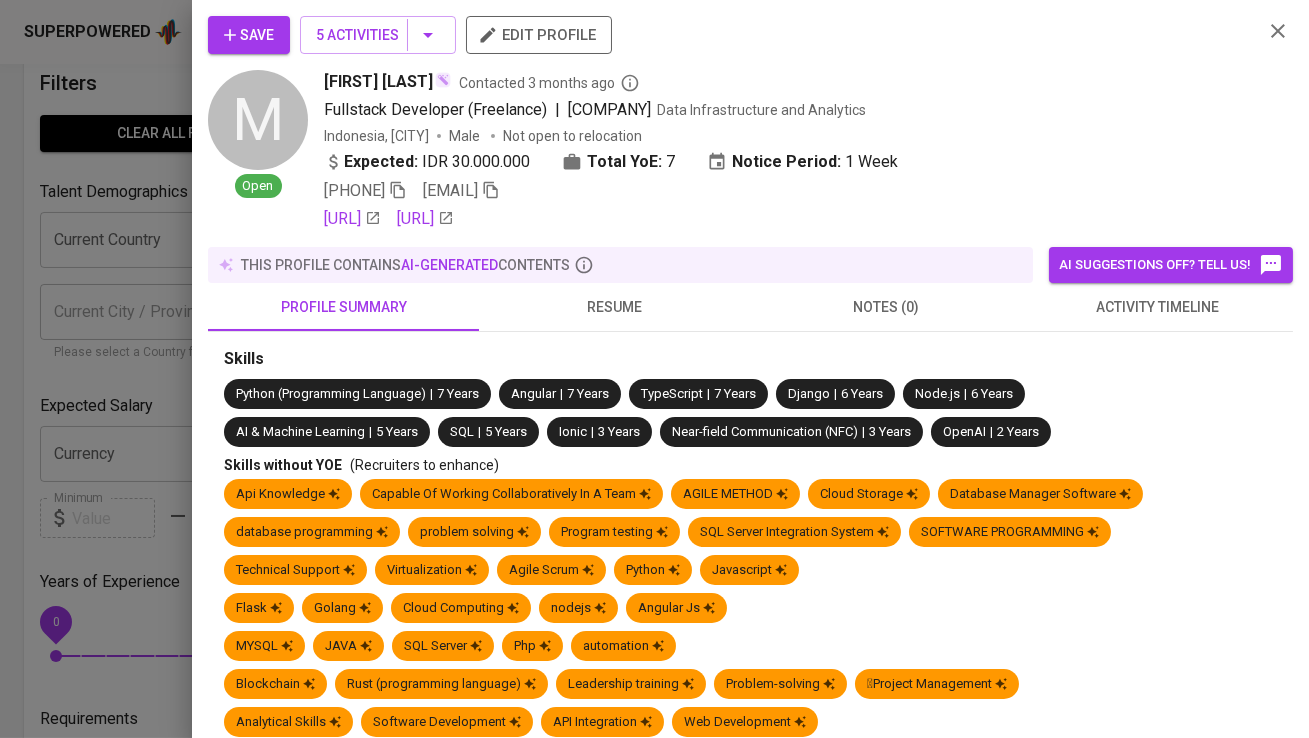 click 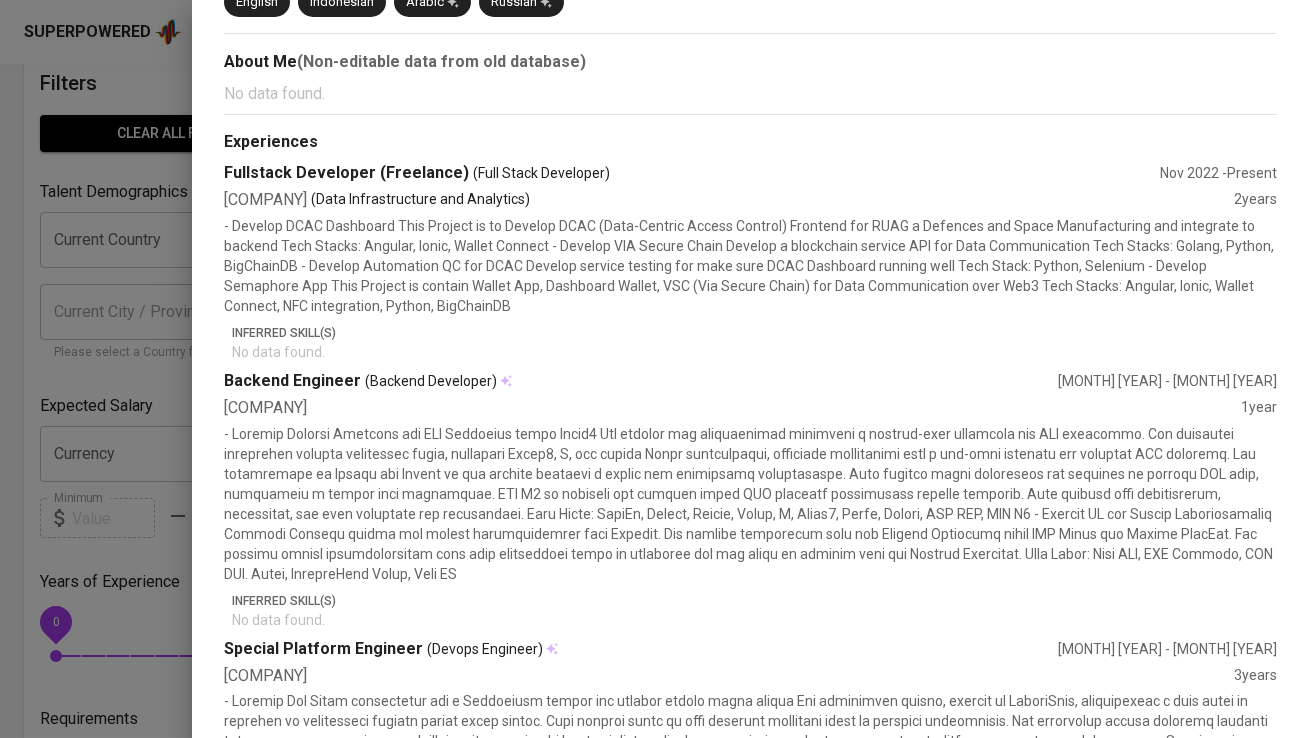 scroll, scrollTop: 0, scrollLeft: 0, axis: both 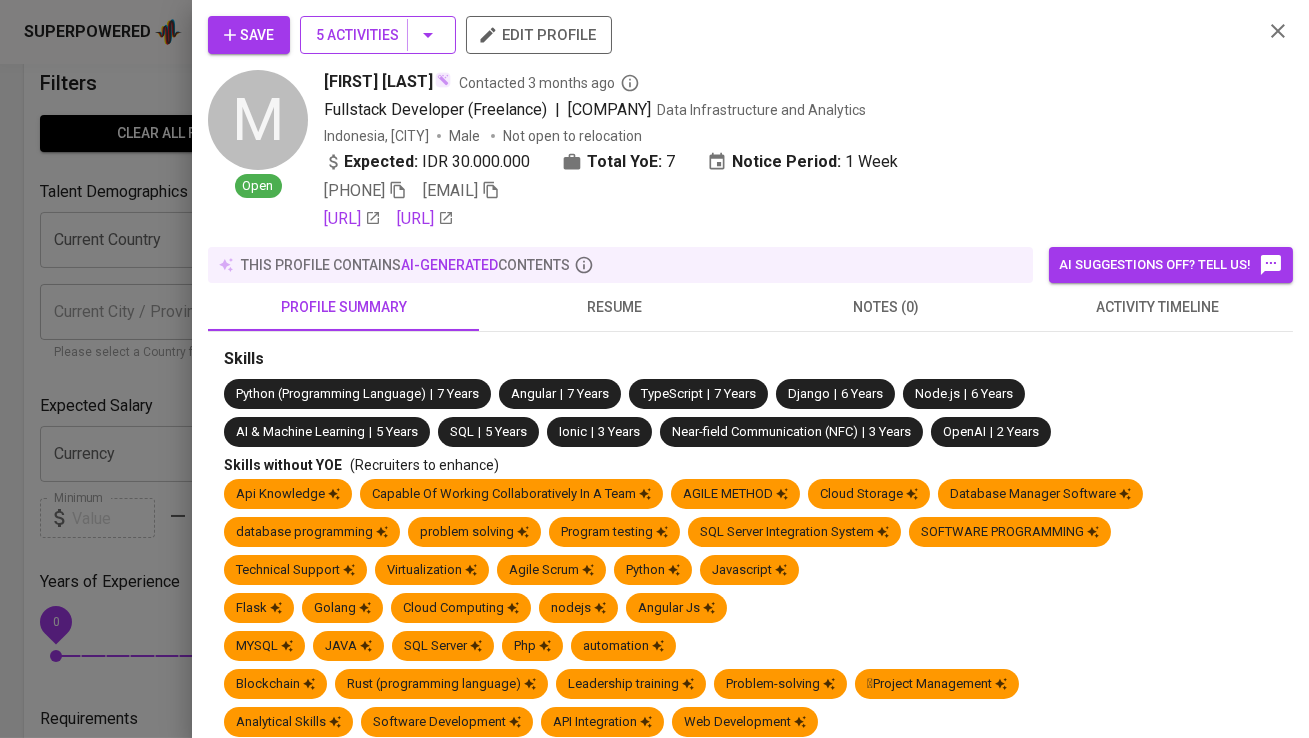 click on "5 Activities" at bounding box center [378, 35] 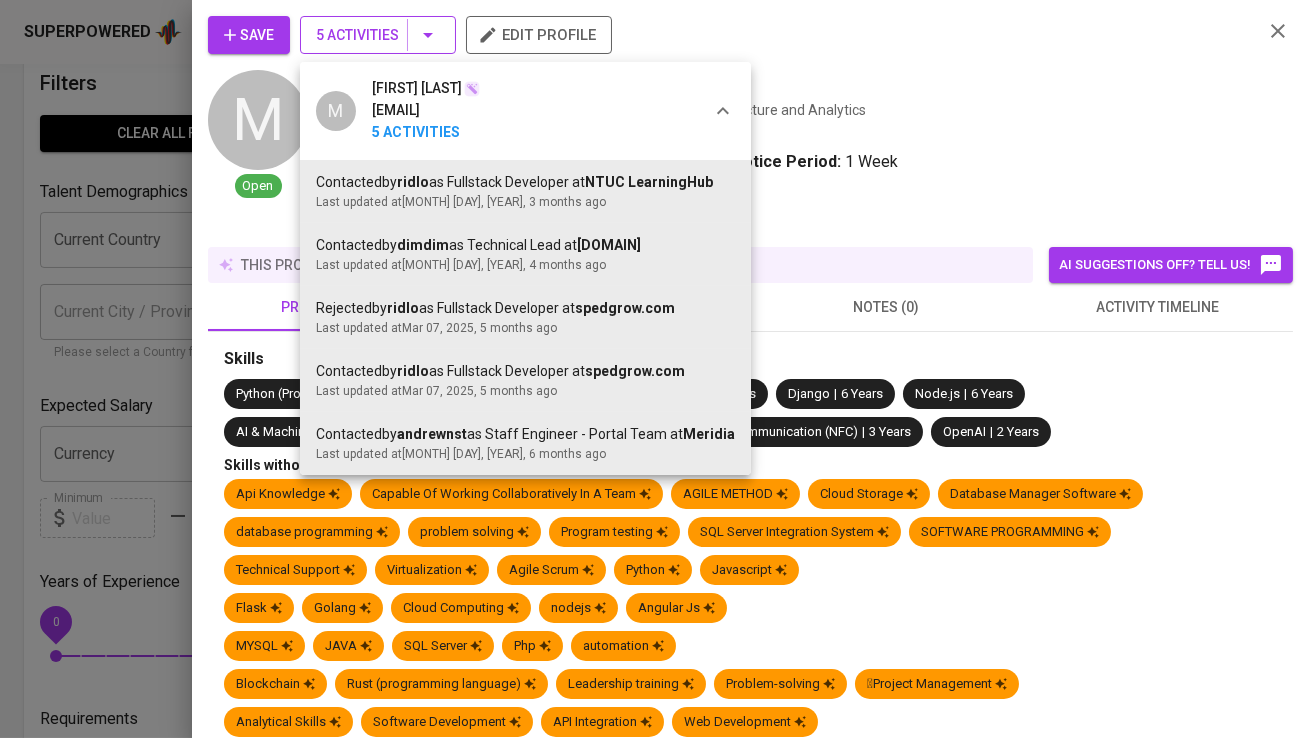 click at bounding box center (654, 369) 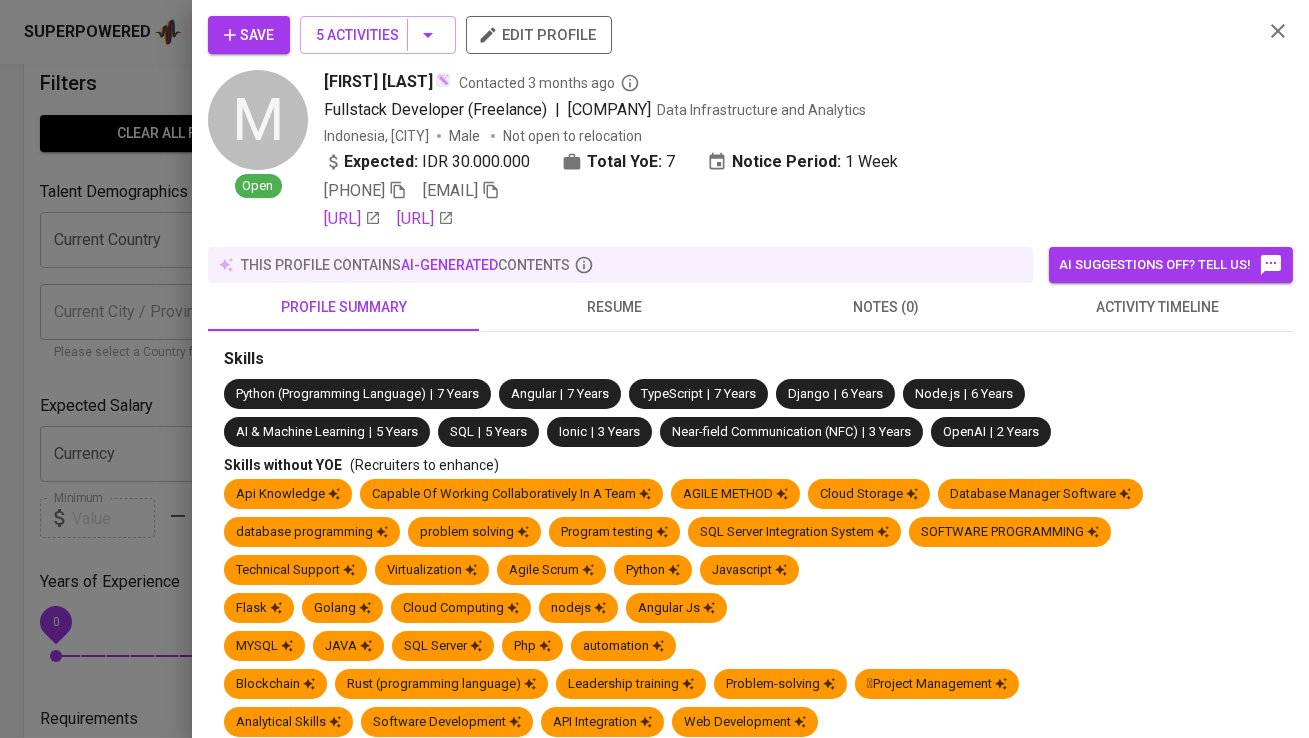 click on "Save" at bounding box center (249, 35) 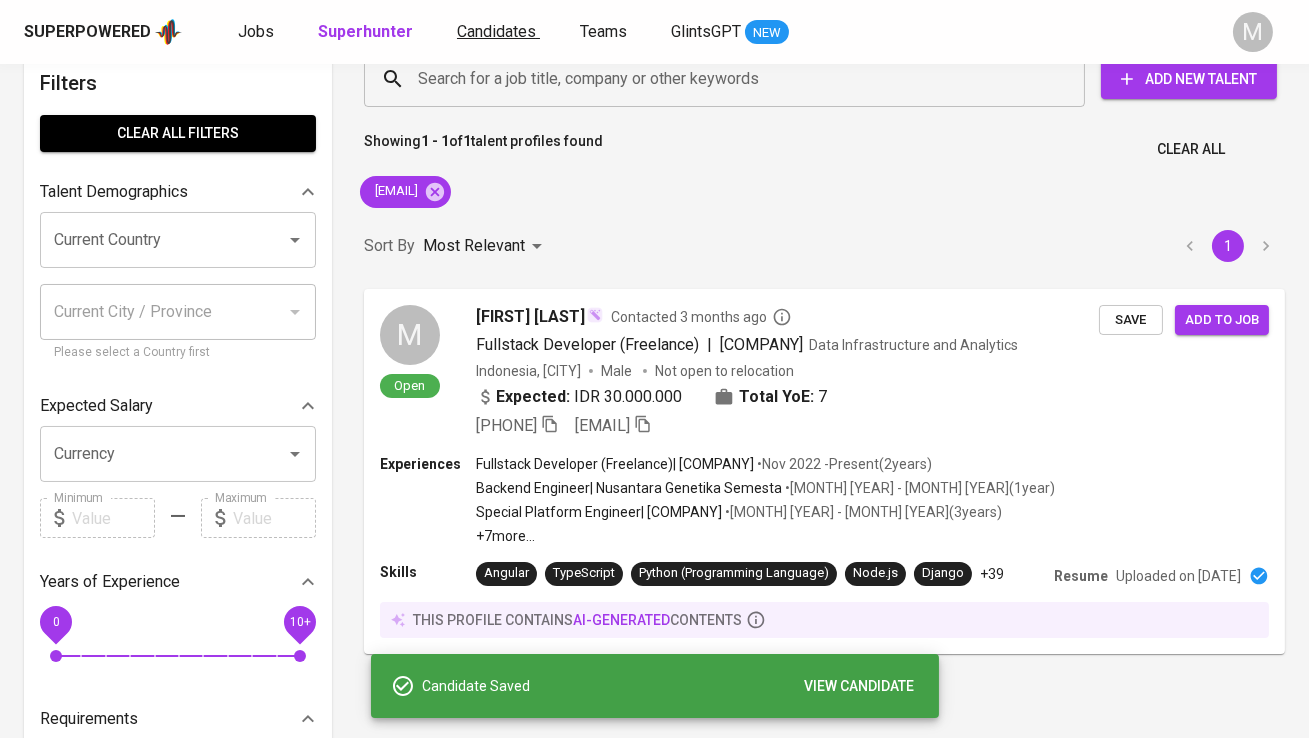 click on "Candidates" at bounding box center [496, 31] 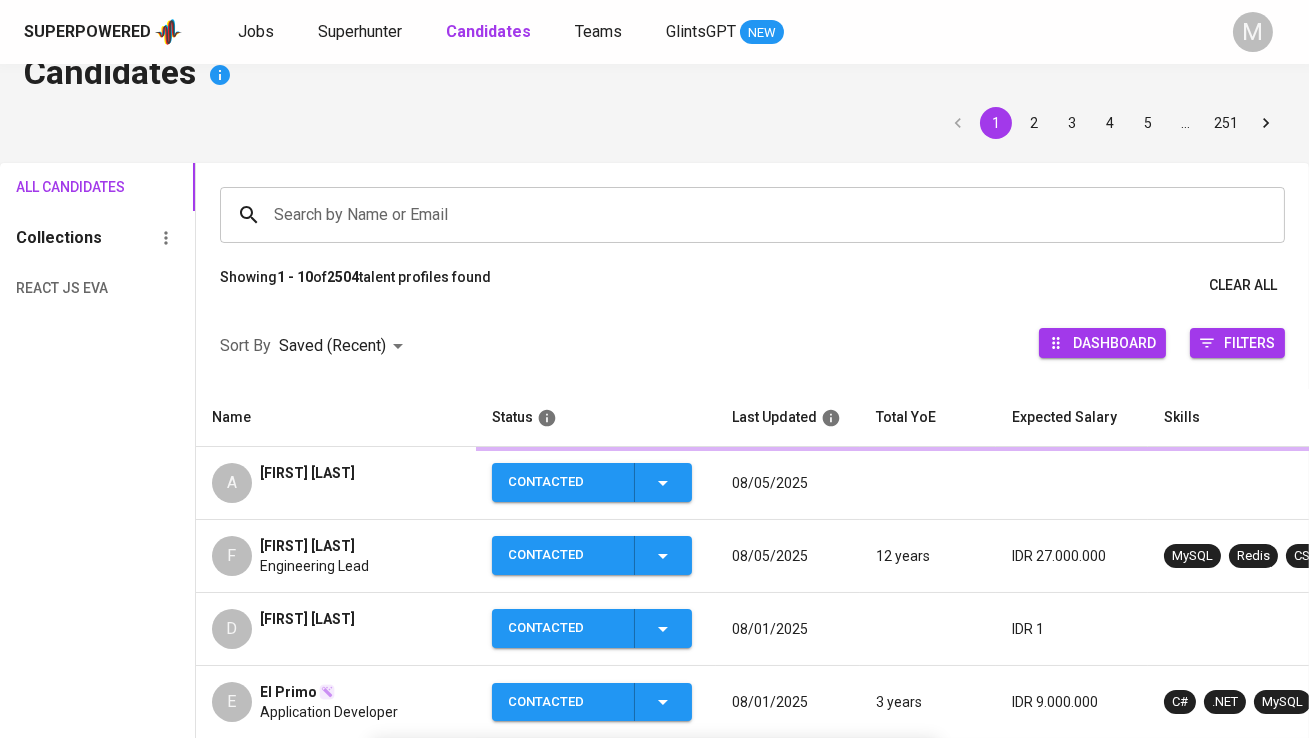 scroll, scrollTop: 0, scrollLeft: 0, axis: both 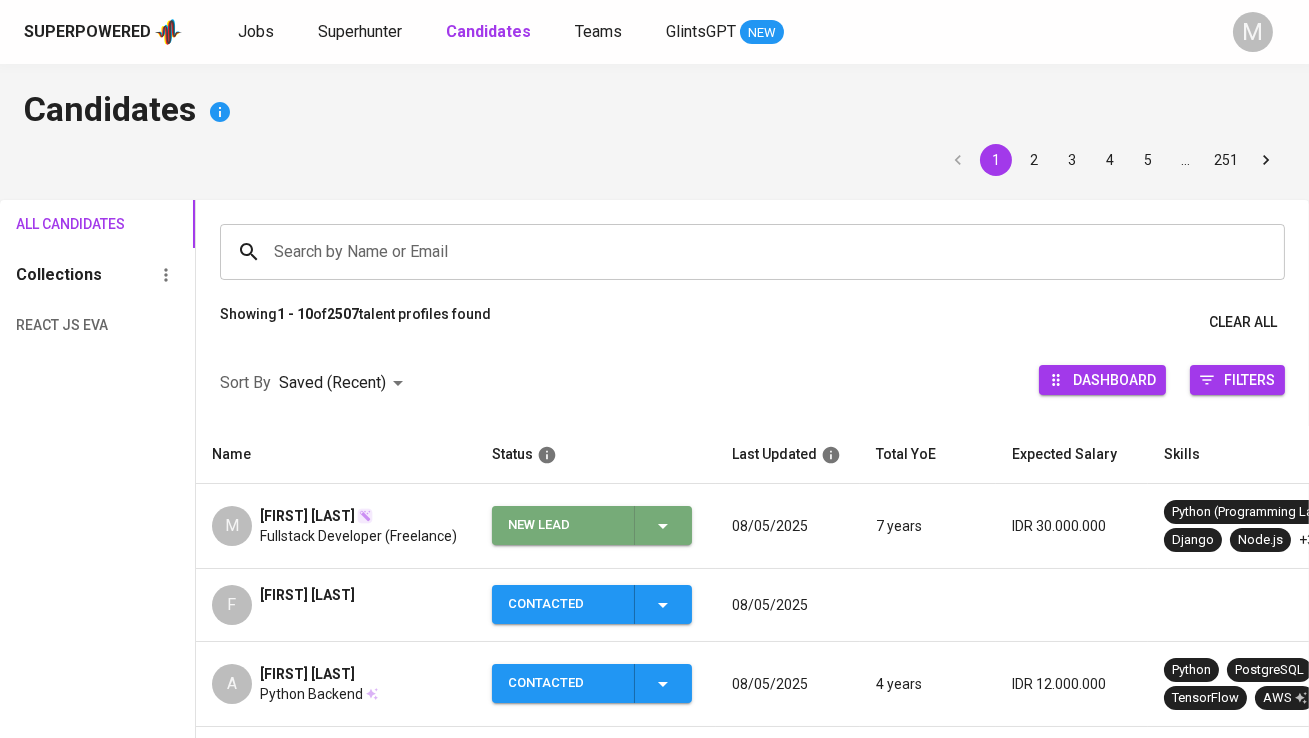 click on "New Lead" at bounding box center [563, 525] 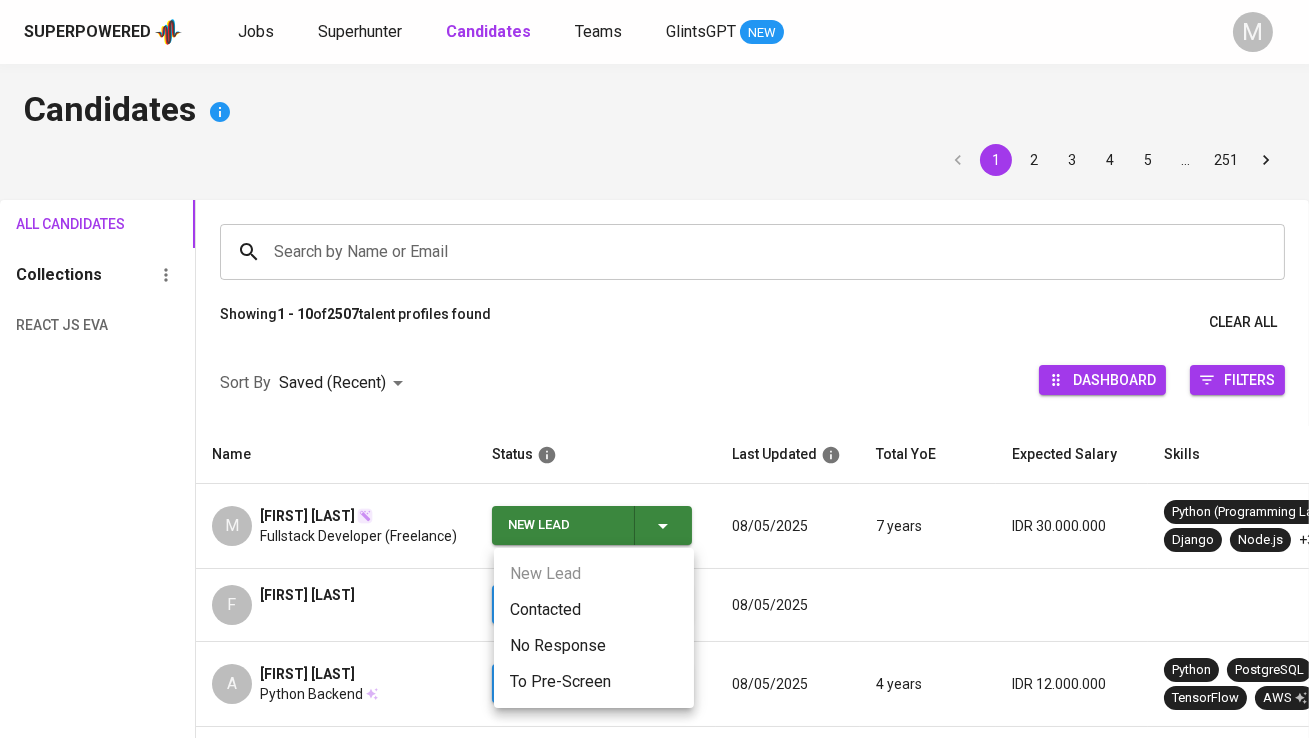 click on "Contacted" at bounding box center (594, 610) 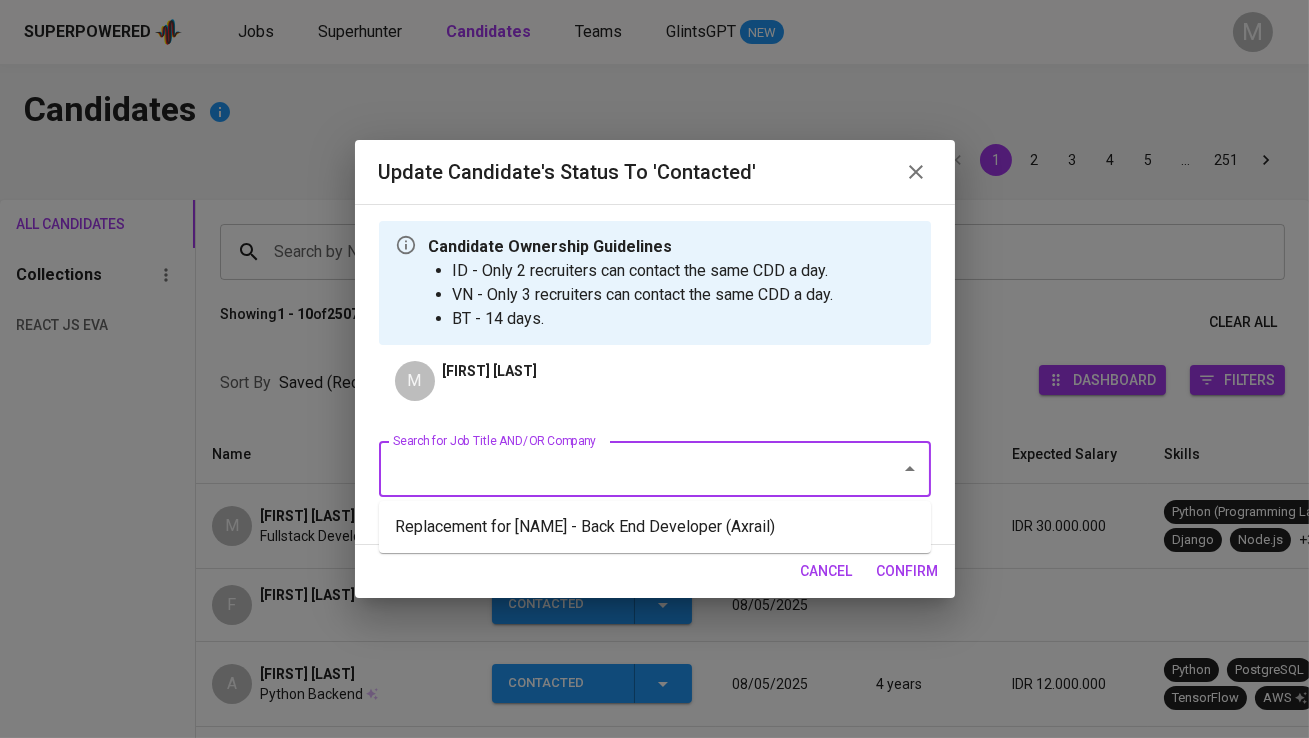 click on "Search for Job Title AND/OR Company" at bounding box center [627, 469] 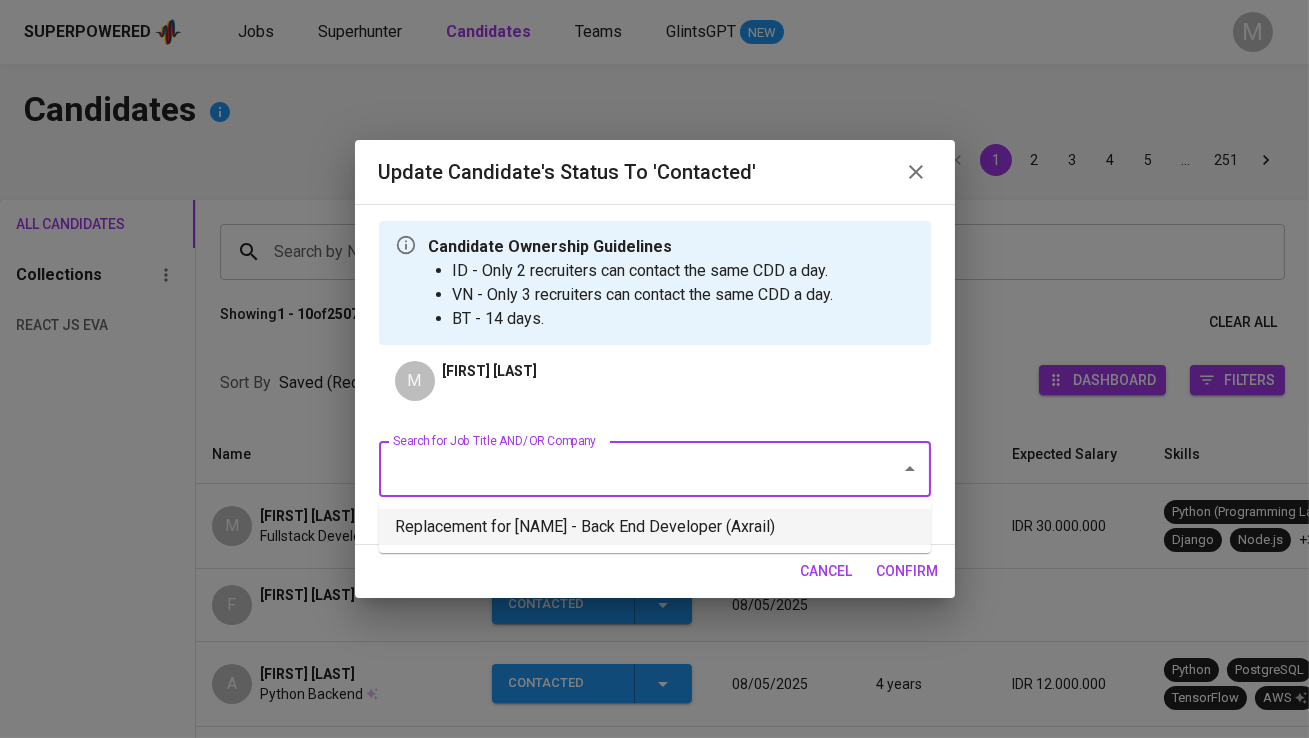 click on "Replacement for [PERSON] - Back End Developer ([COMPANY])" at bounding box center [655, 527] 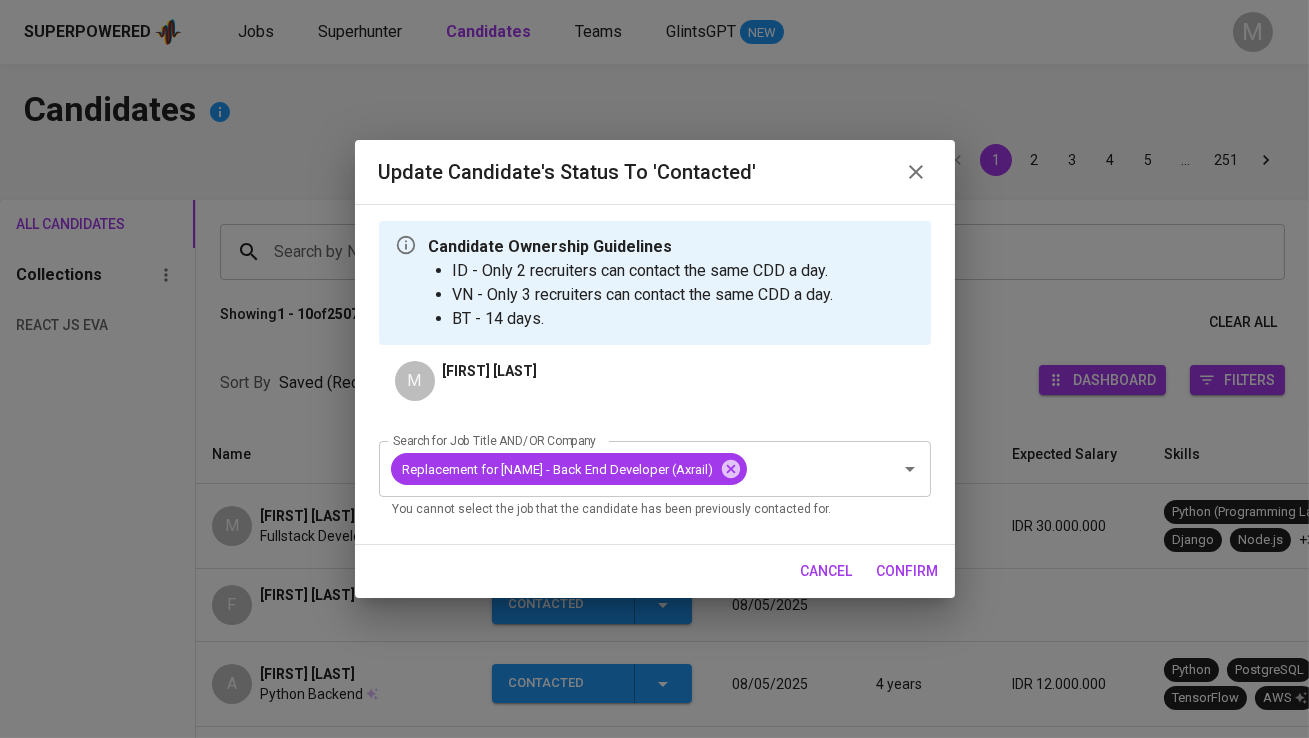click on "confirm" at bounding box center [908, 571] 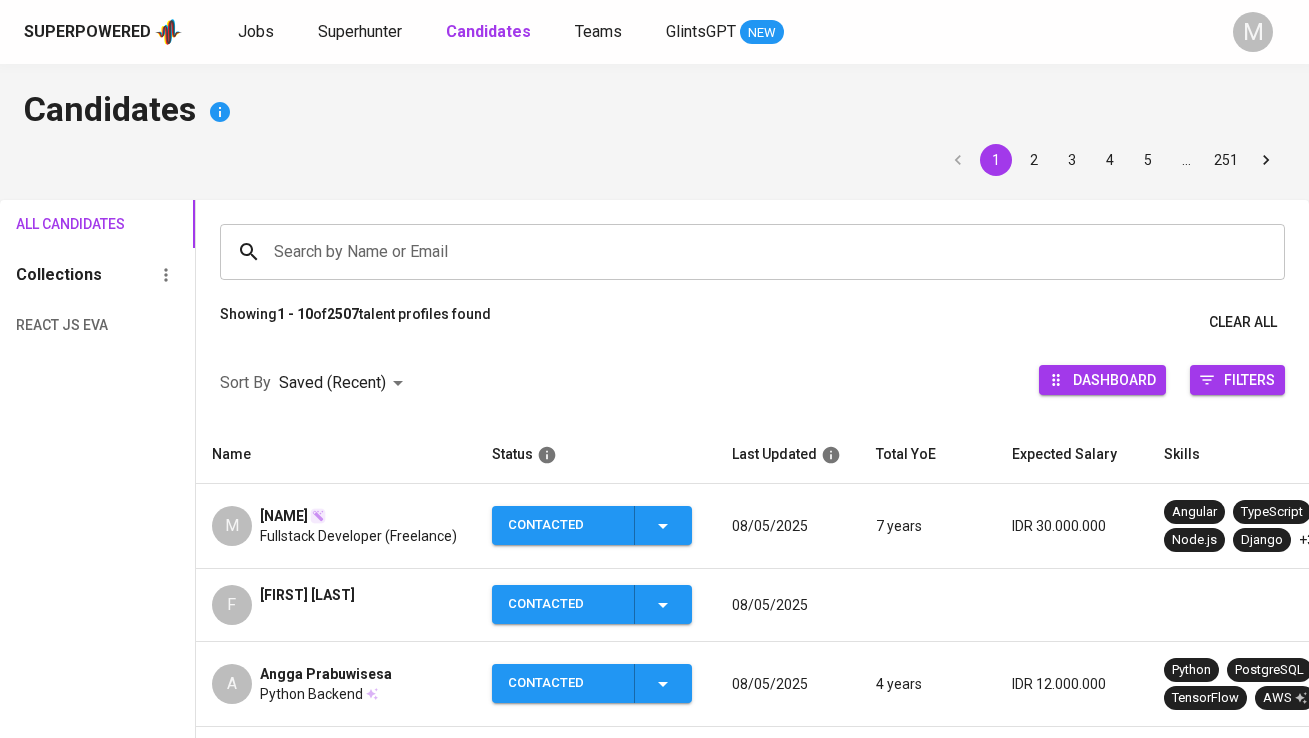 scroll, scrollTop: 0, scrollLeft: 0, axis: both 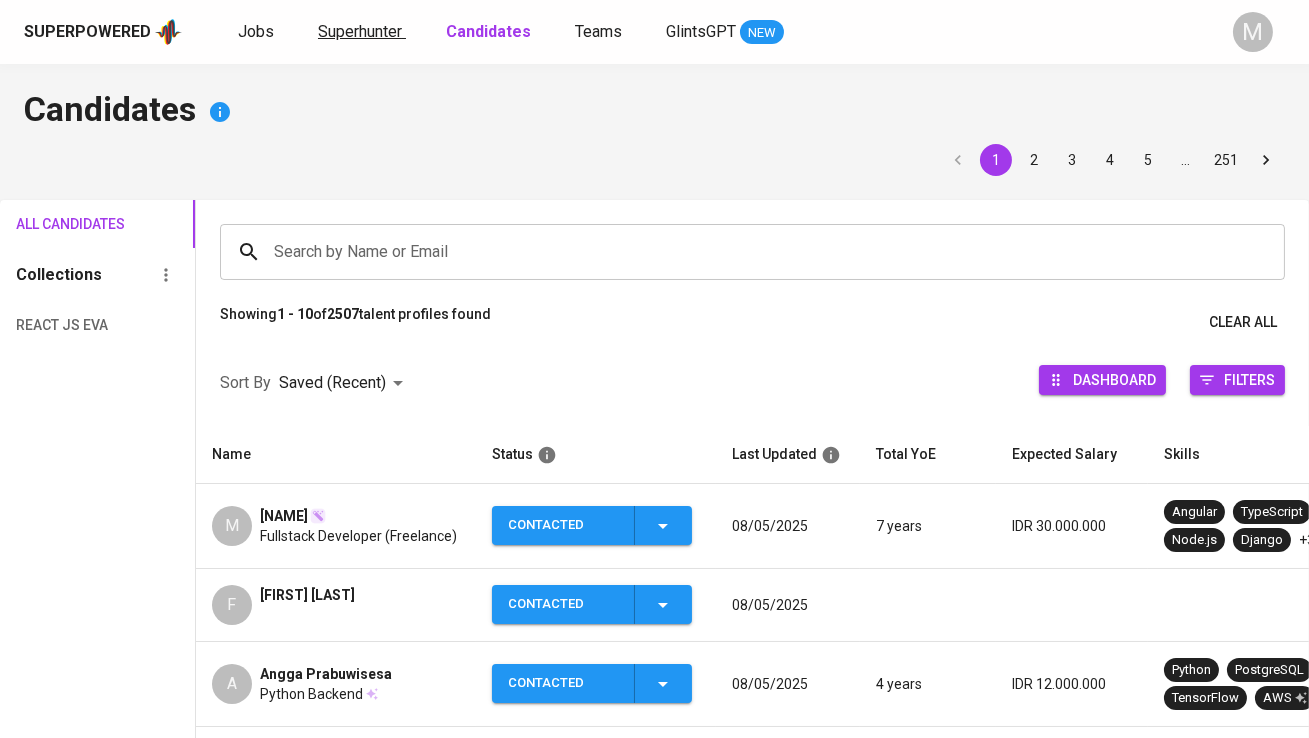 click on "Superhunter" at bounding box center (360, 31) 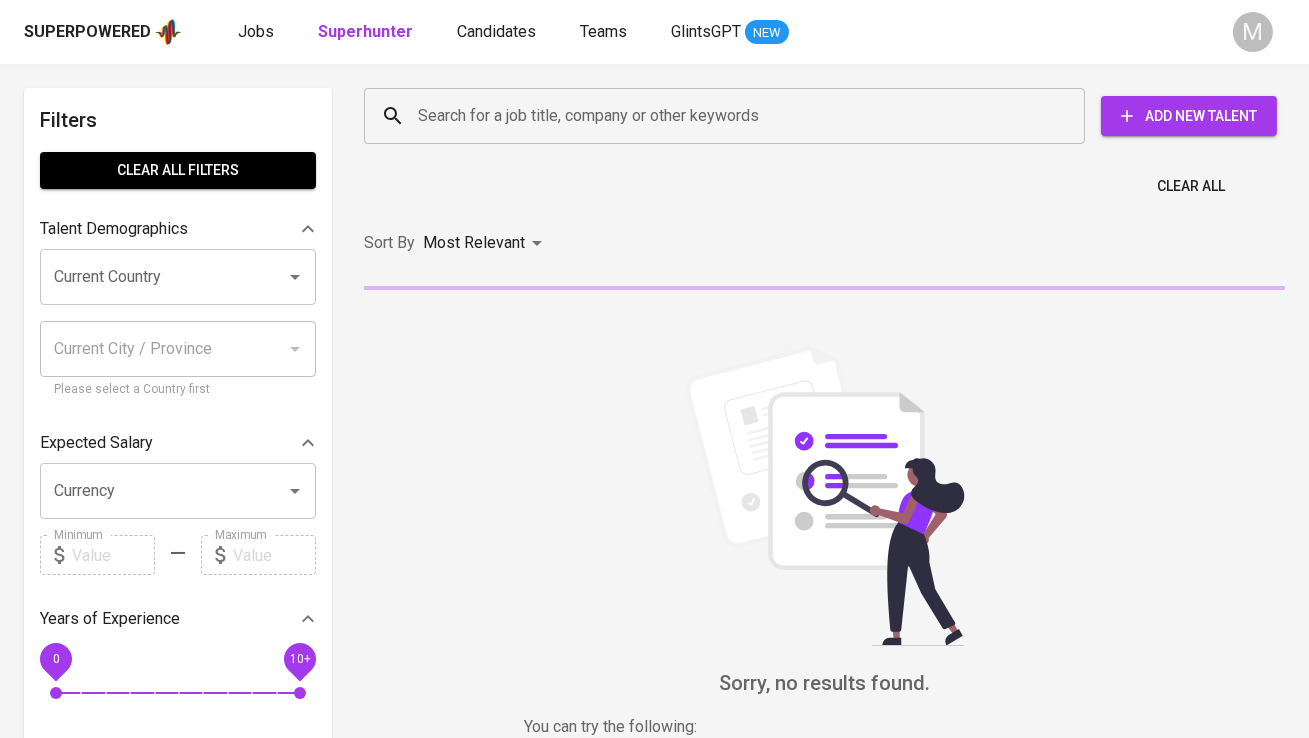 click on "Search for a job title, company or other keywords" at bounding box center [724, 116] 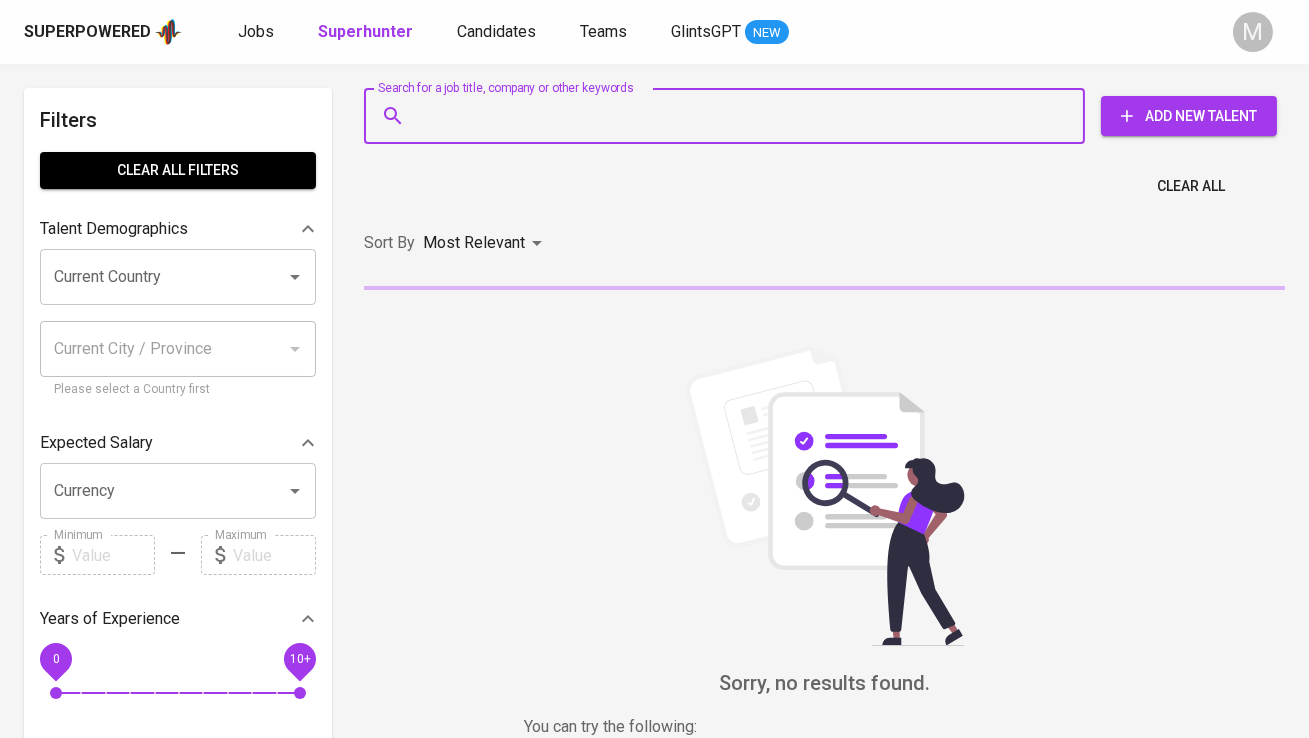 paste on "onamel313@gmail.com" 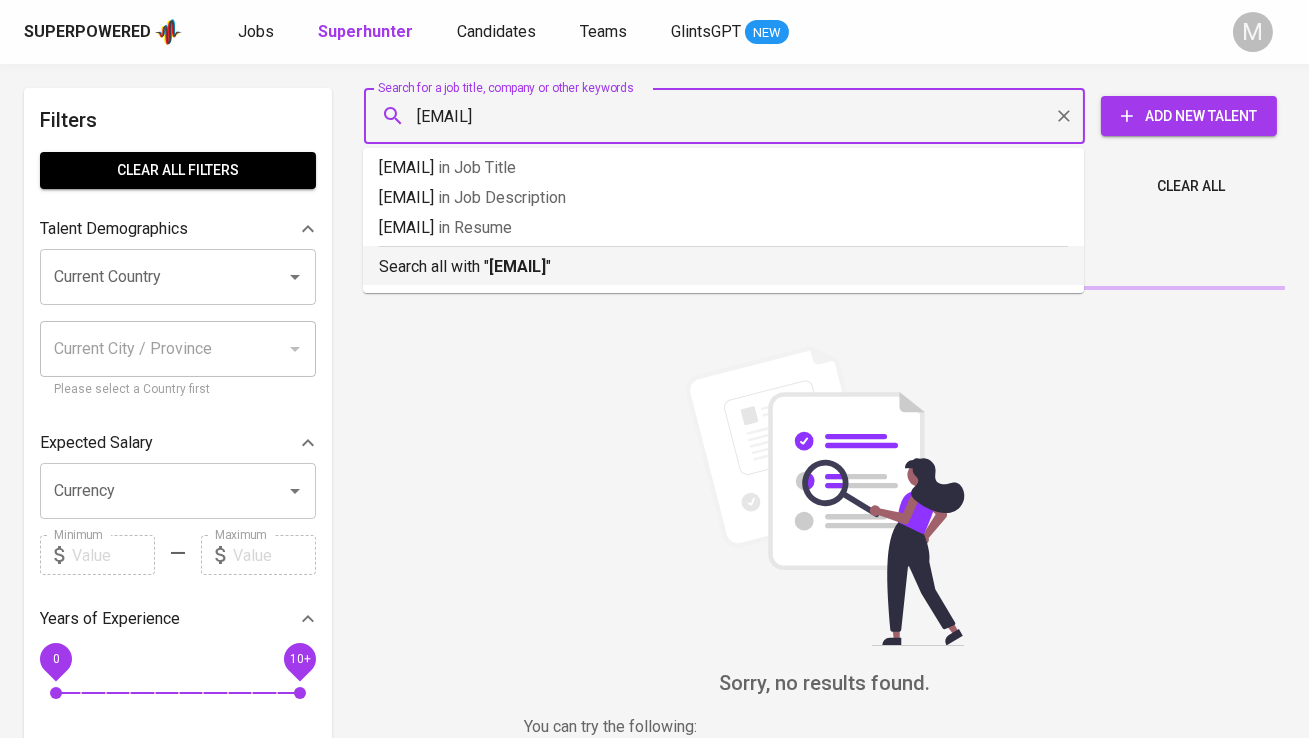 click on "Search all with " onamel313@gmail.com "" at bounding box center [723, 267] 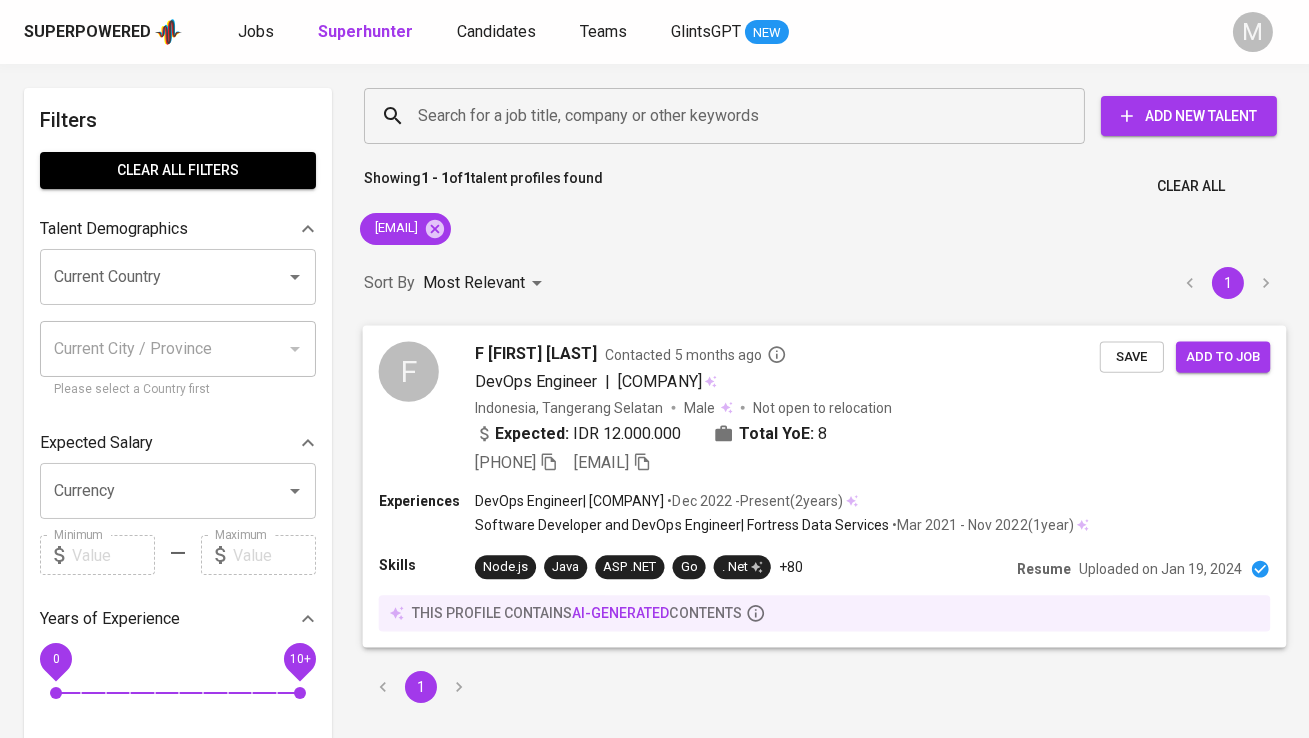 click on "F" at bounding box center [409, 371] 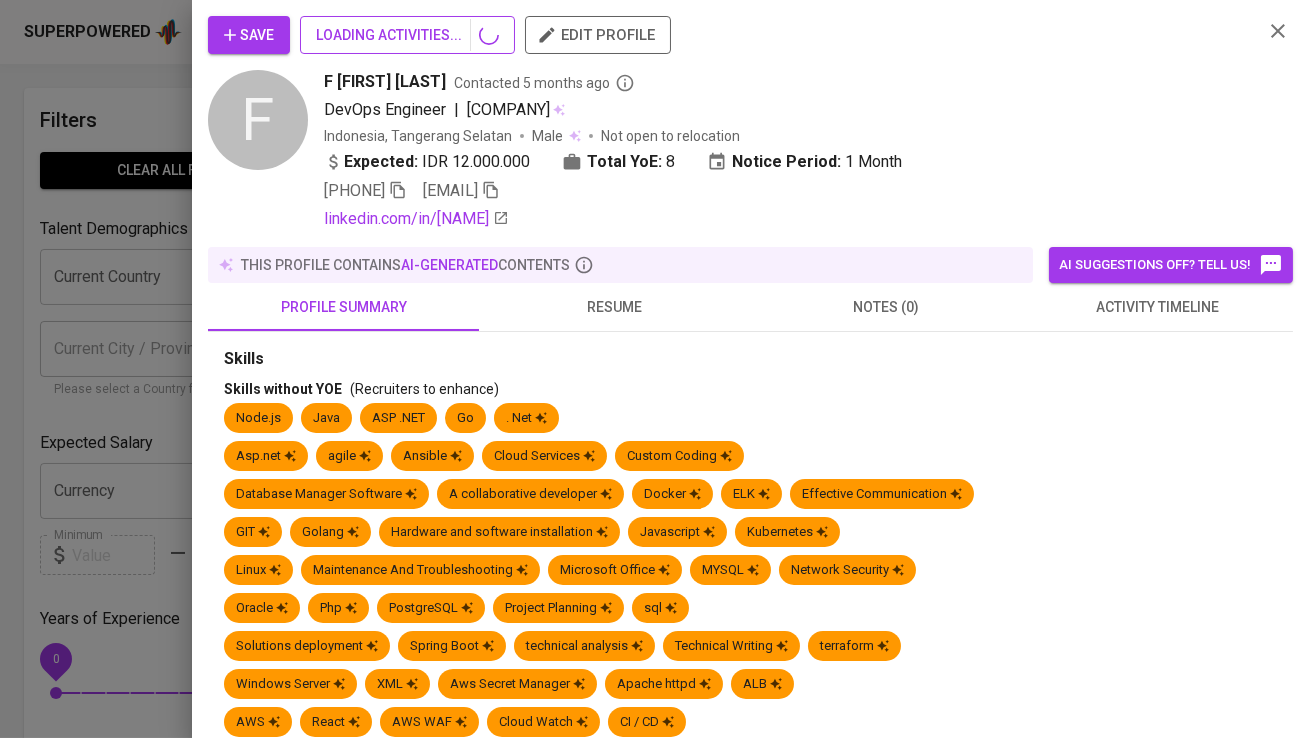 click on "LOADING ACTIVITIES..." at bounding box center (407, 35) 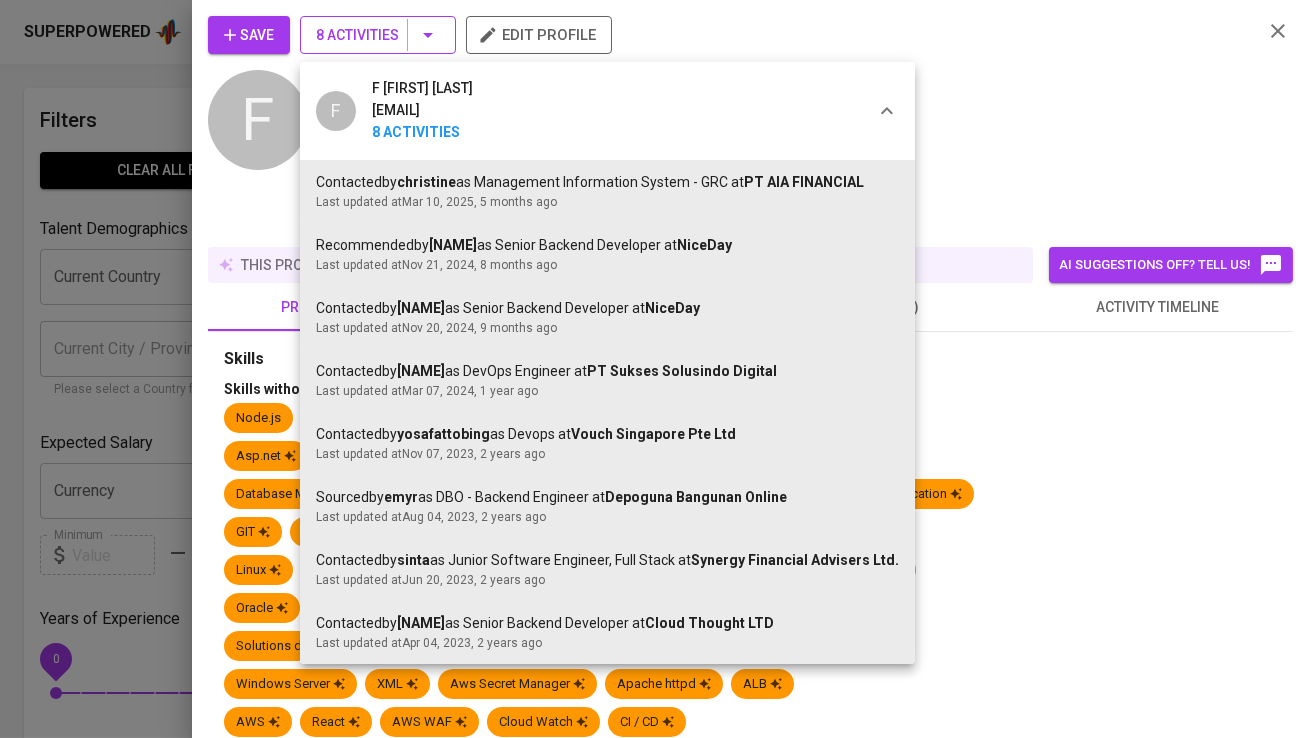 click at bounding box center (654, 369) 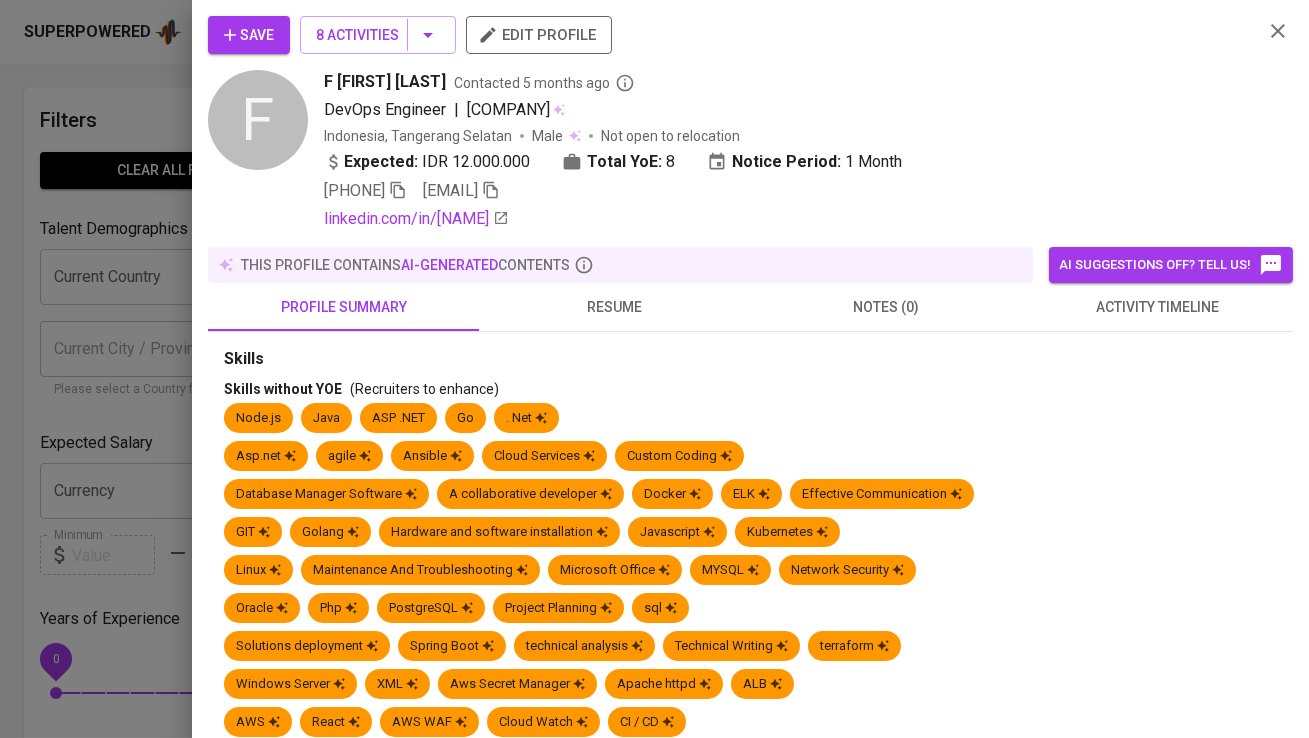 click on "Save" at bounding box center (249, 35) 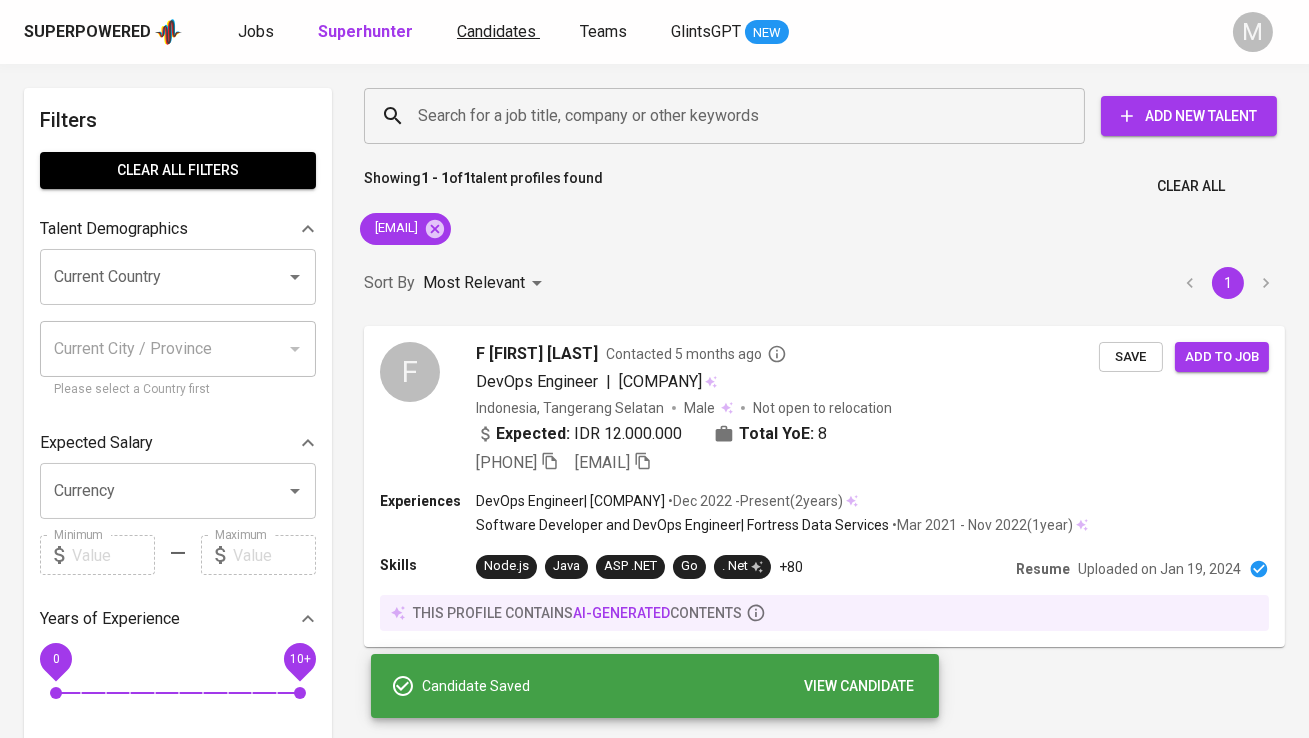 click on "Candidates" at bounding box center [496, 31] 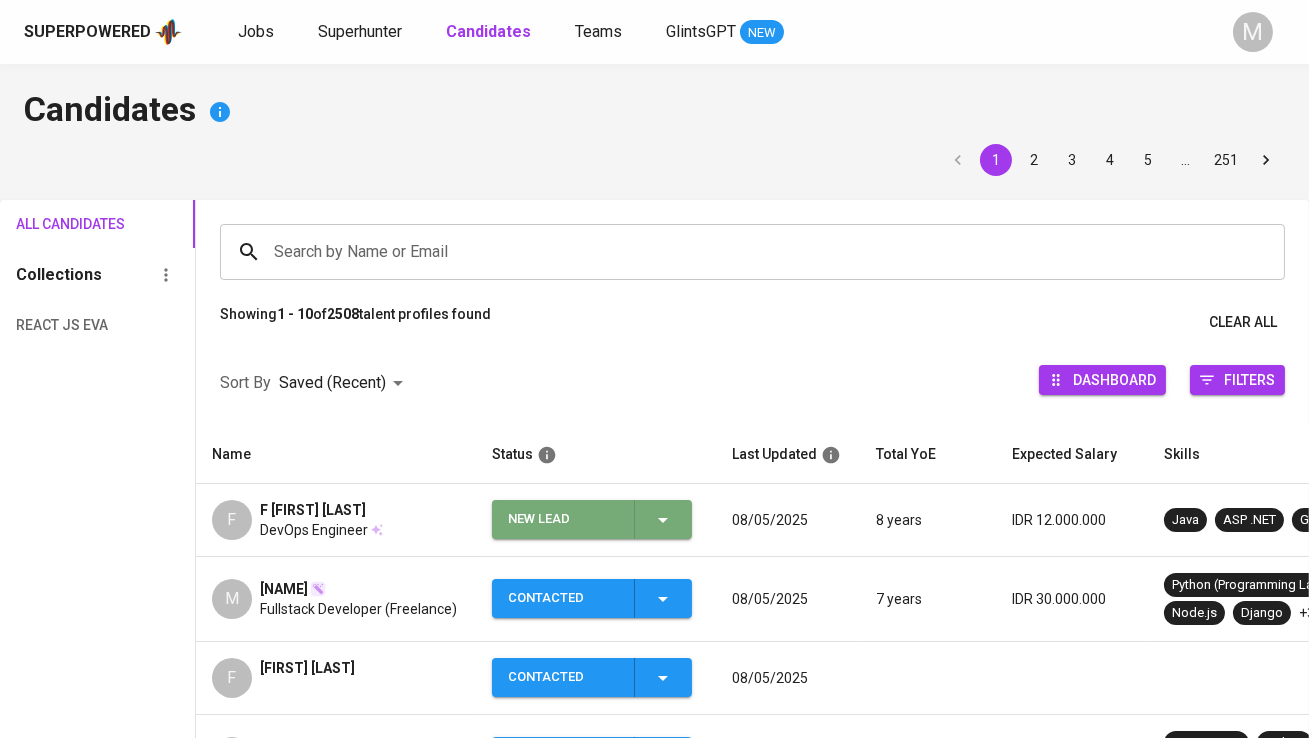 click on "New Lead" at bounding box center (563, 519) 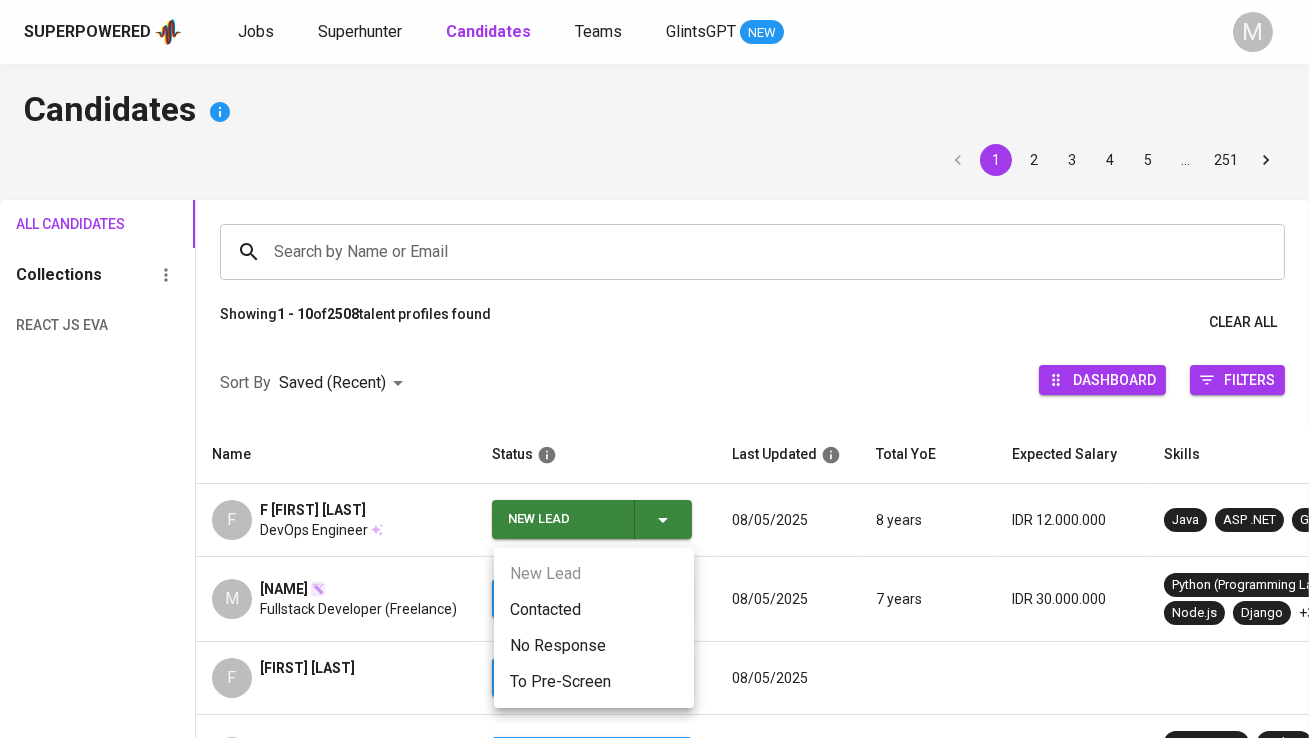 click on "Contacted" at bounding box center (594, 610) 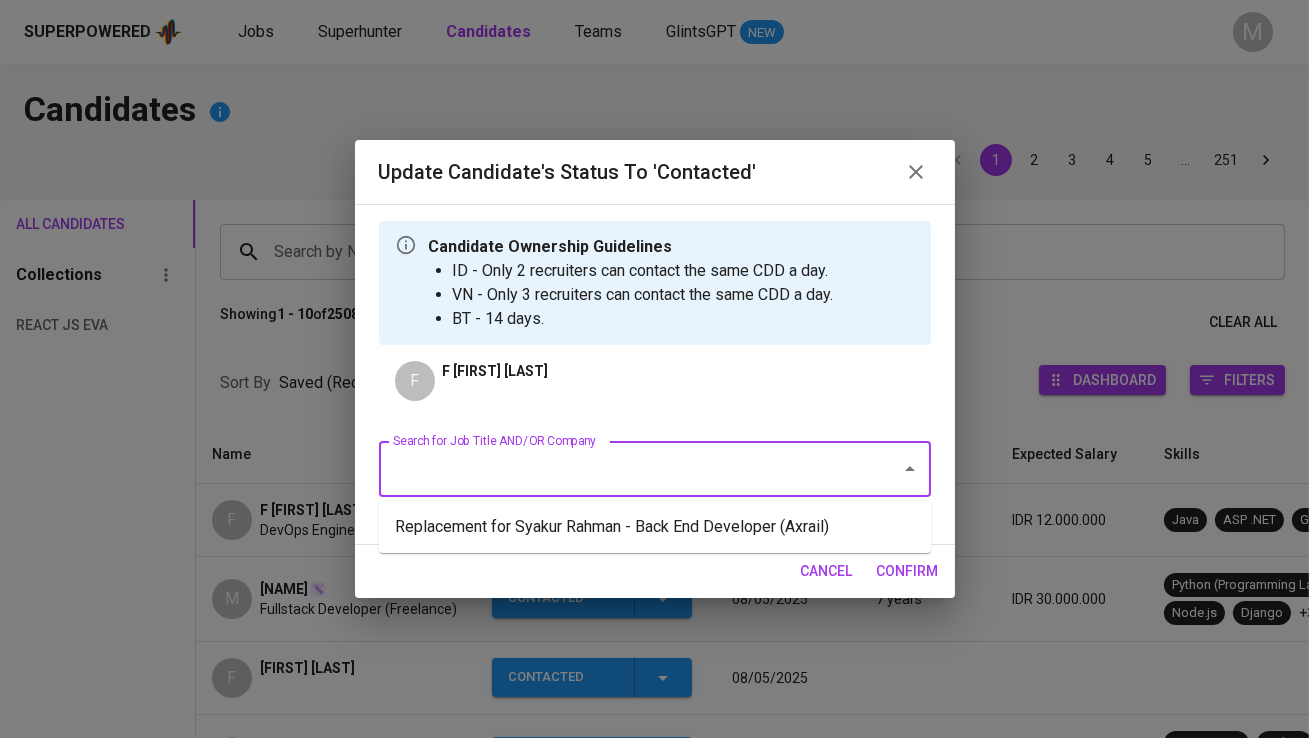 click on "Search for Job Title AND/OR Company" at bounding box center [627, 469] 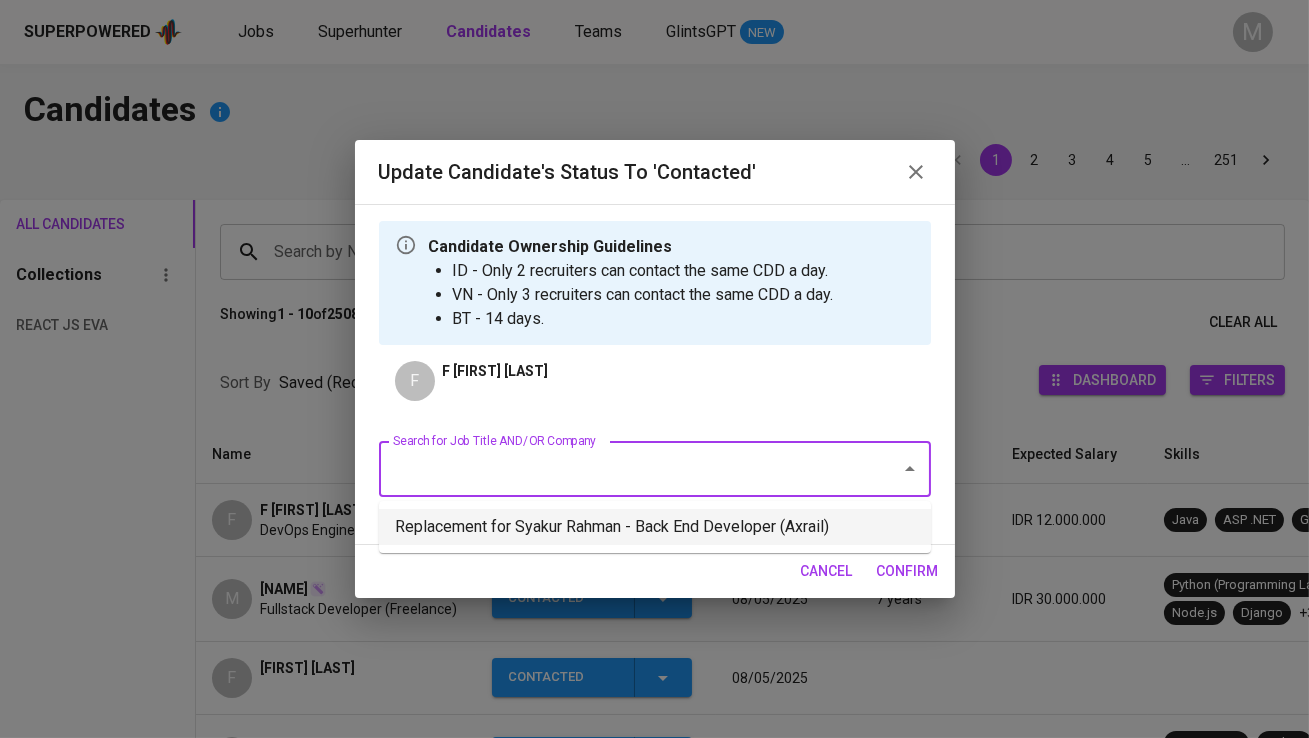 click on "Replacement for [PERSON] - Back End Developer ([COMPANY])" at bounding box center [655, 527] 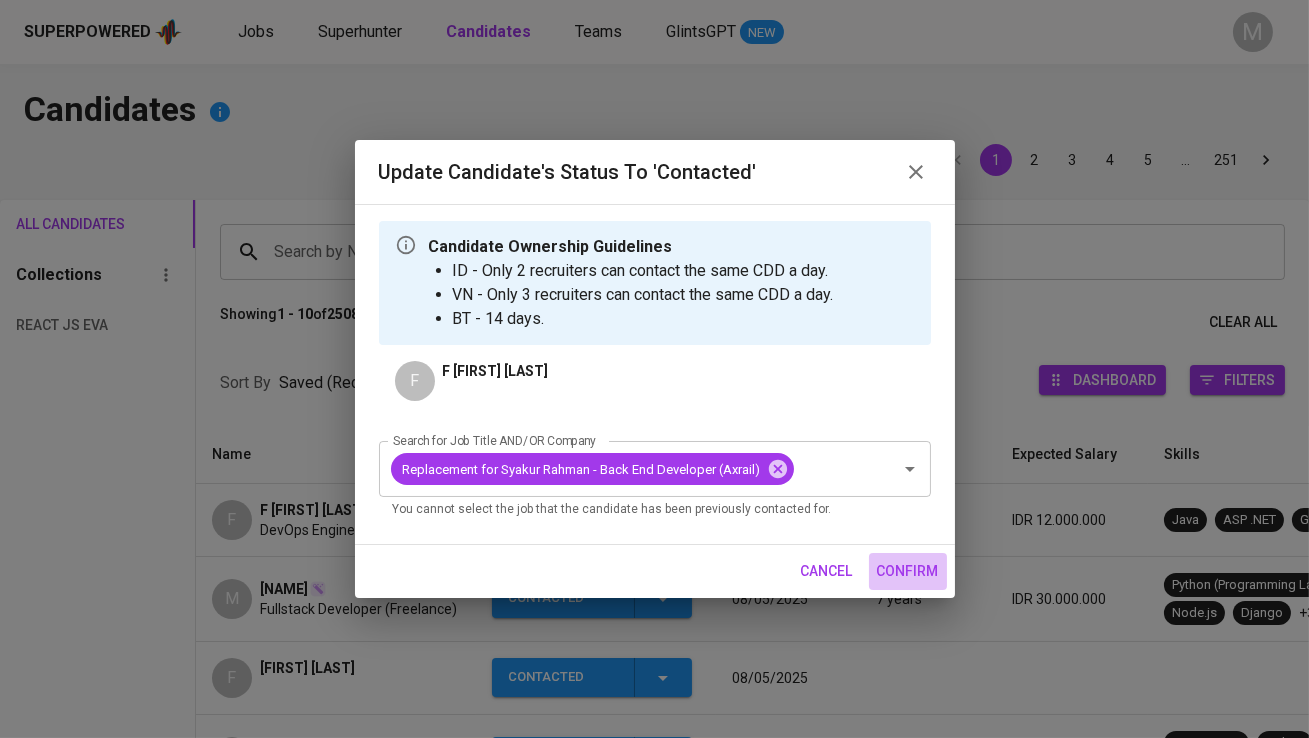 click on "confirm" at bounding box center (908, 571) 